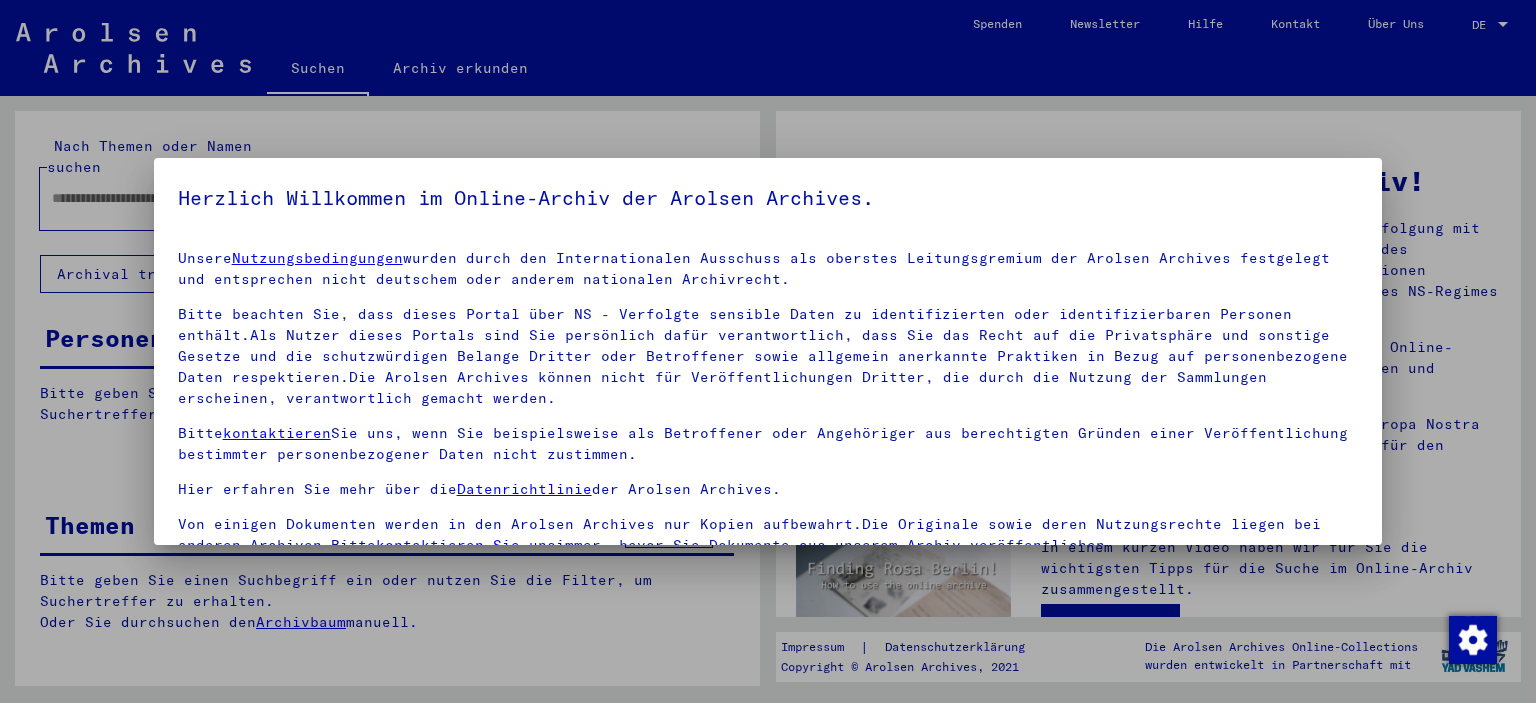 scroll, scrollTop: 0, scrollLeft: 0, axis: both 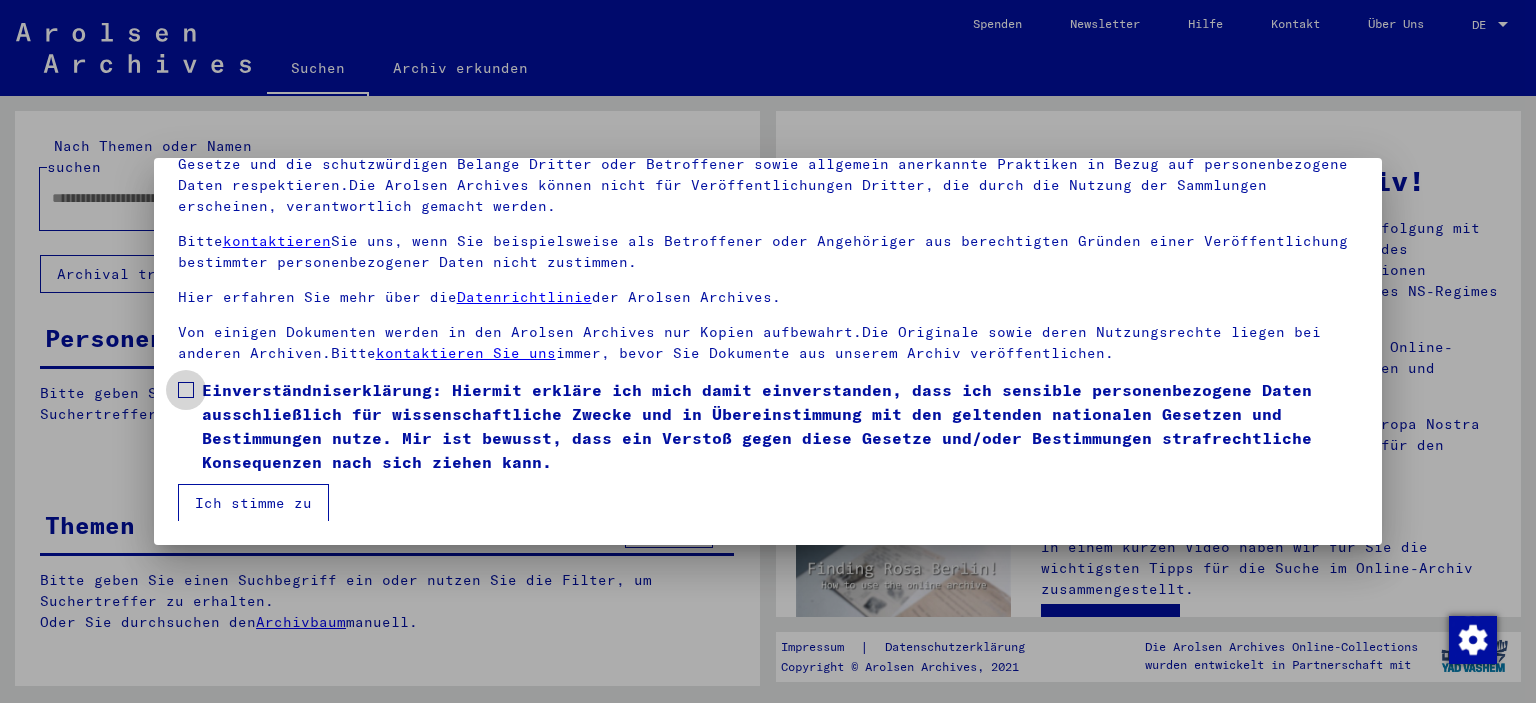 click at bounding box center (186, 390) 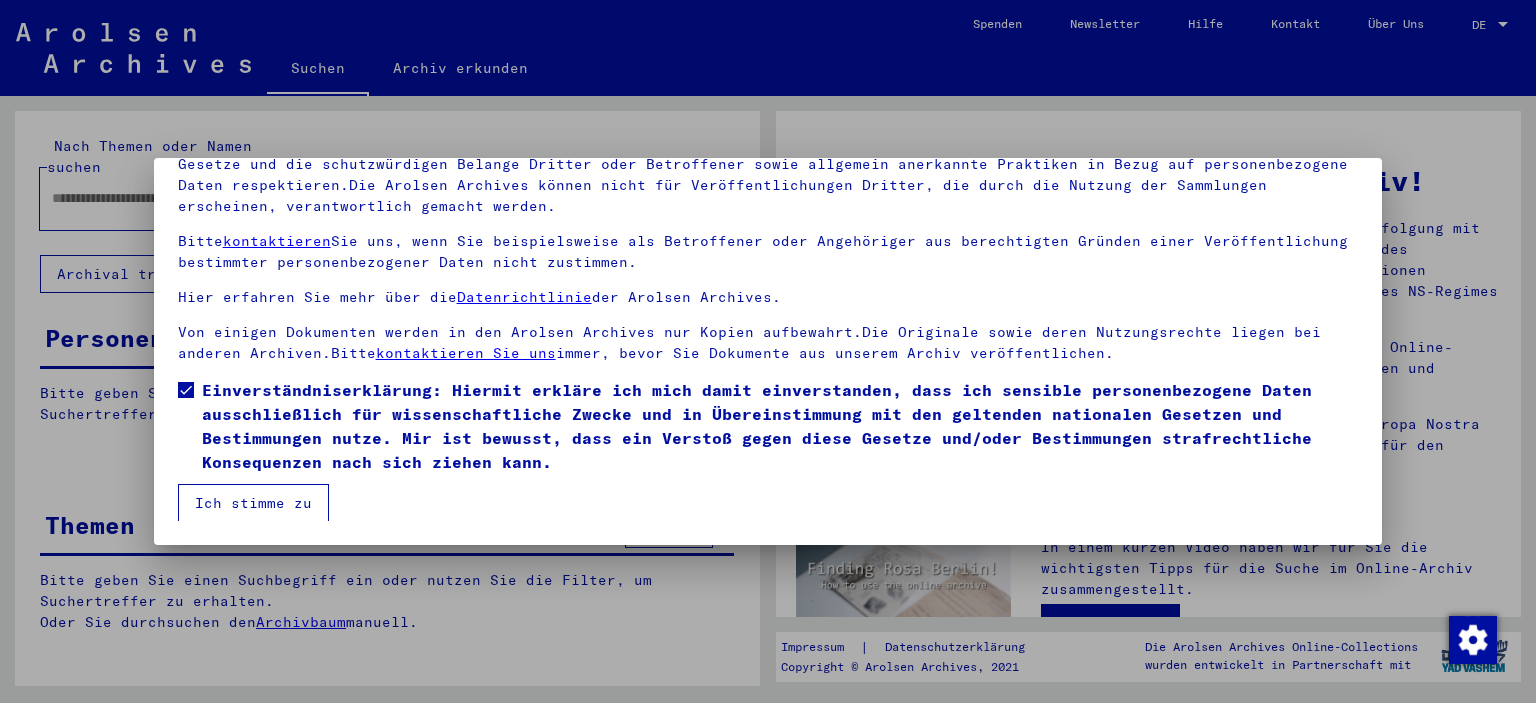 click on "Ich stimme zu" at bounding box center (253, 503) 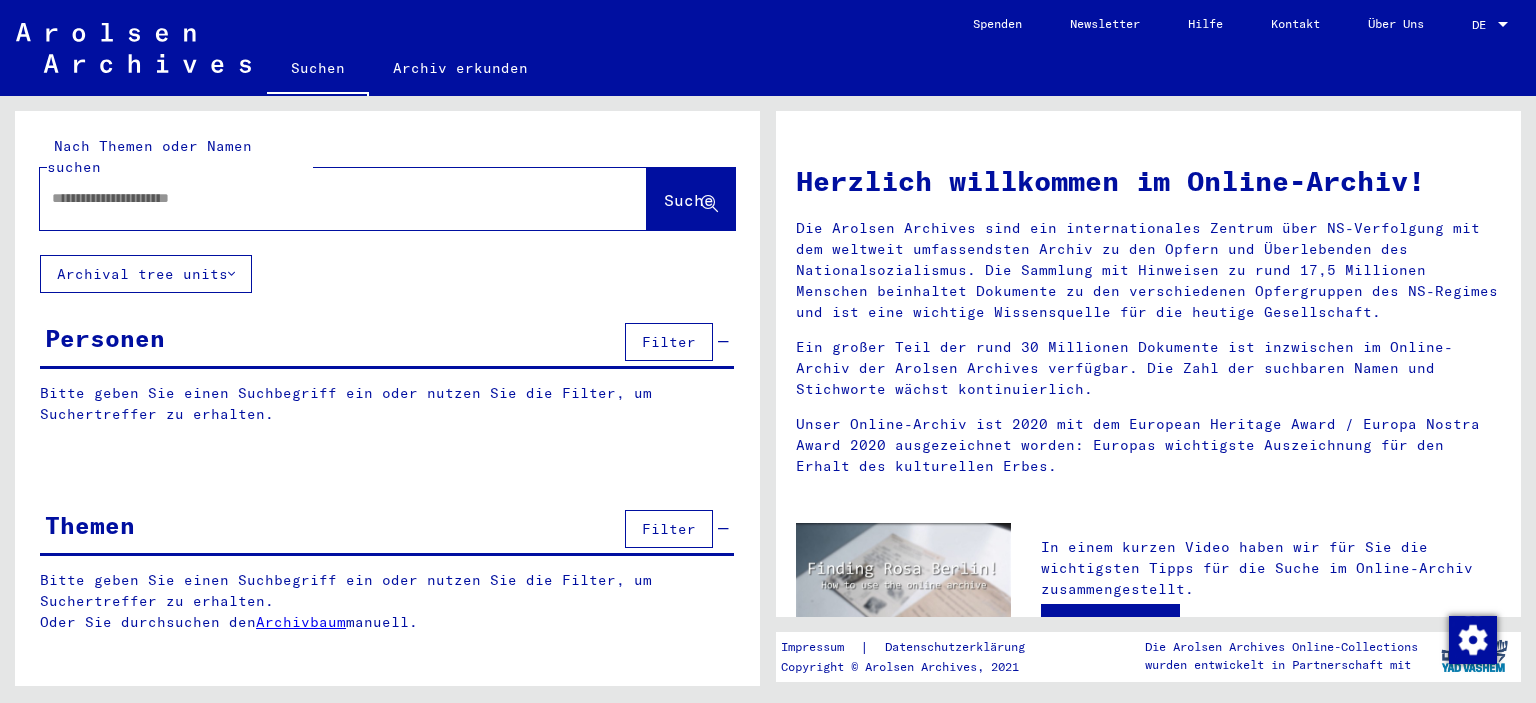 click 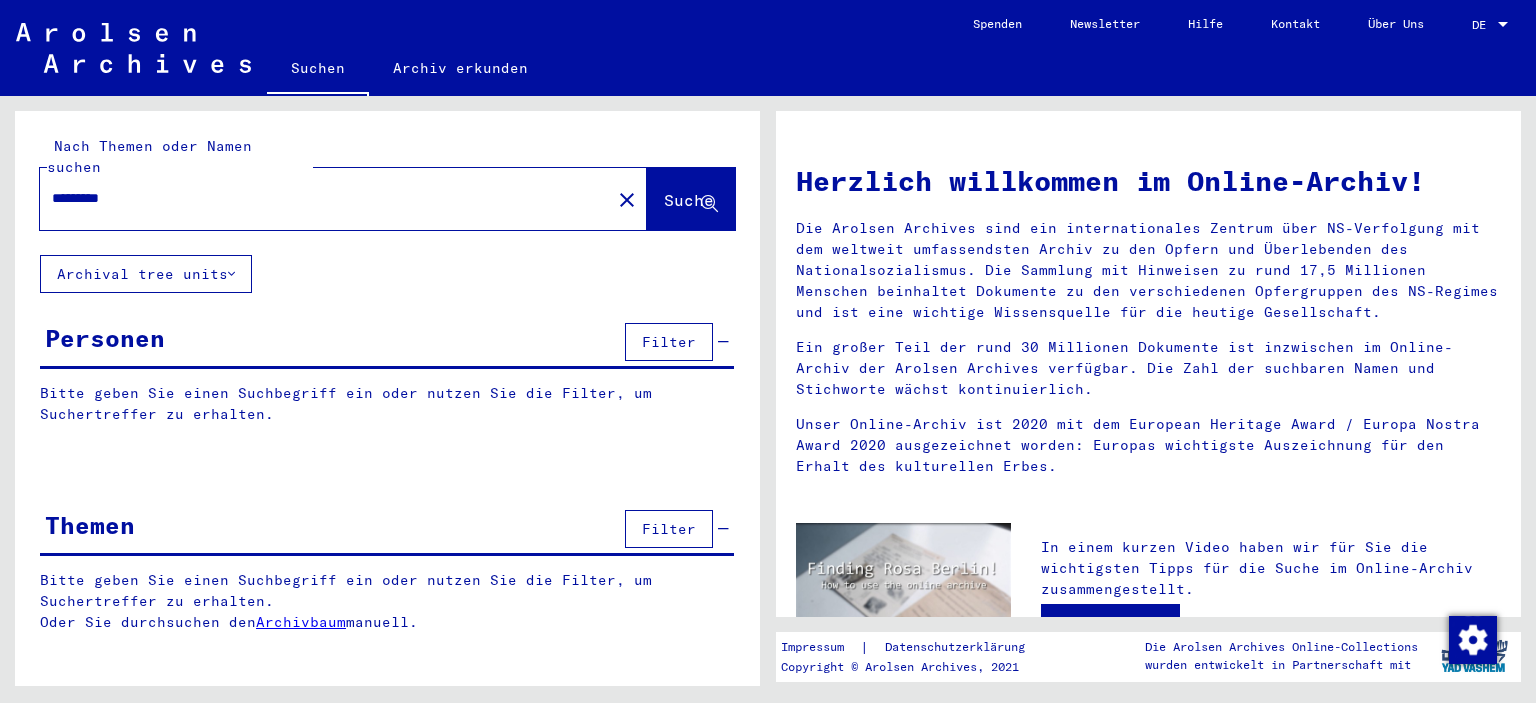 click on "********" 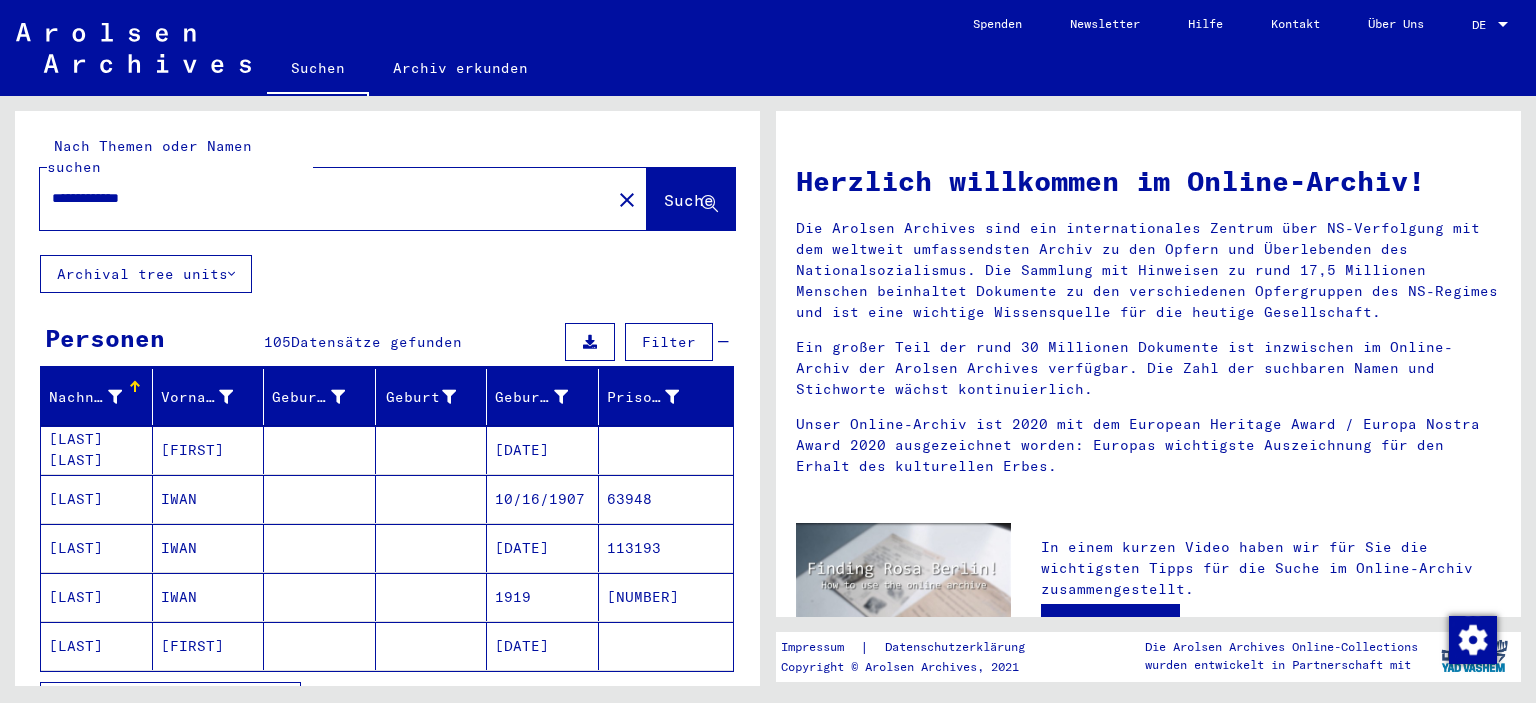click on "[FIRST]" at bounding box center [209, 499] 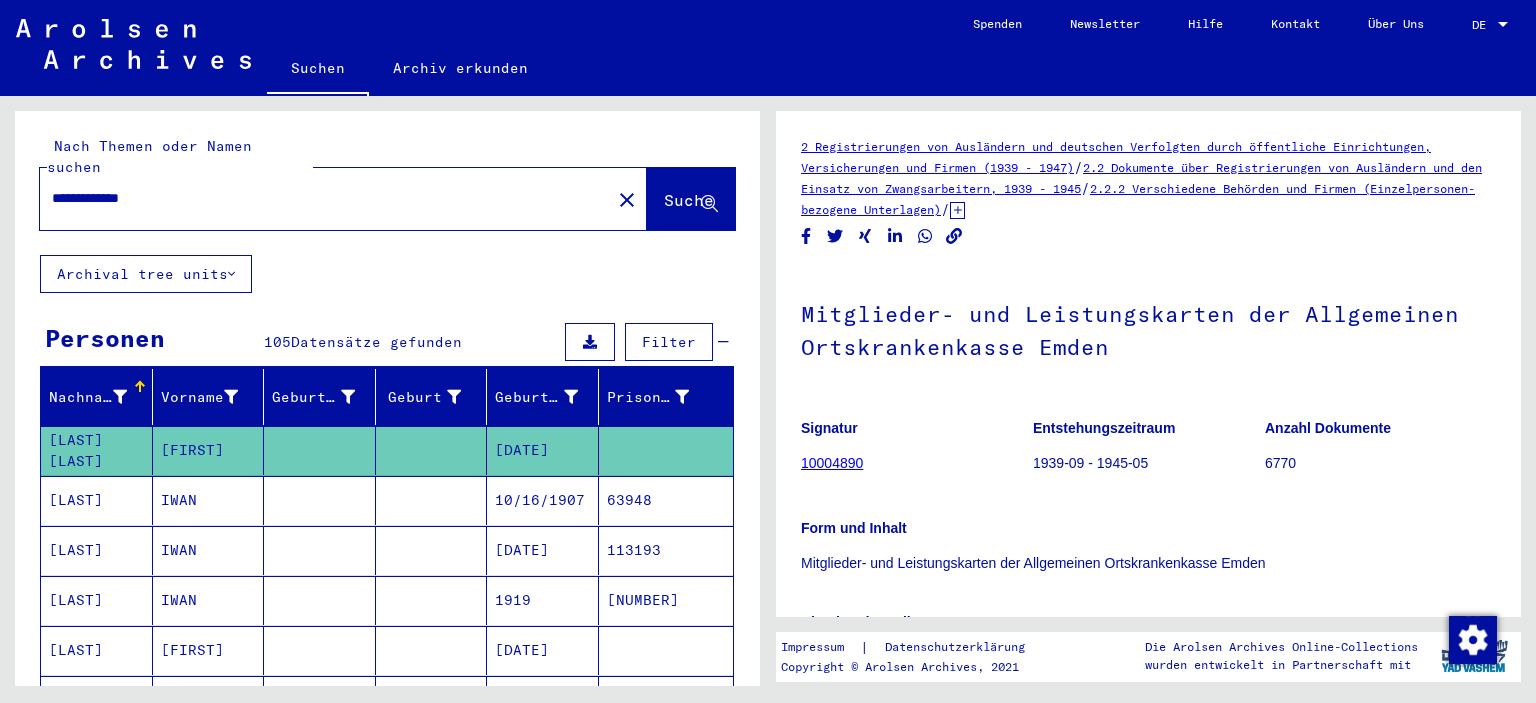 scroll, scrollTop: 363, scrollLeft: 0, axis: vertical 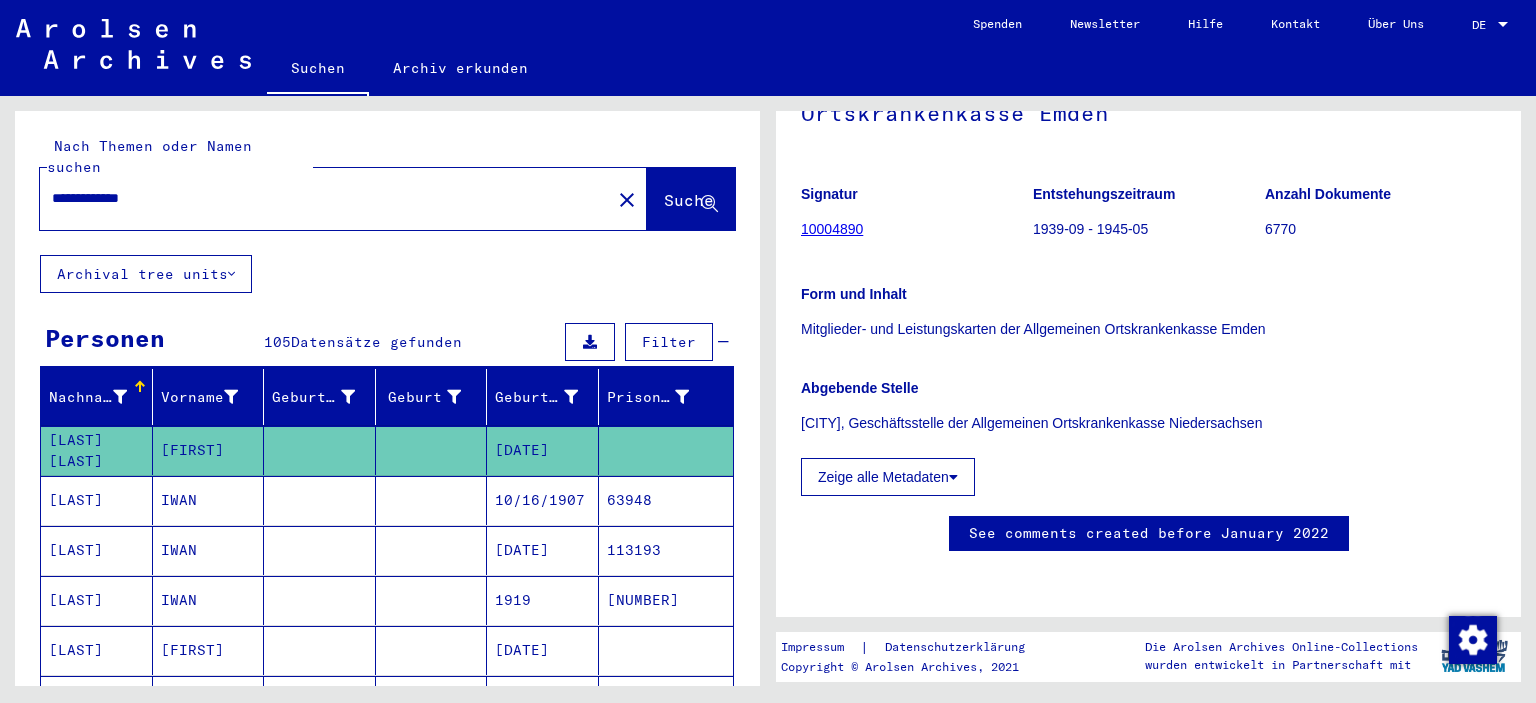 click at bounding box center [432, 650] 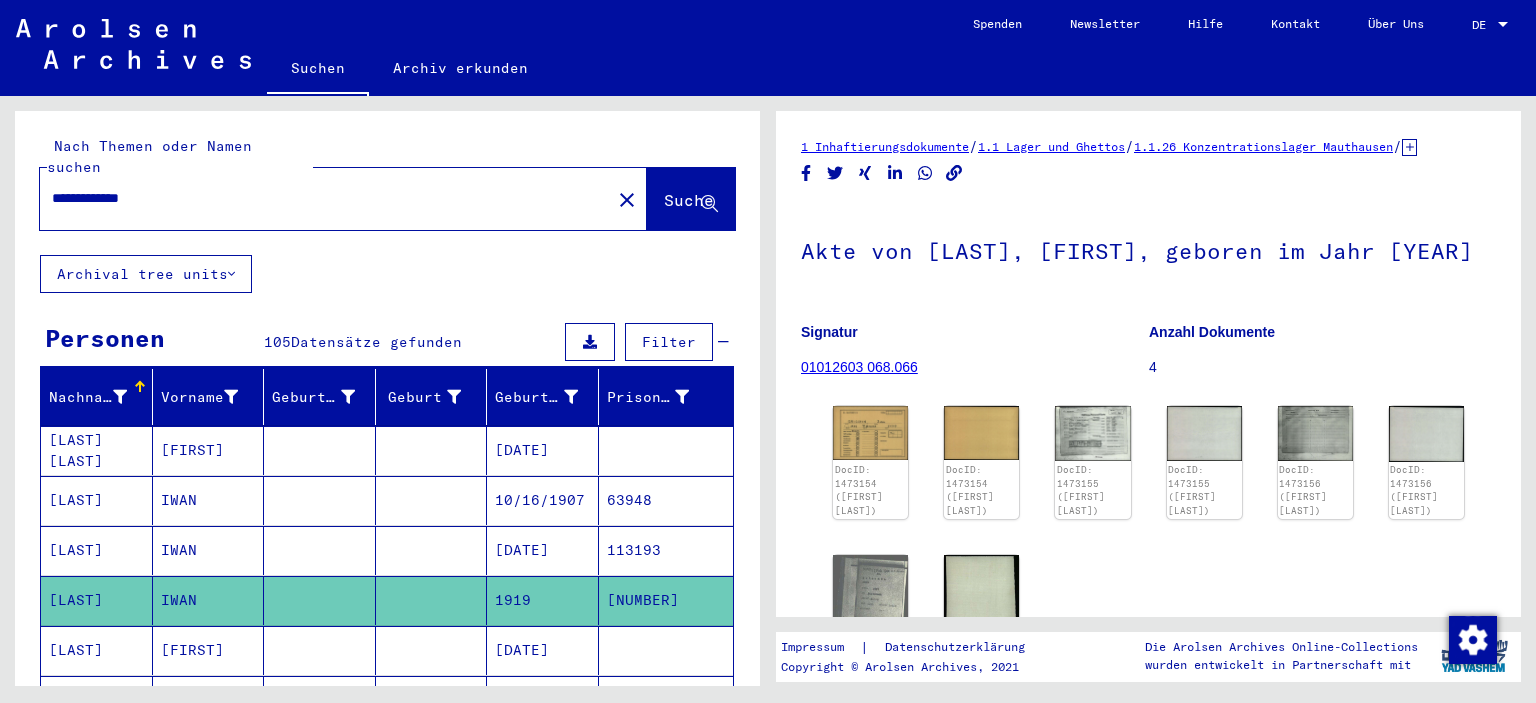 scroll, scrollTop: 187, scrollLeft: 0, axis: vertical 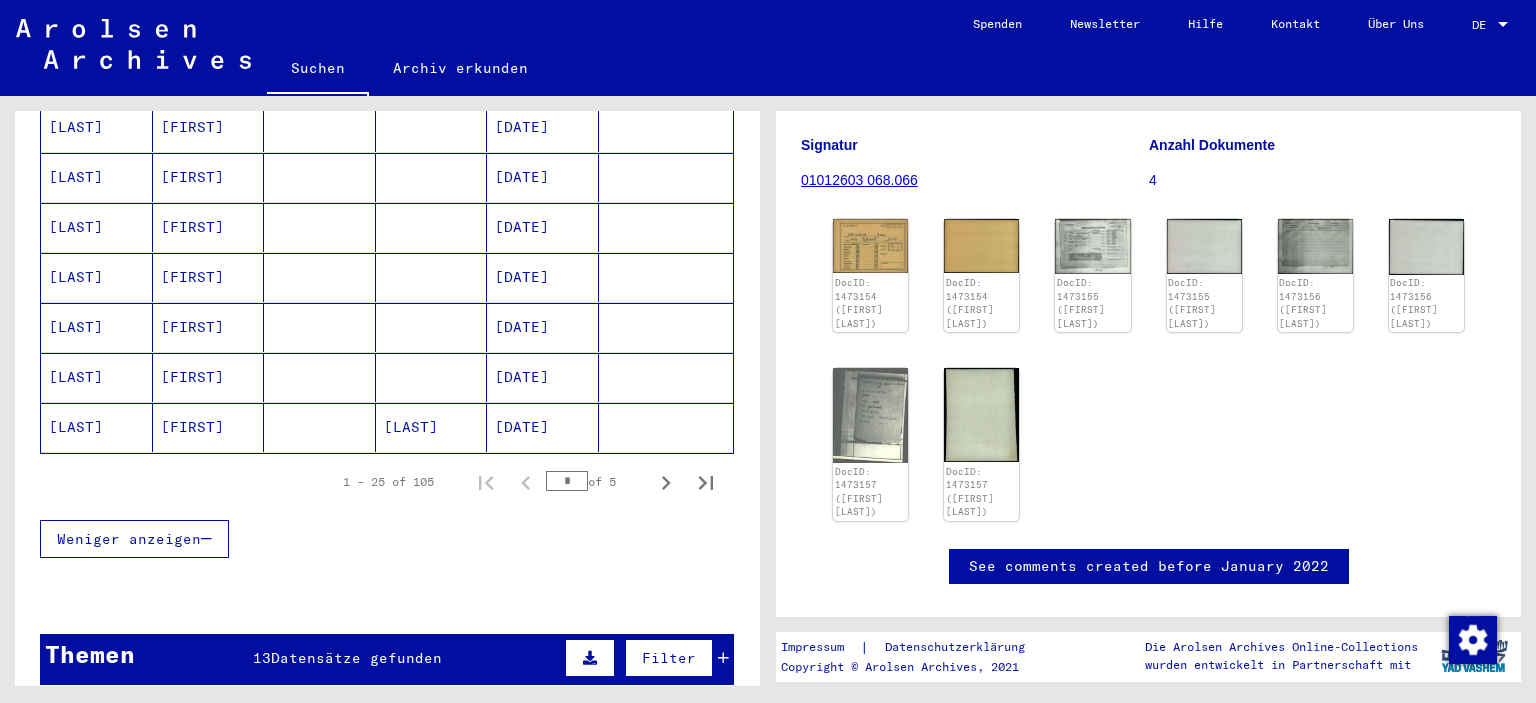 click at bounding box center (432, 377) 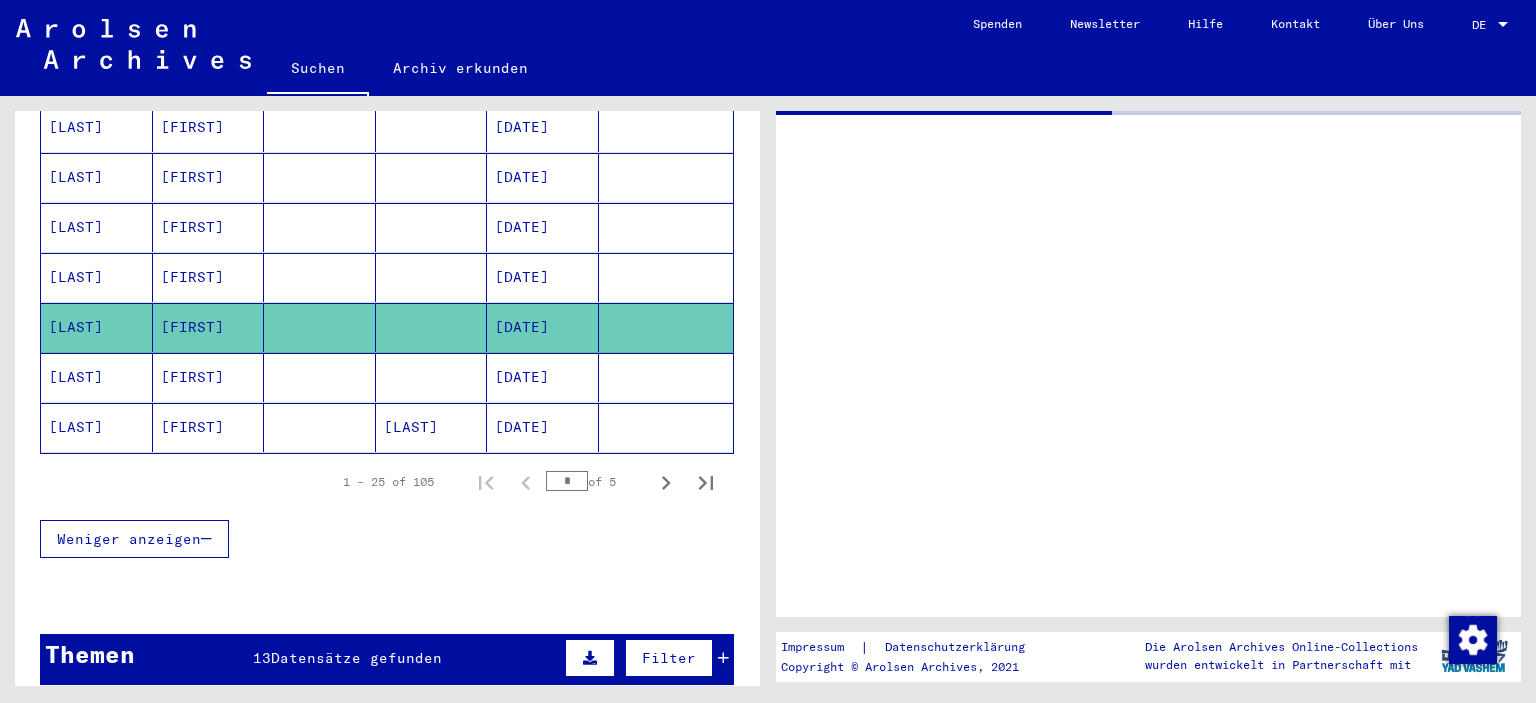 scroll, scrollTop: 0, scrollLeft: 0, axis: both 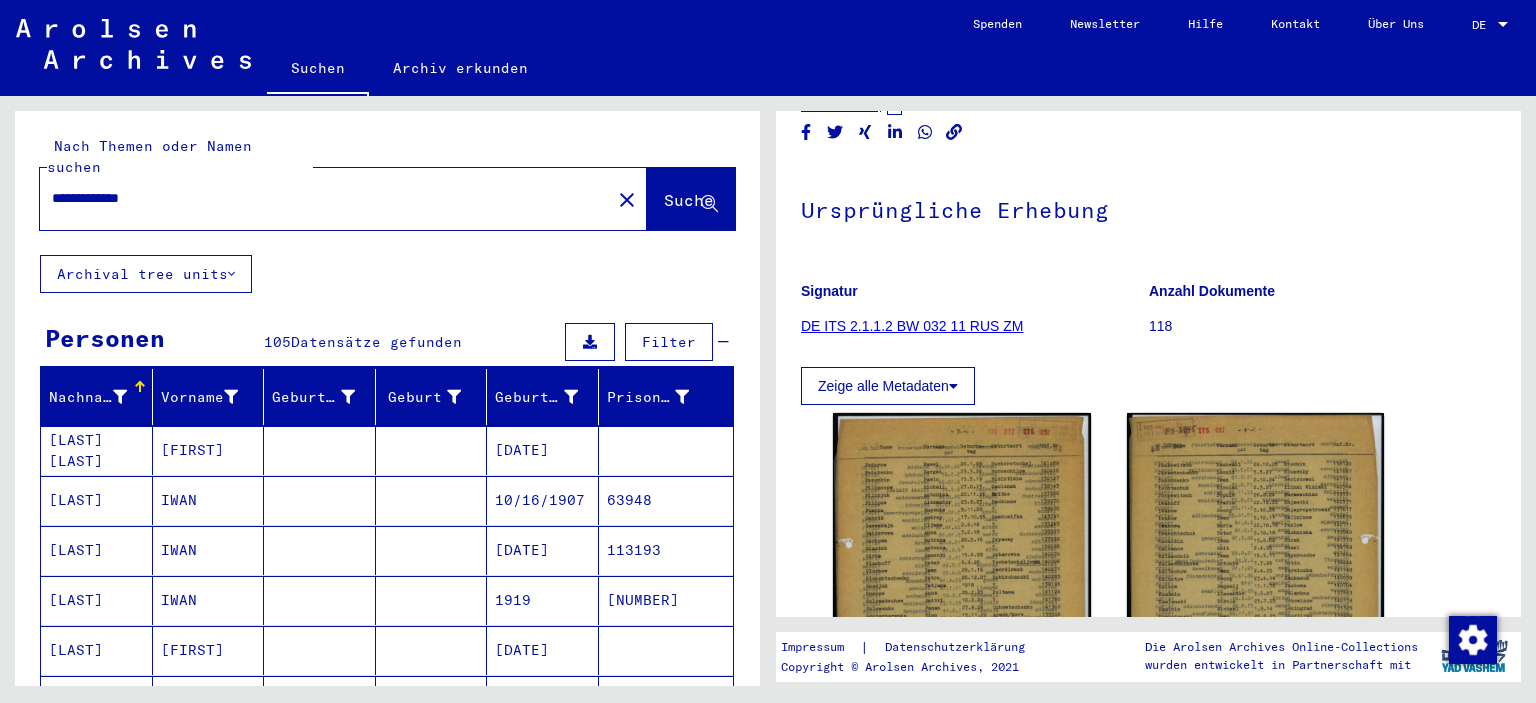 drag, startPoint x: 168, startPoint y: 176, endPoint x: 0, endPoint y: 195, distance: 169.07098 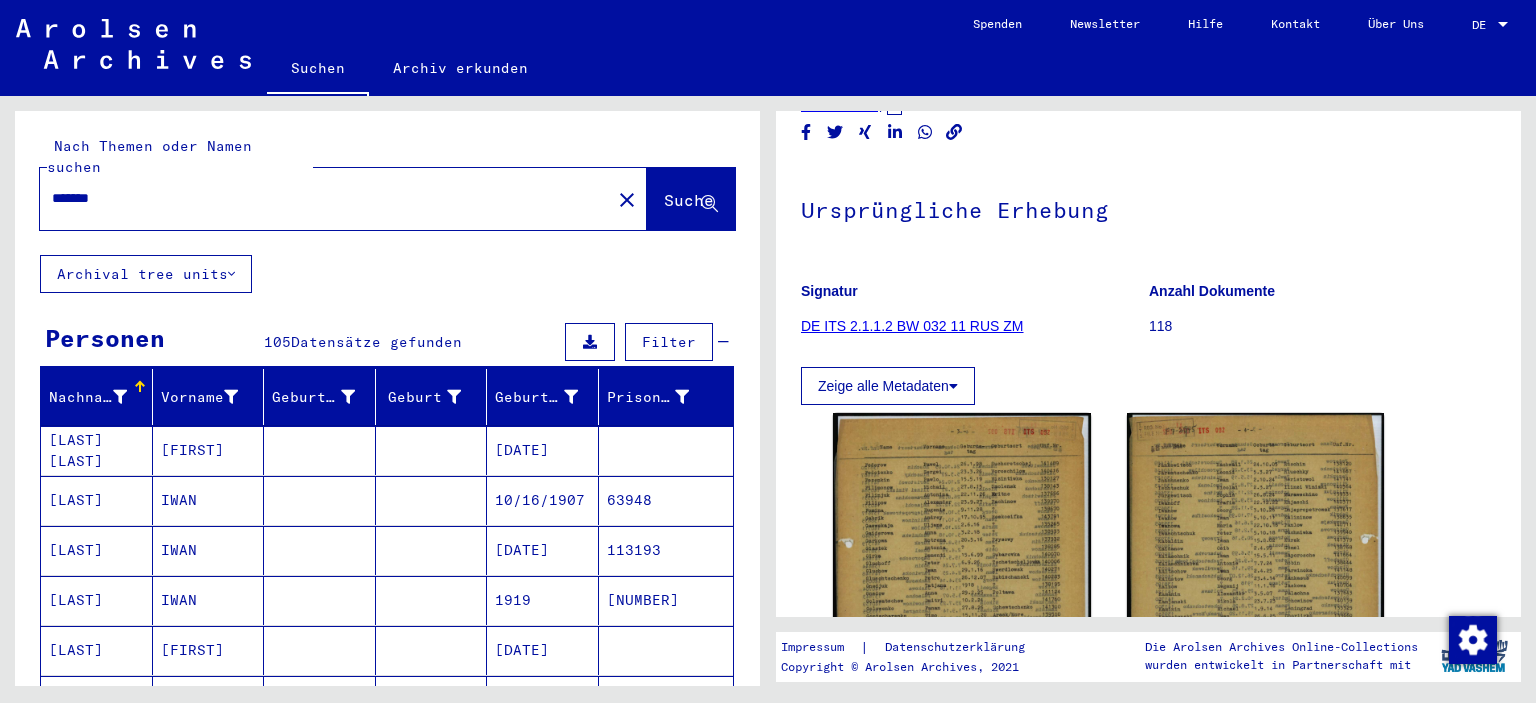 scroll, scrollTop: 0, scrollLeft: 0, axis: both 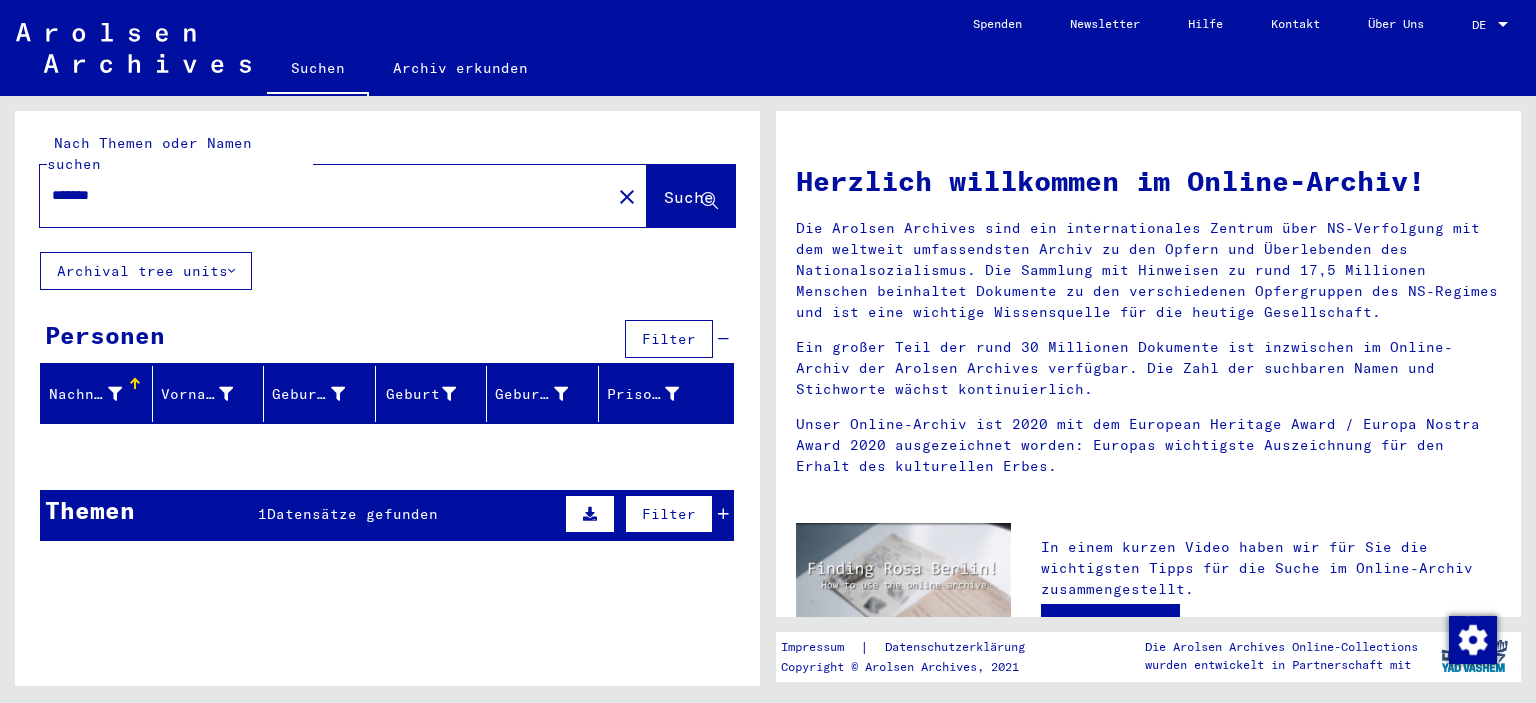 click on "Datensätze gefunden" at bounding box center [352, 514] 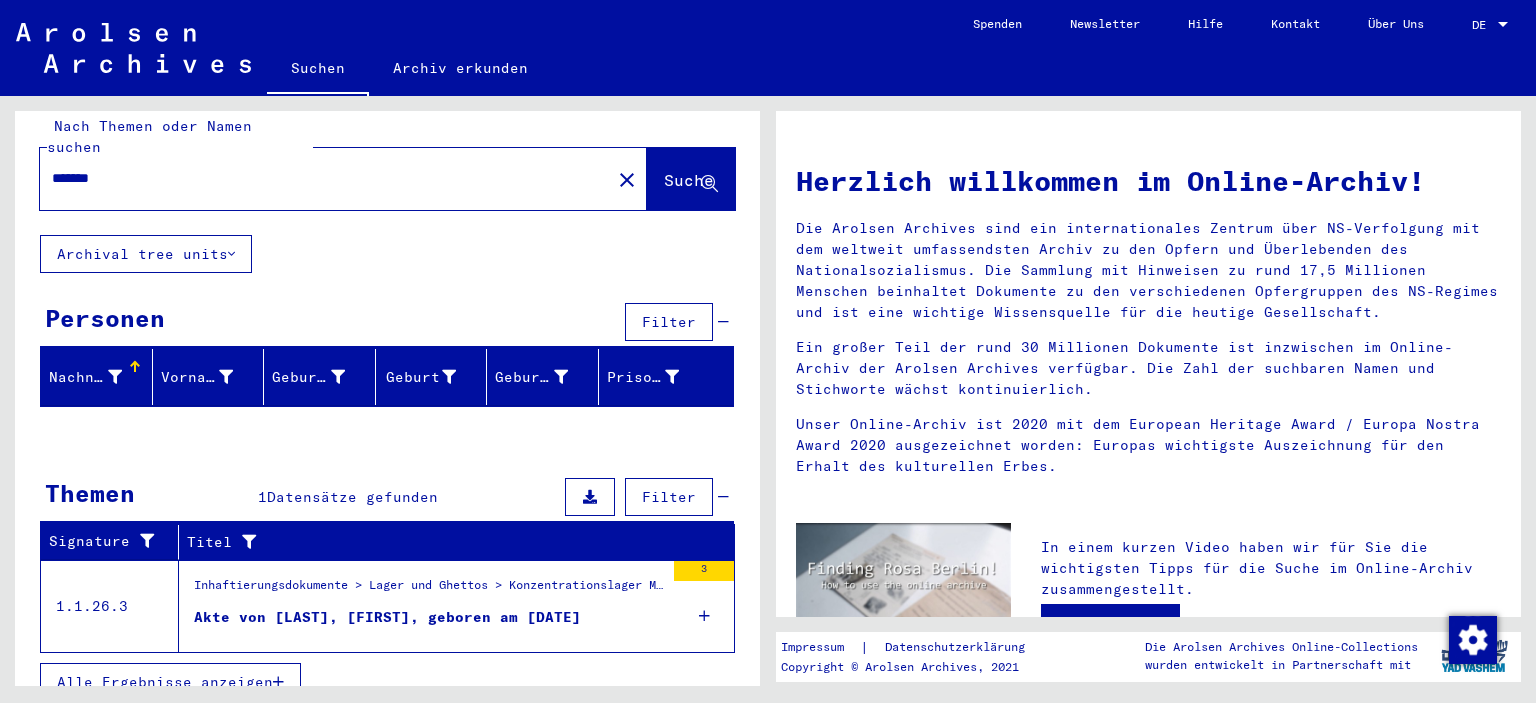 scroll, scrollTop: 12, scrollLeft: 0, axis: vertical 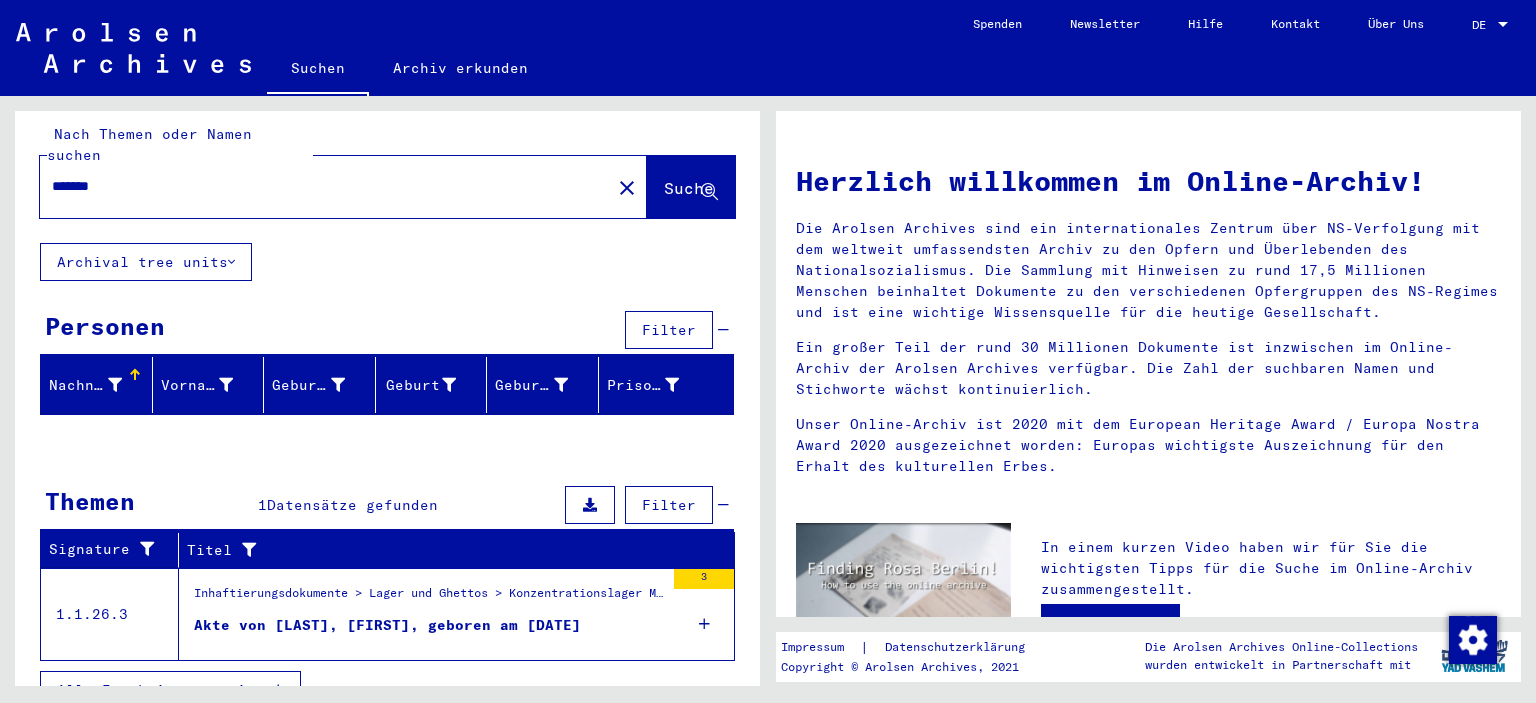 drag, startPoint x: 288, startPoint y: 153, endPoint x: 104, endPoint y: 167, distance: 184.53185 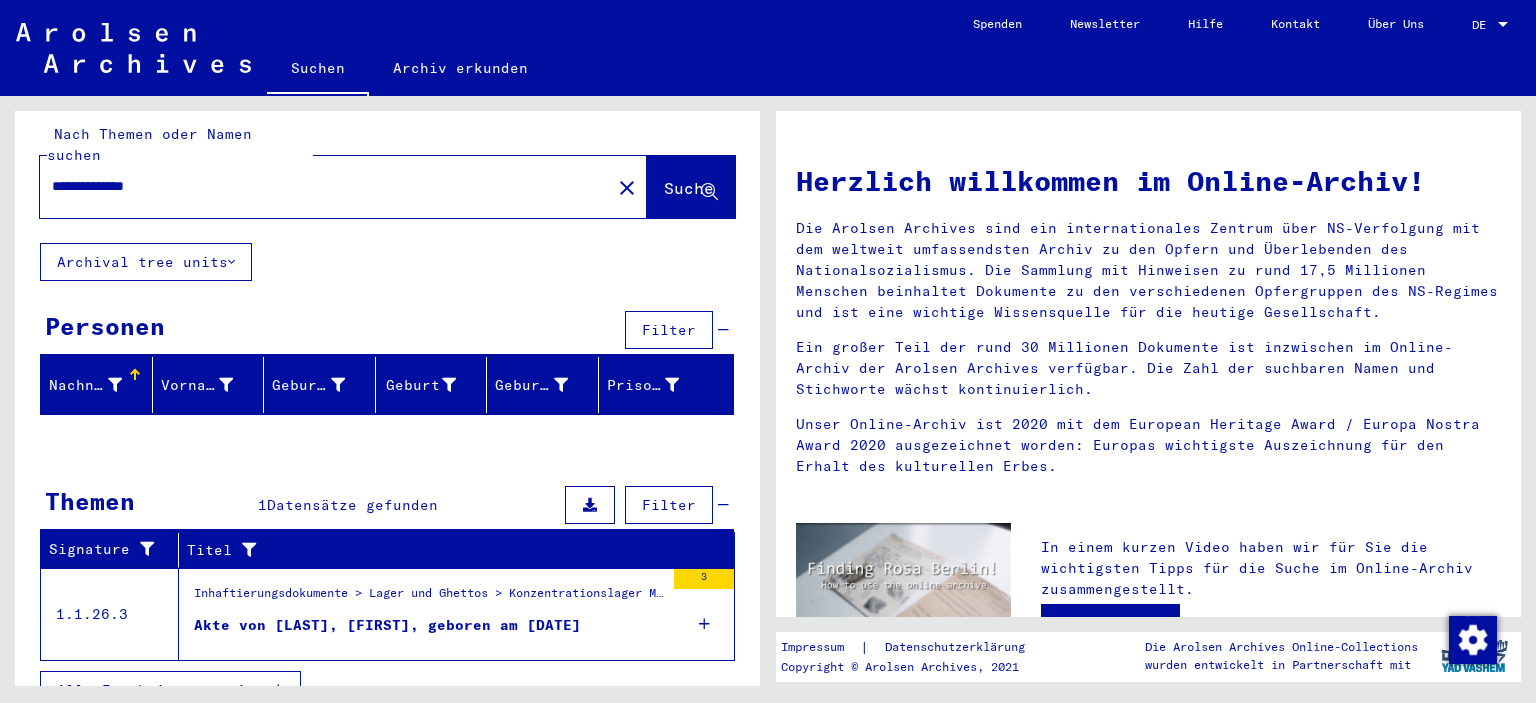 type on "**********" 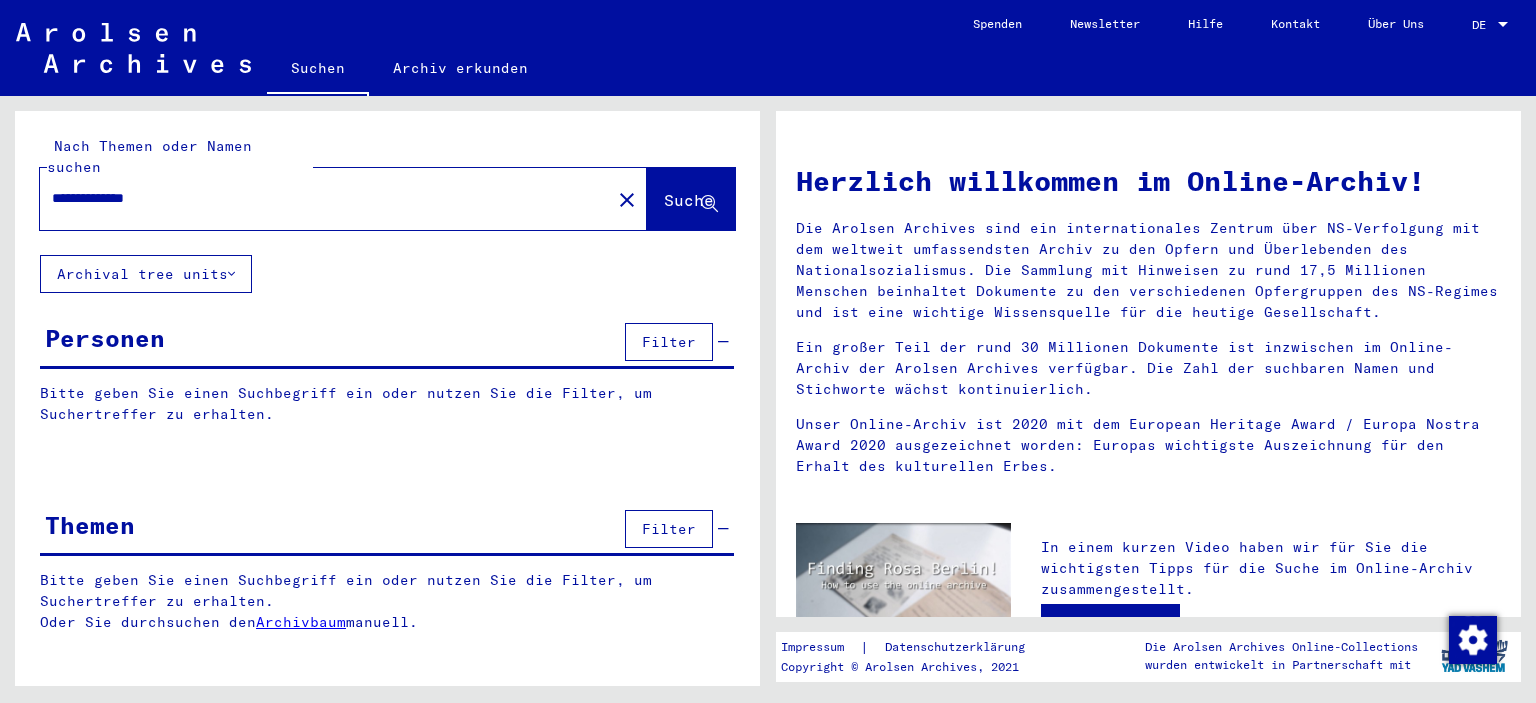 scroll, scrollTop: 0, scrollLeft: 0, axis: both 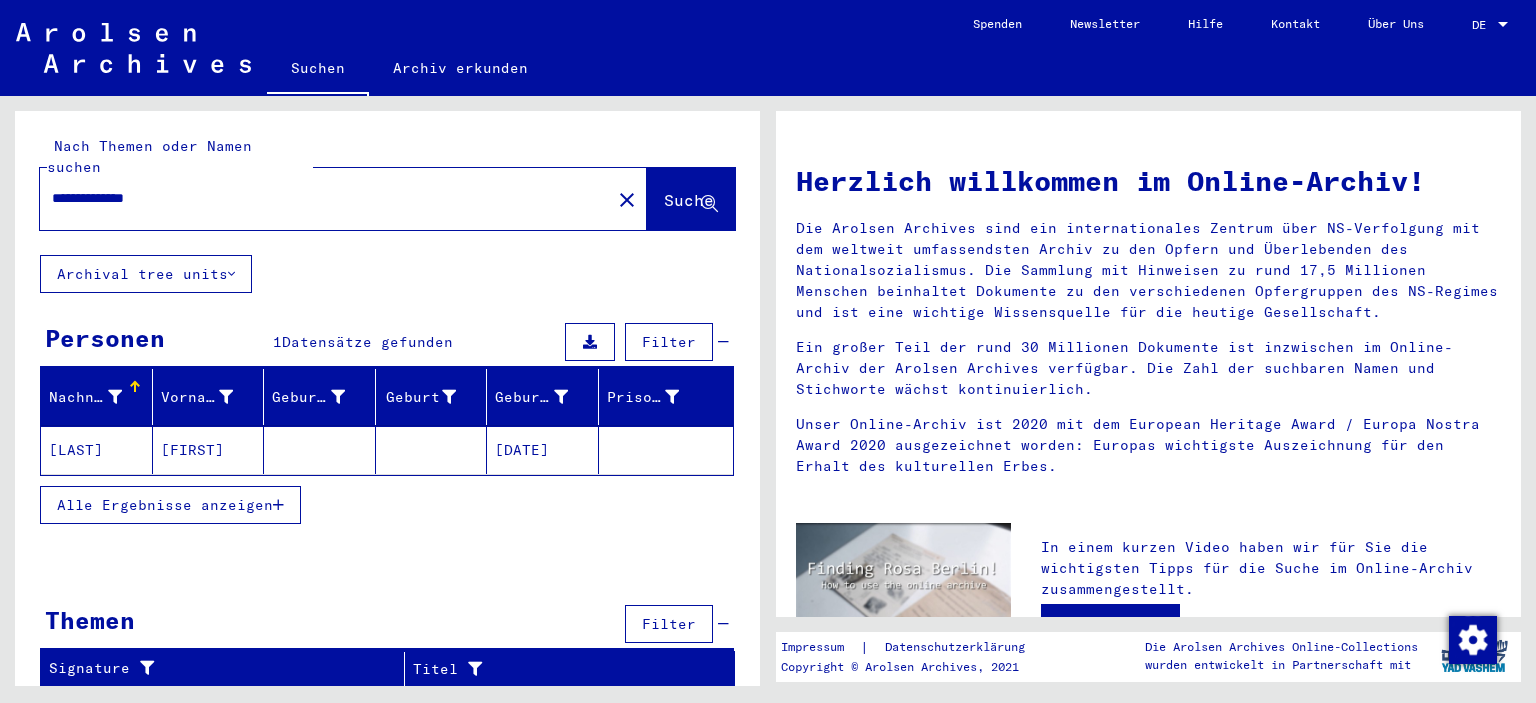 click 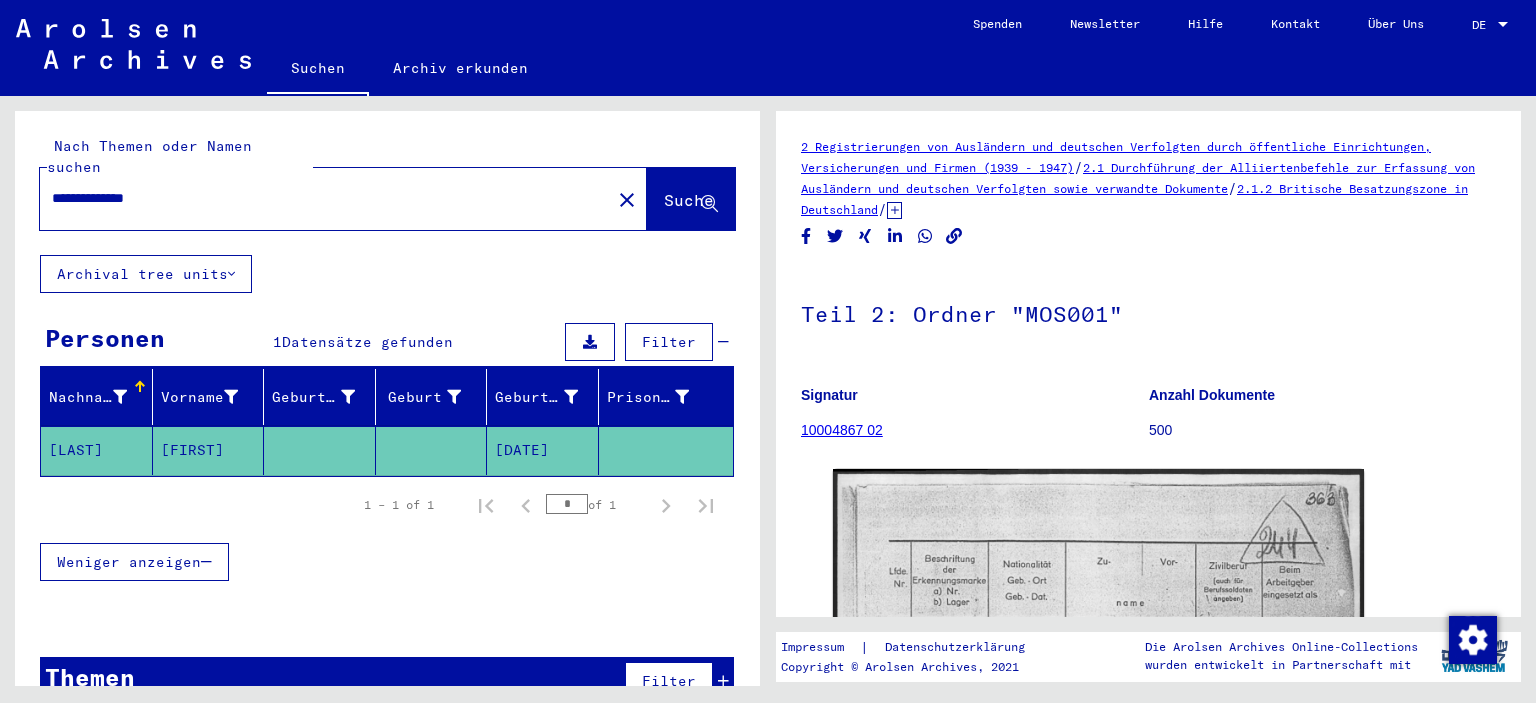 scroll, scrollTop: 0, scrollLeft: 0, axis: both 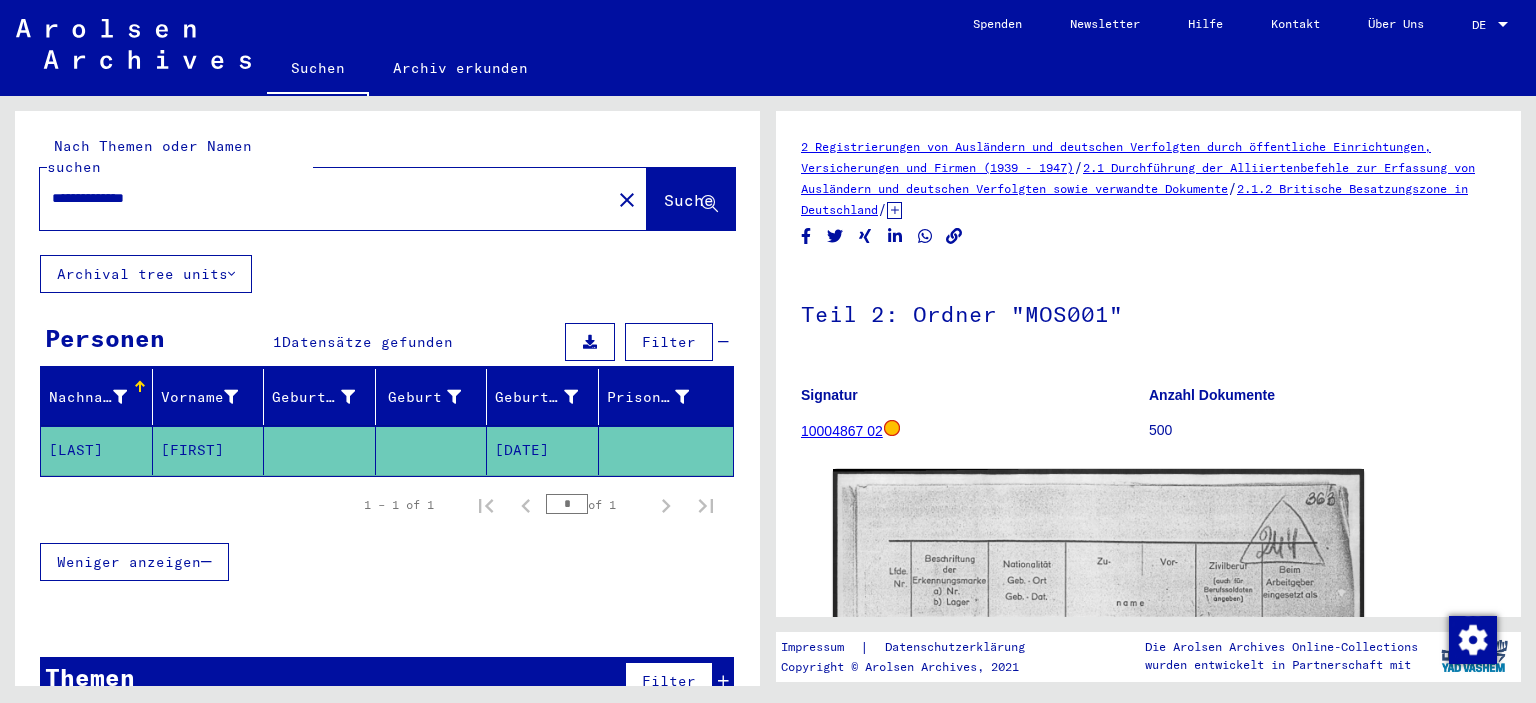 click on "10004867 02" 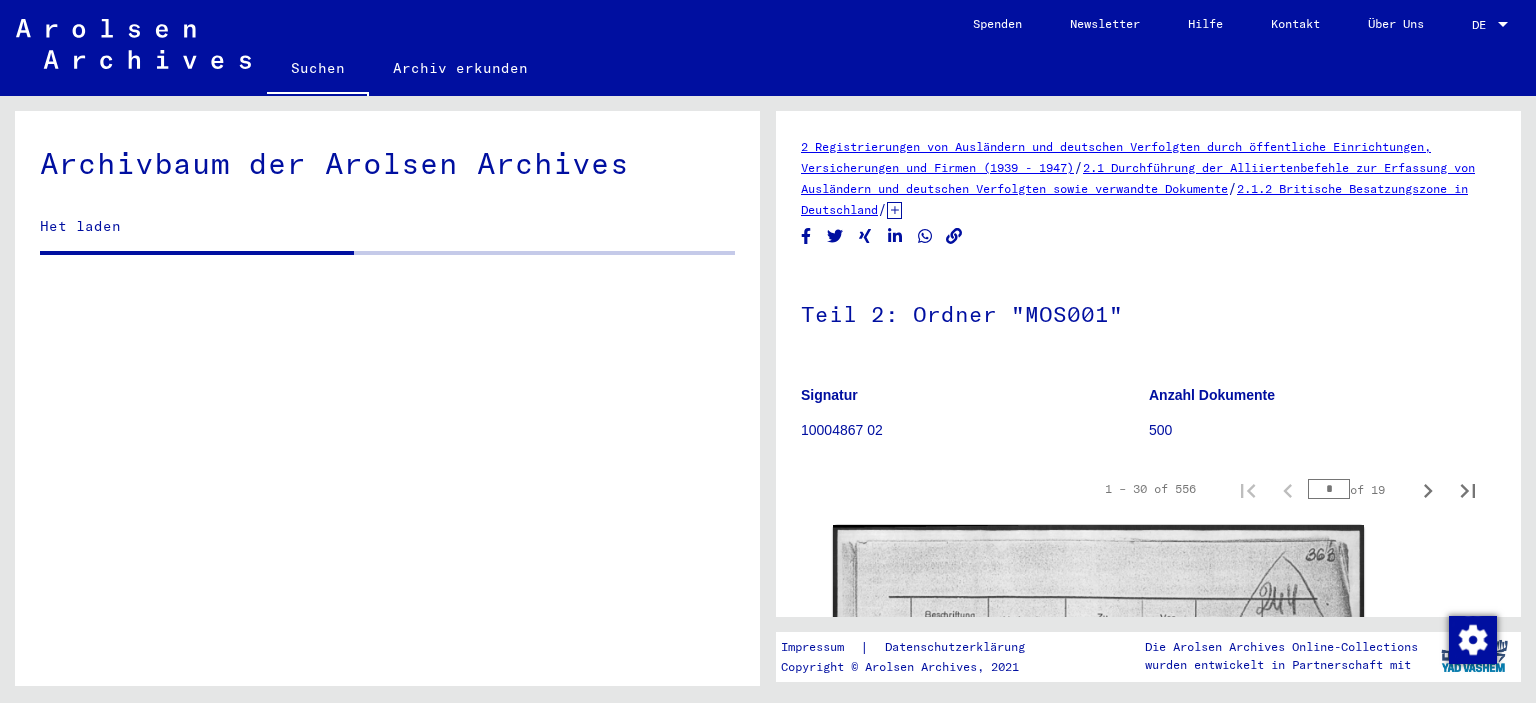 scroll, scrollTop: 1388, scrollLeft: 0, axis: vertical 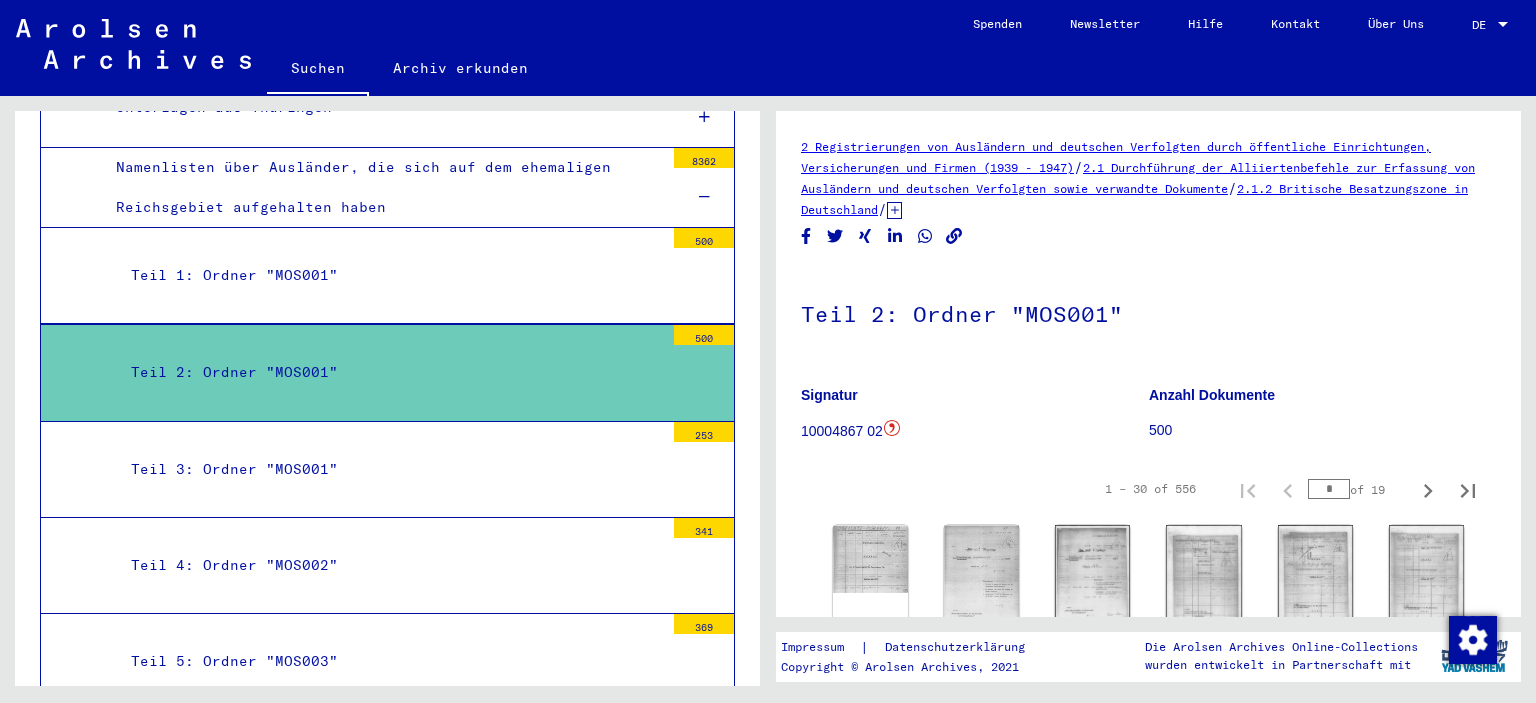 click on "Teil 3: Ordner "MOS001"" at bounding box center [390, 469] 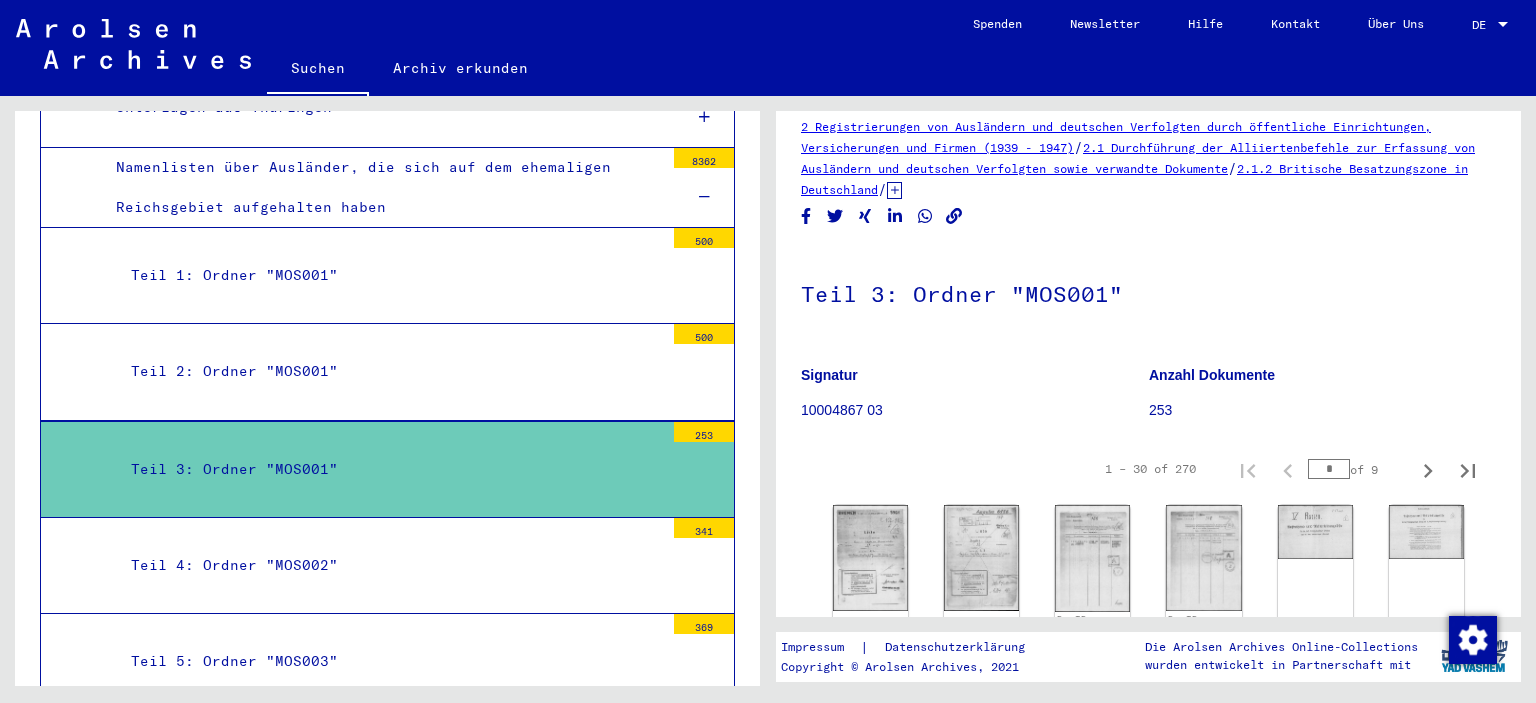 scroll, scrollTop: 112, scrollLeft: 0, axis: vertical 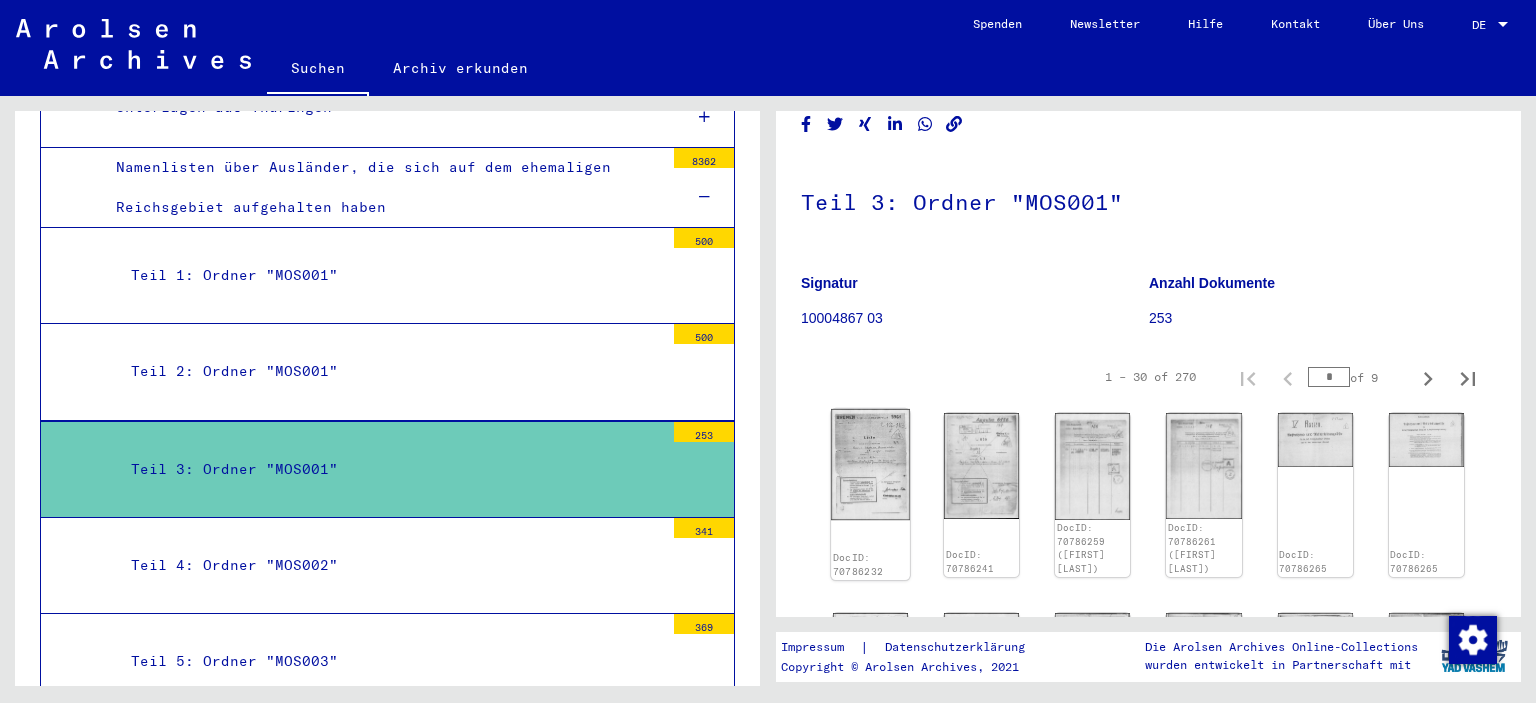 click 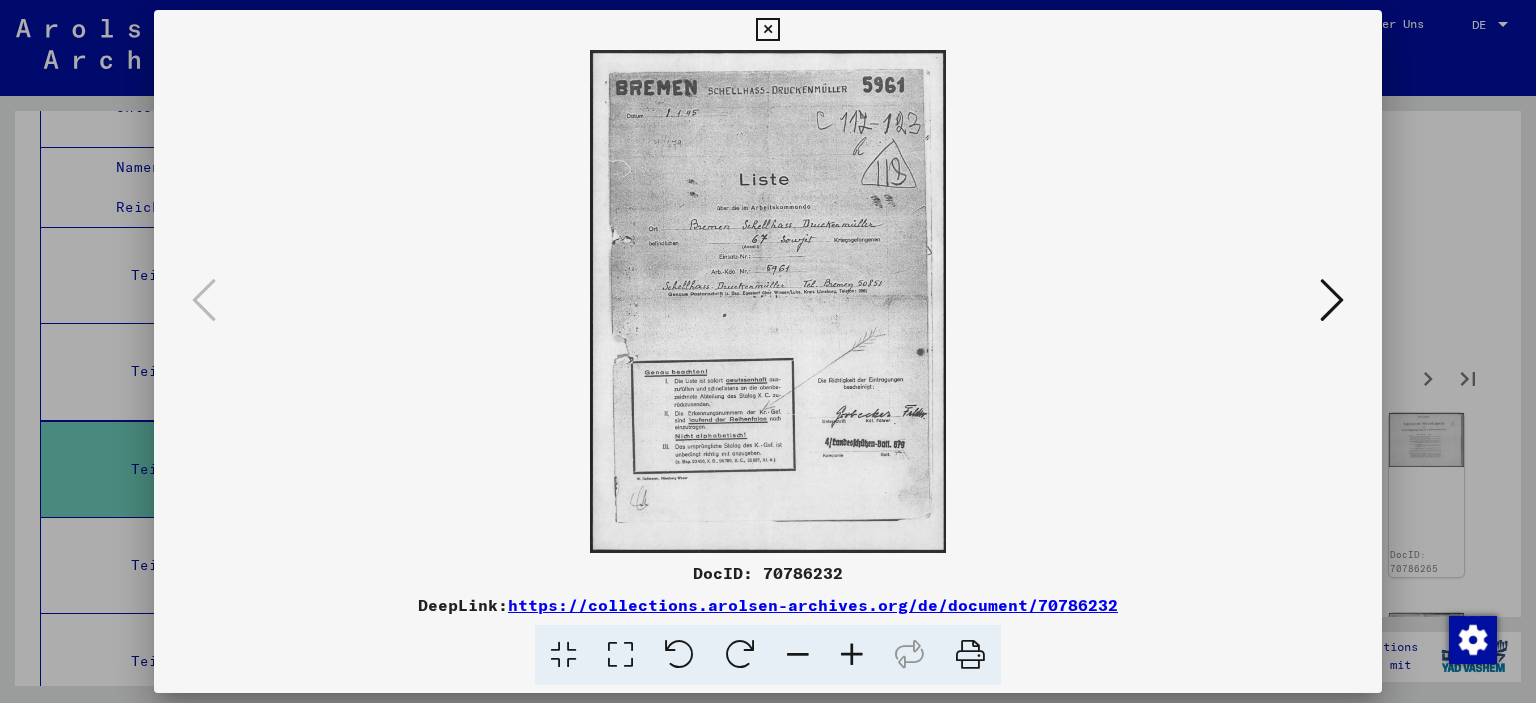 click at bounding box center [1332, 300] 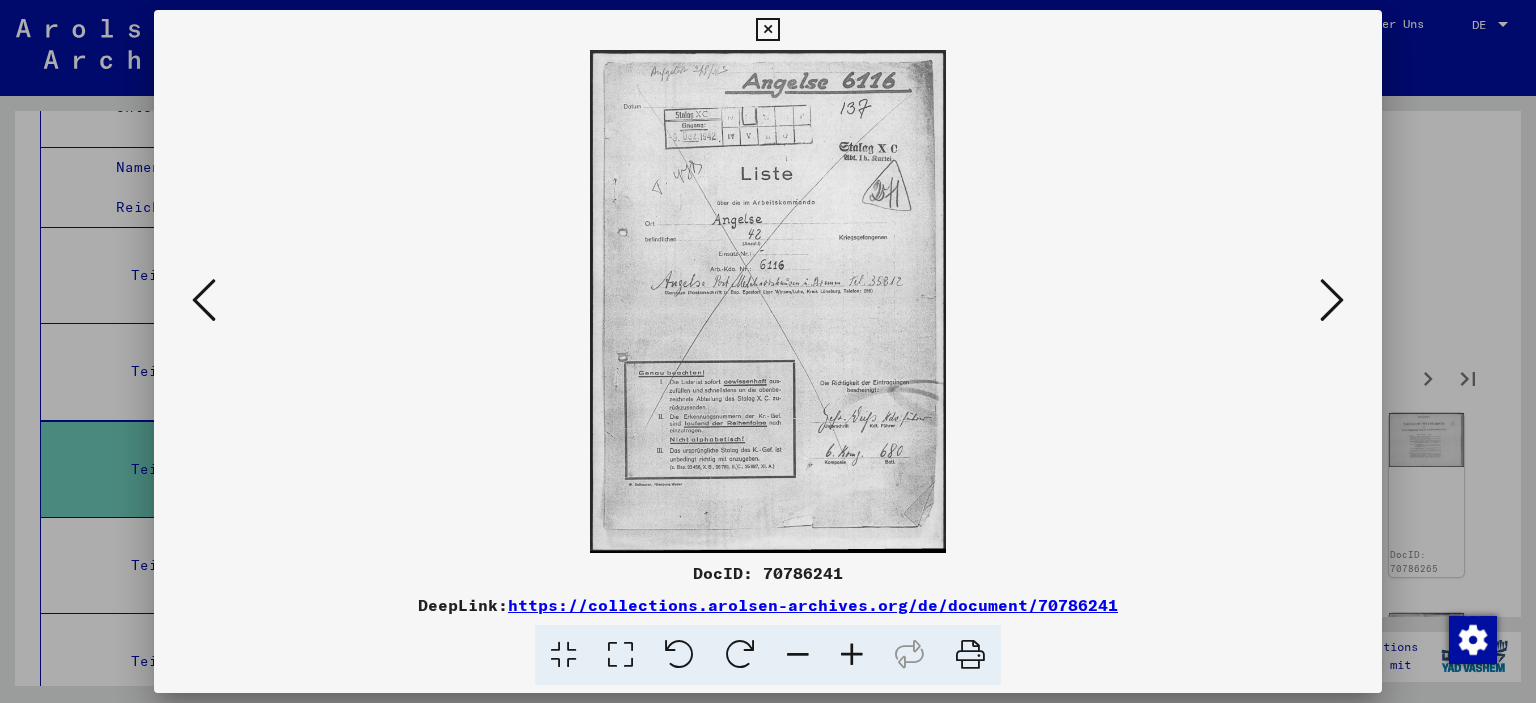 click at bounding box center (1332, 300) 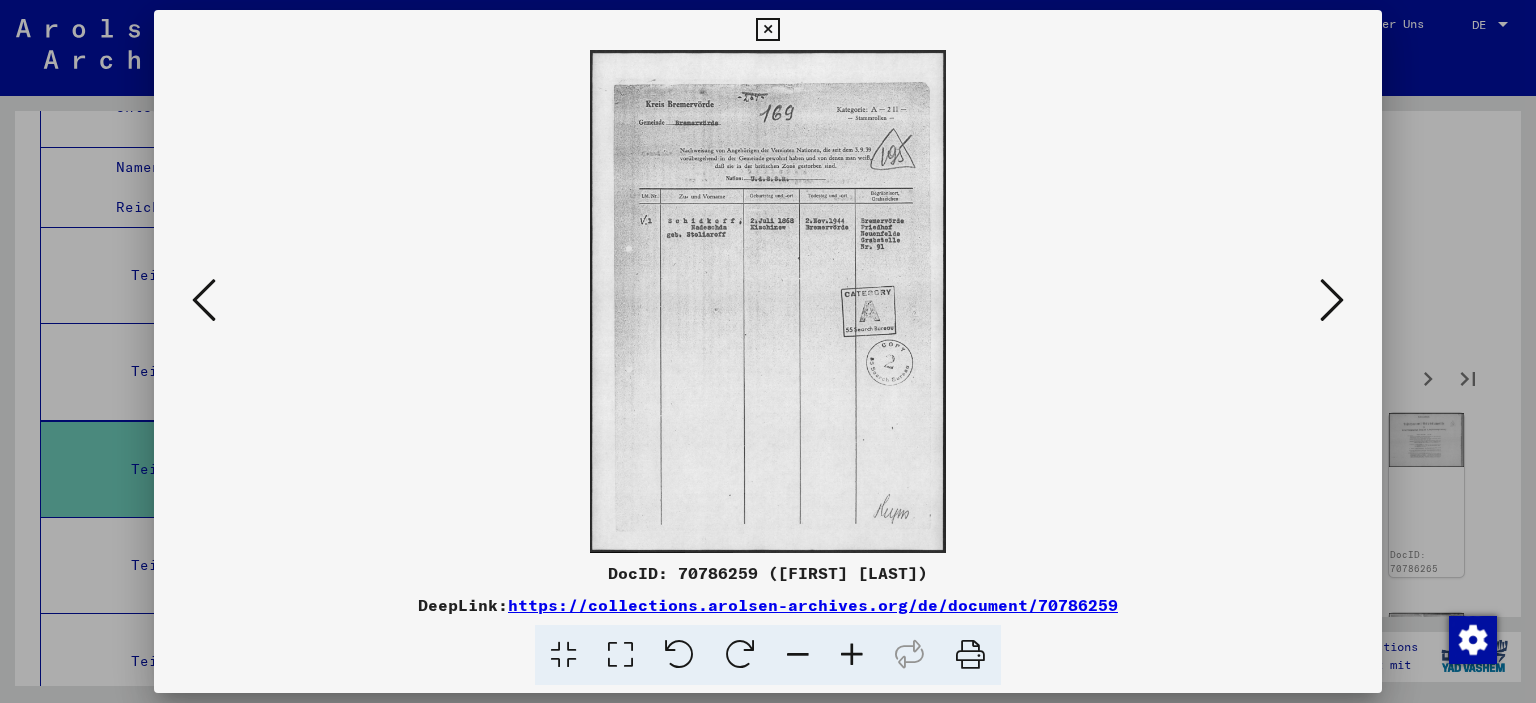 click at bounding box center [1332, 300] 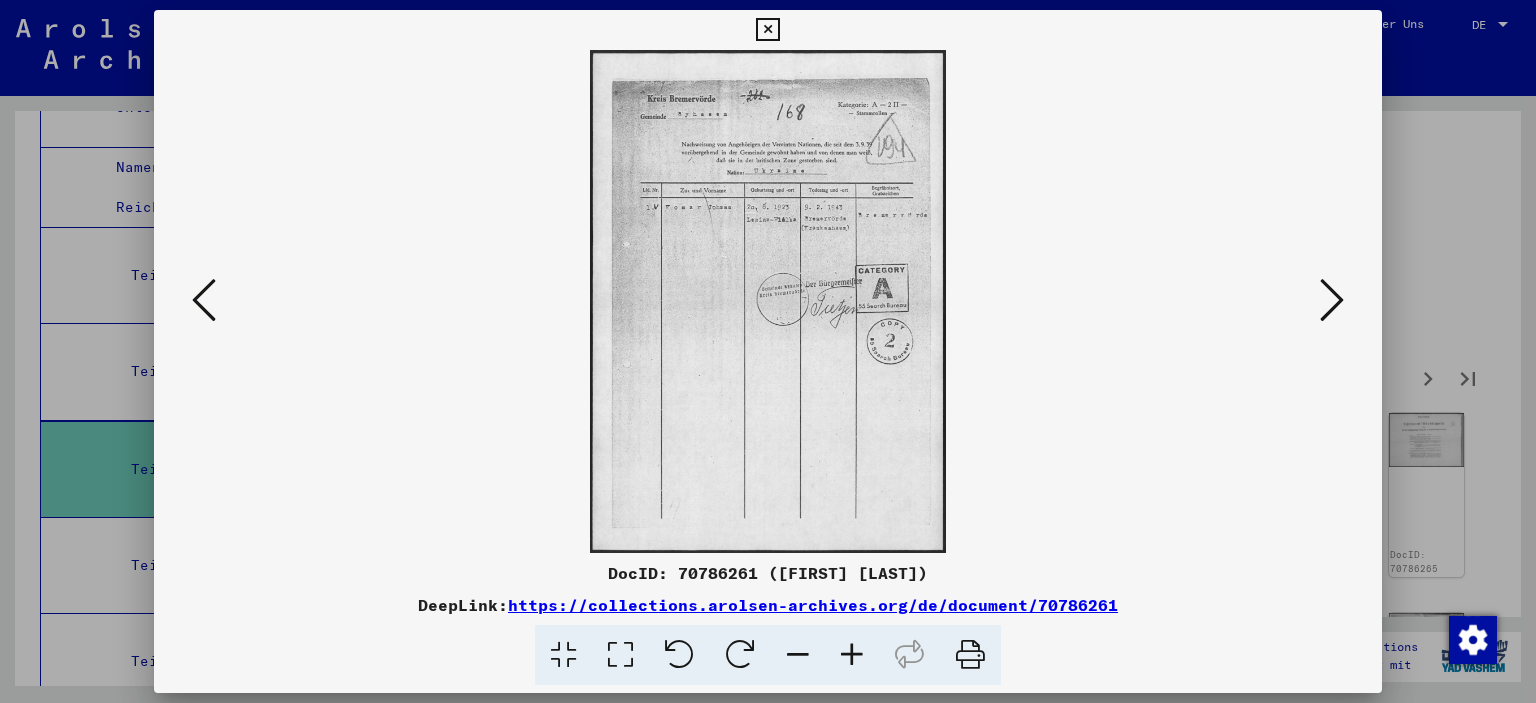 click at bounding box center [1332, 300] 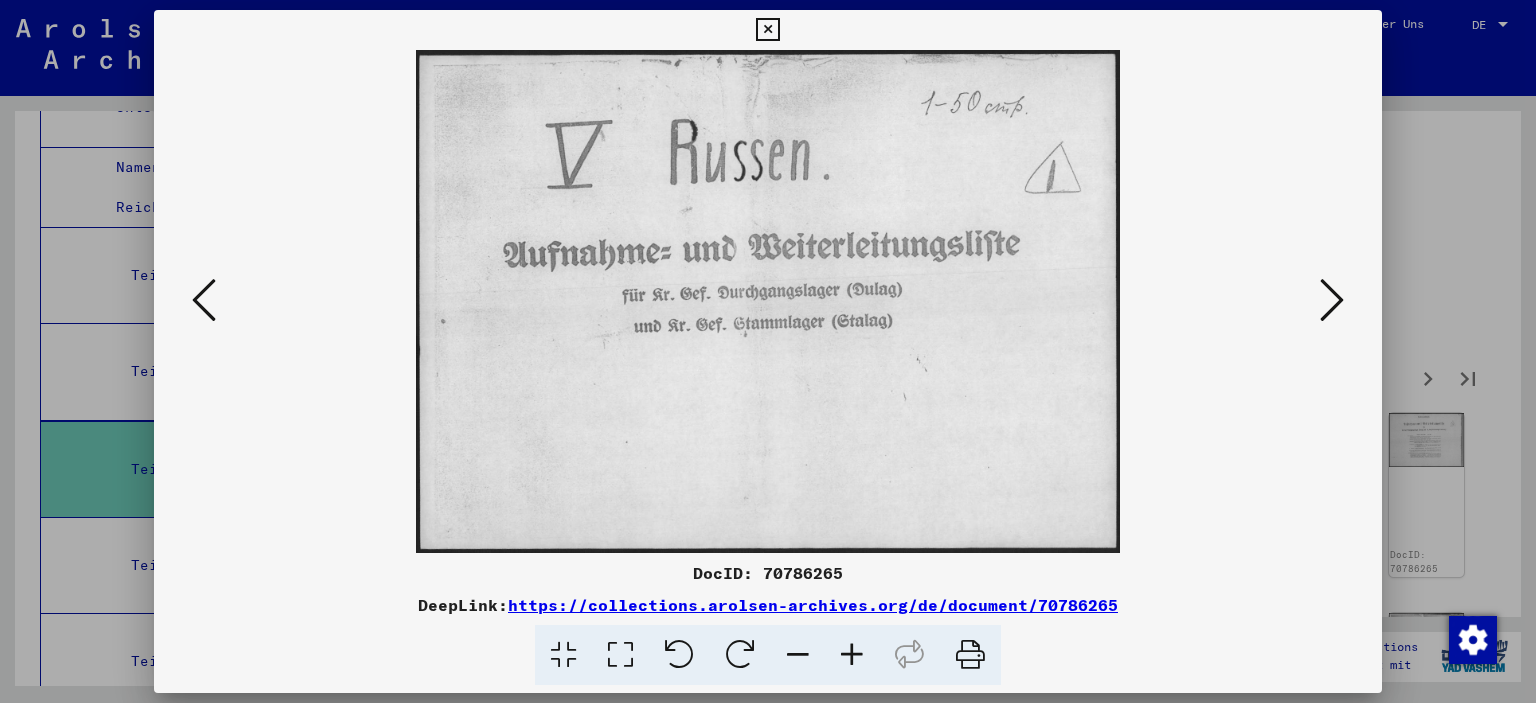 click at bounding box center (1332, 300) 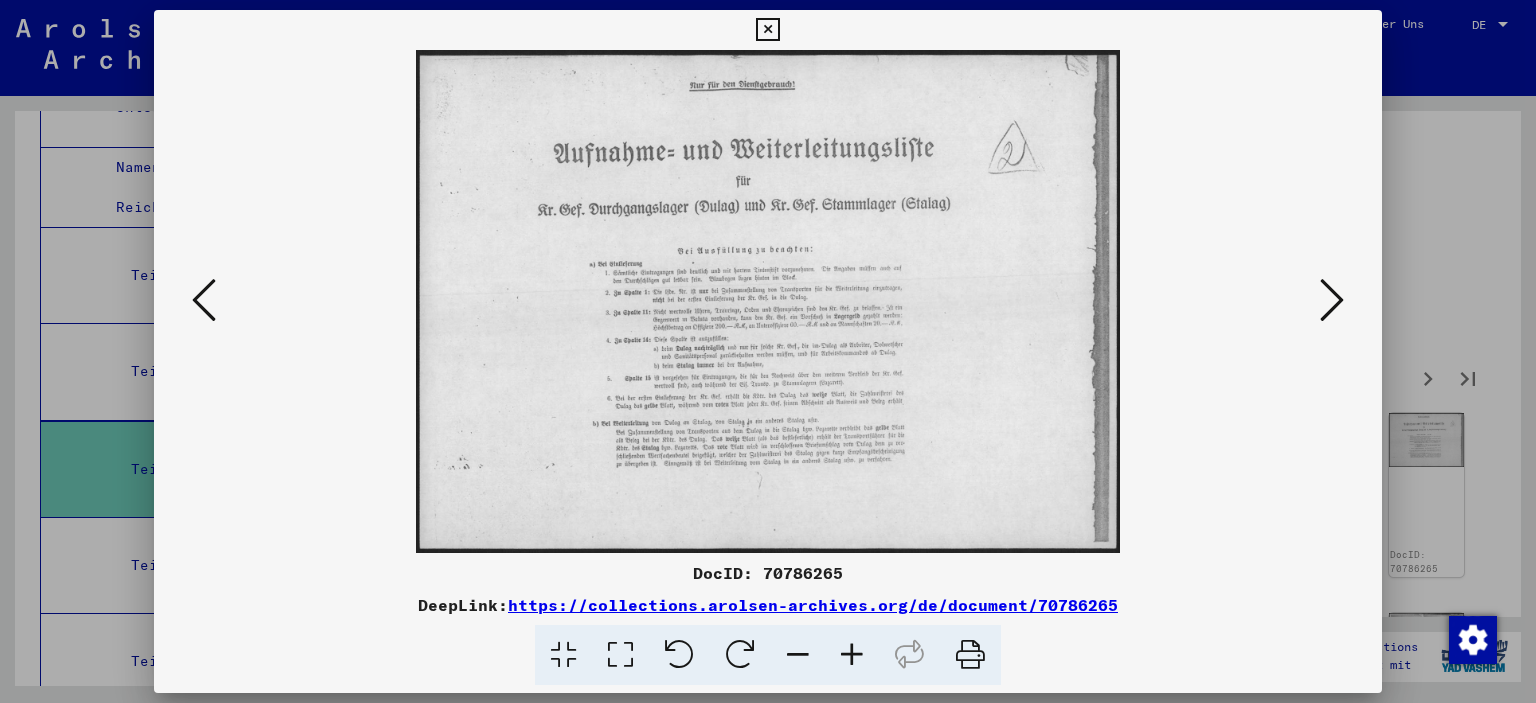 click at bounding box center (1332, 300) 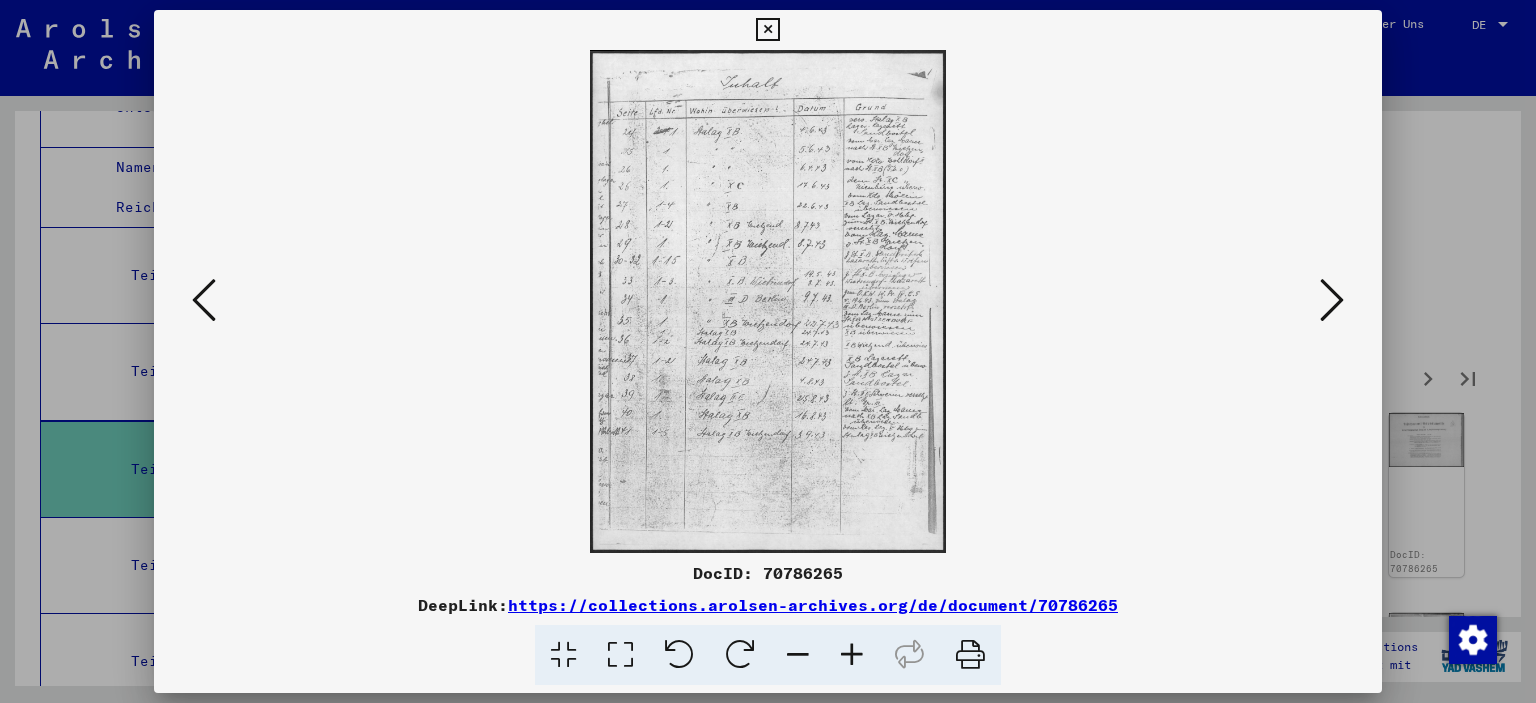 click at bounding box center (1332, 300) 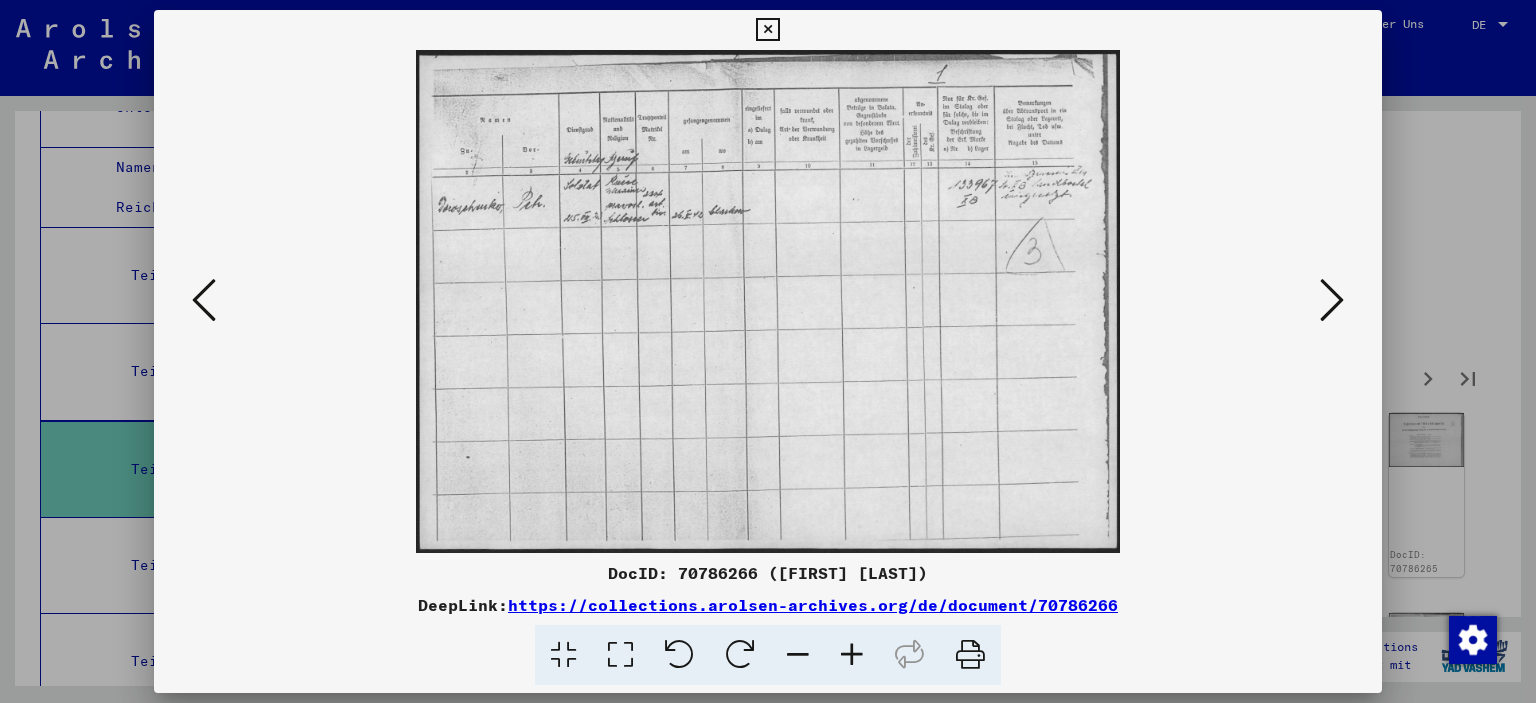 click at bounding box center (1332, 300) 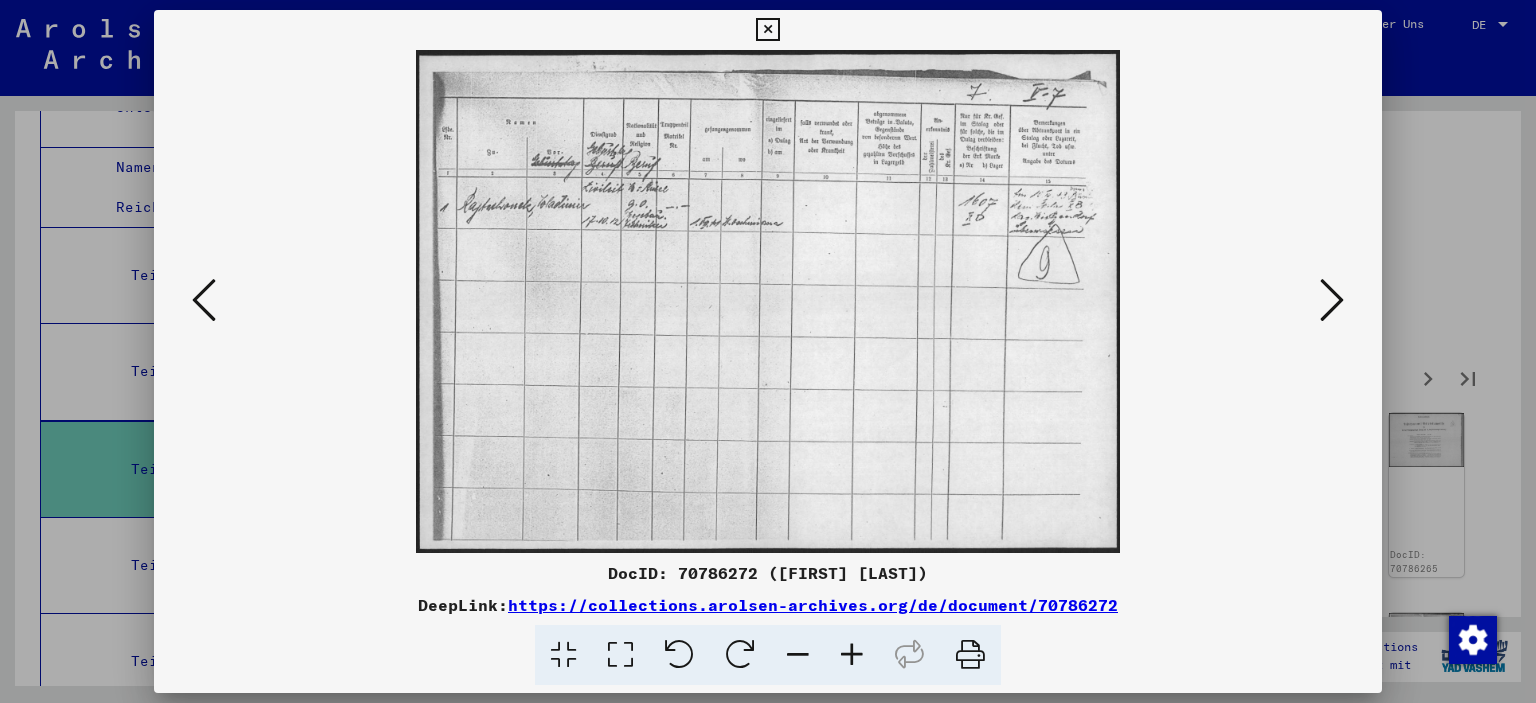 click at bounding box center (1332, 300) 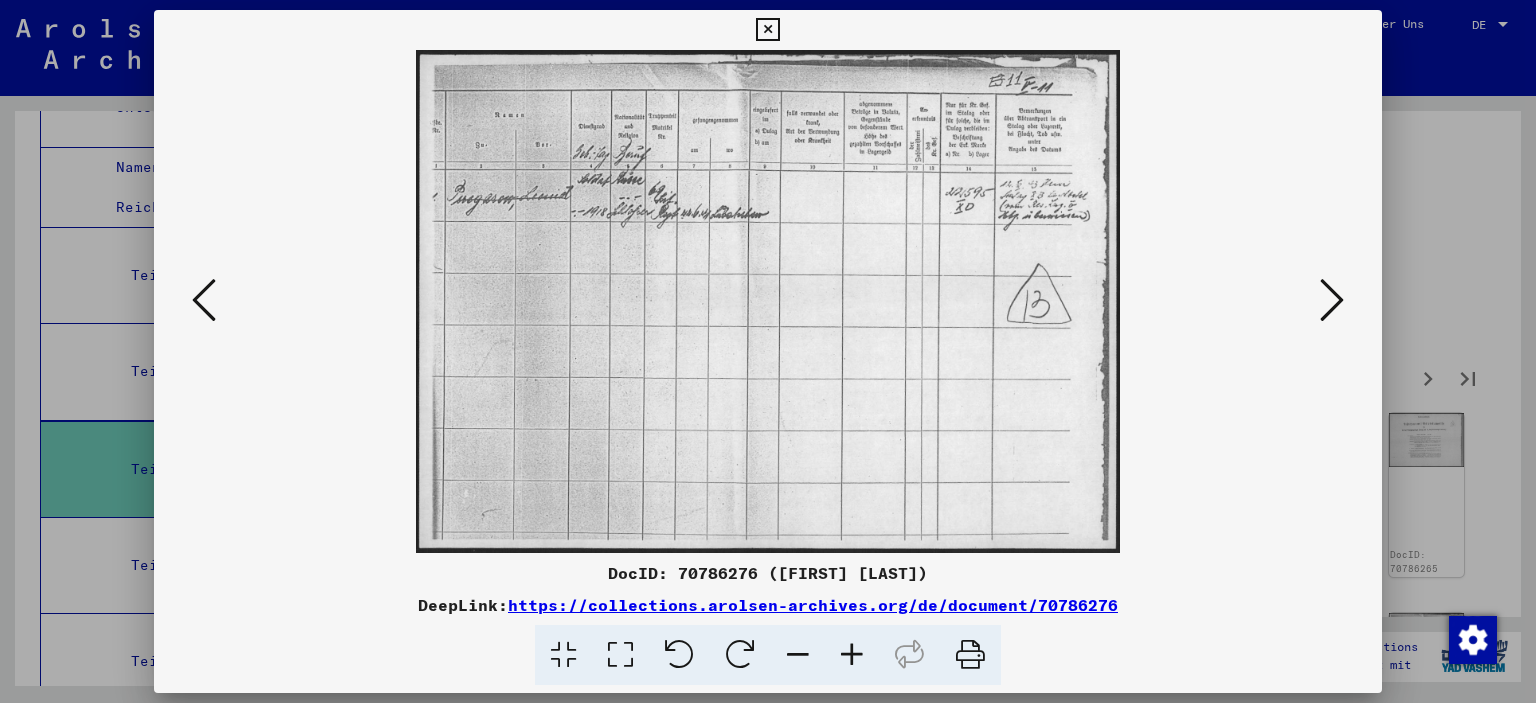 click at bounding box center [1332, 300] 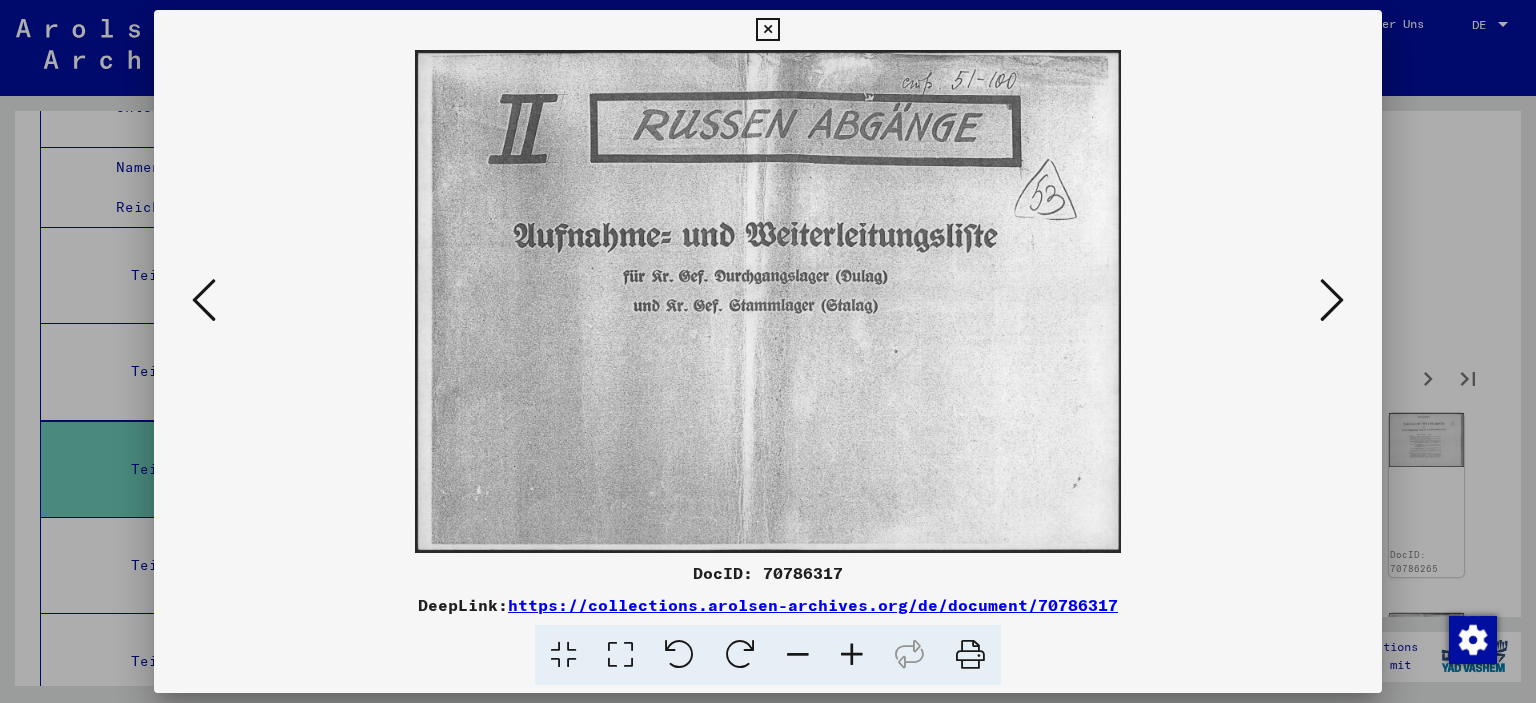 click at bounding box center [1332, 300] 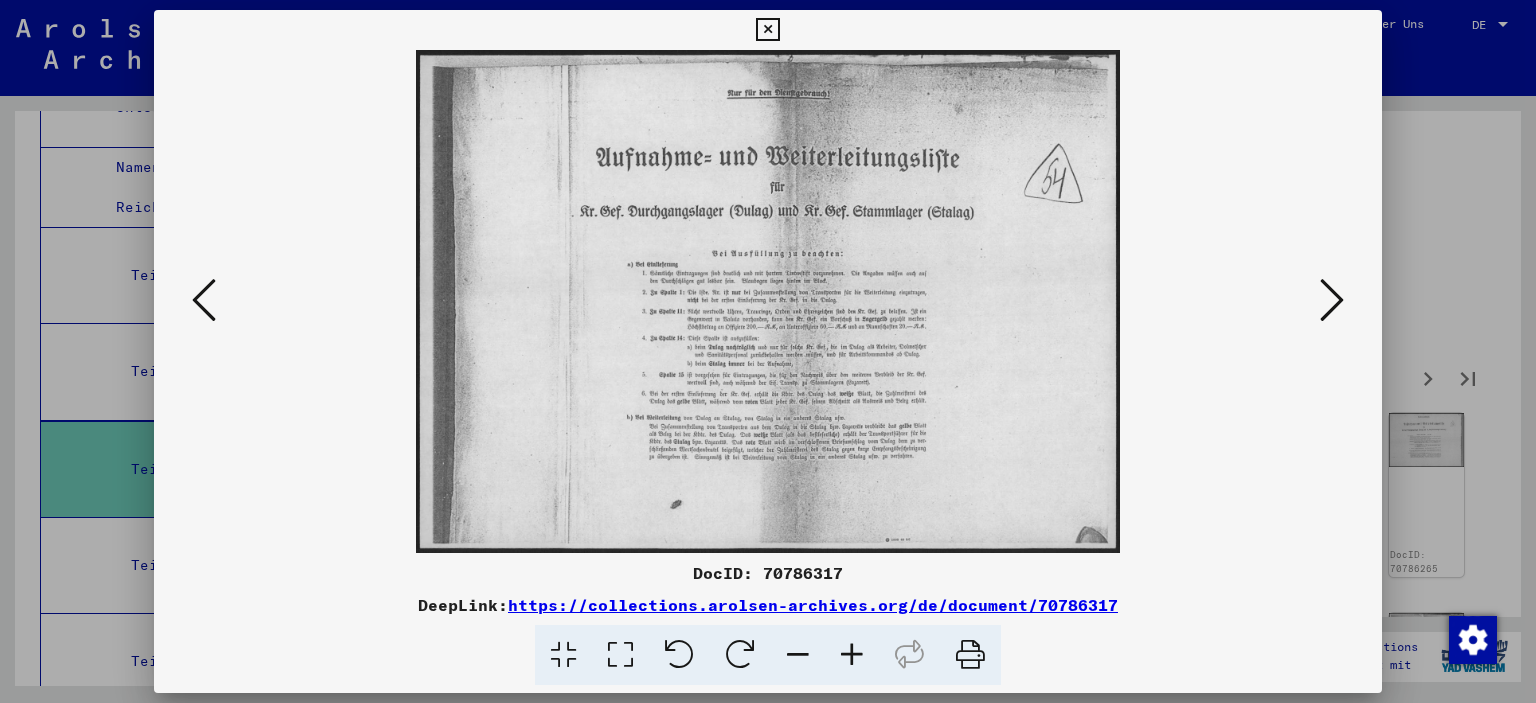 click at bounding box center (1332, 300) 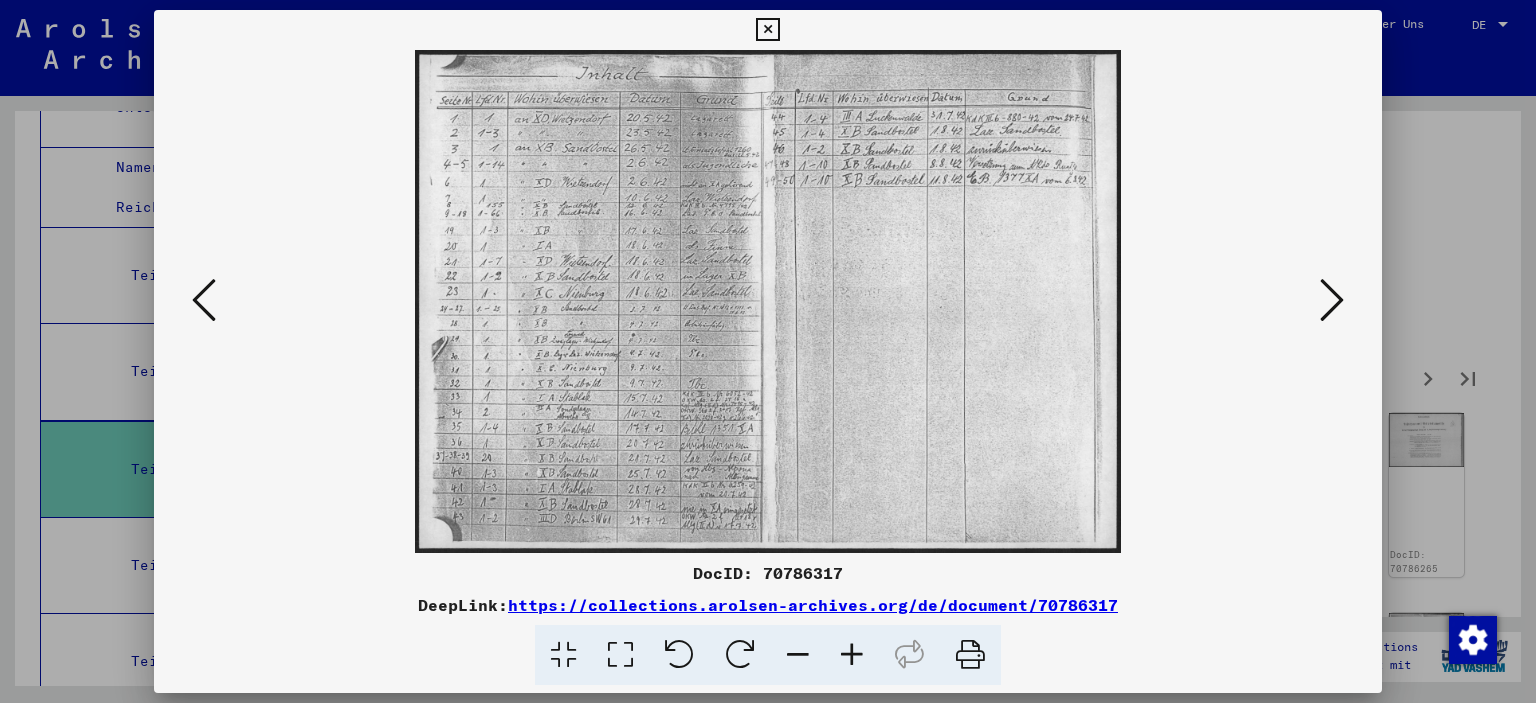 click at bounding box center [1332, 300] 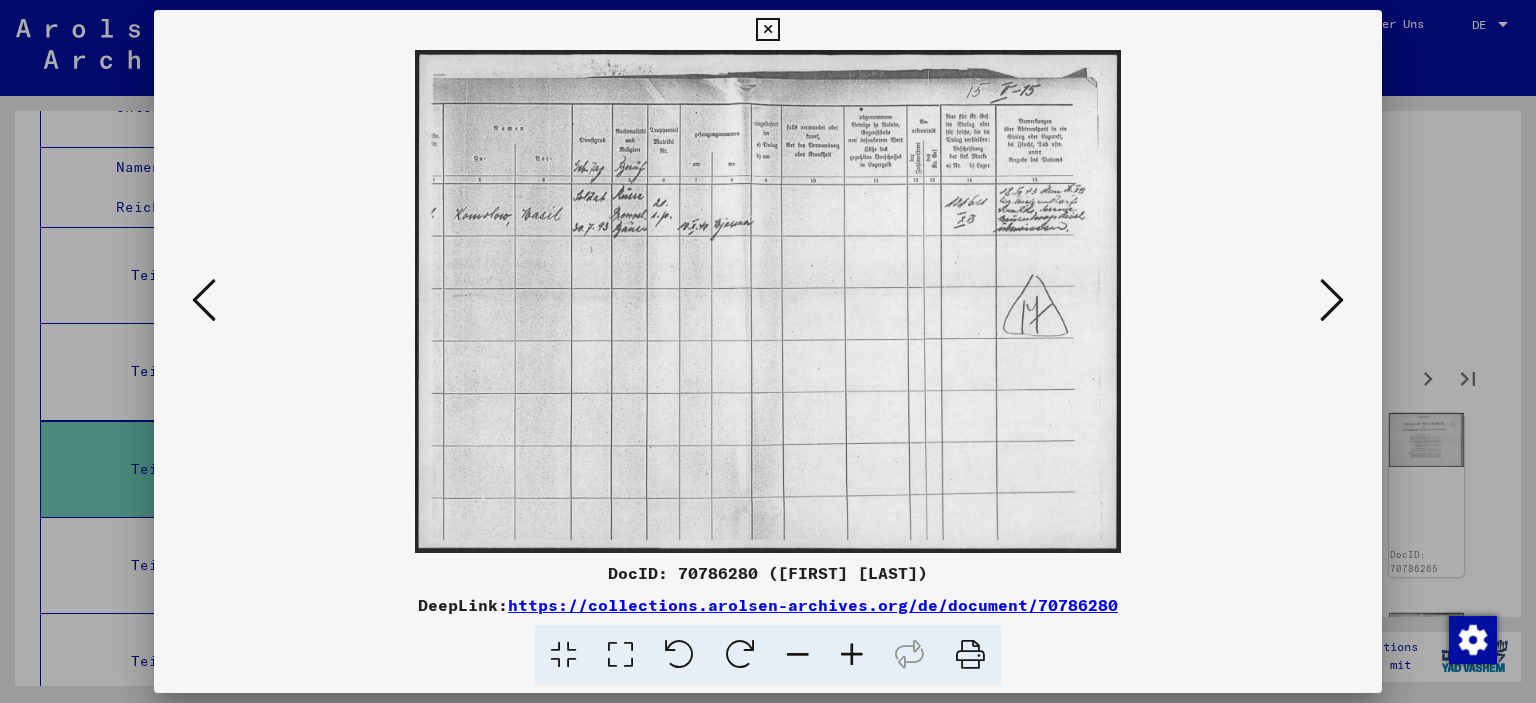 click at bounding box center (1332, 300) 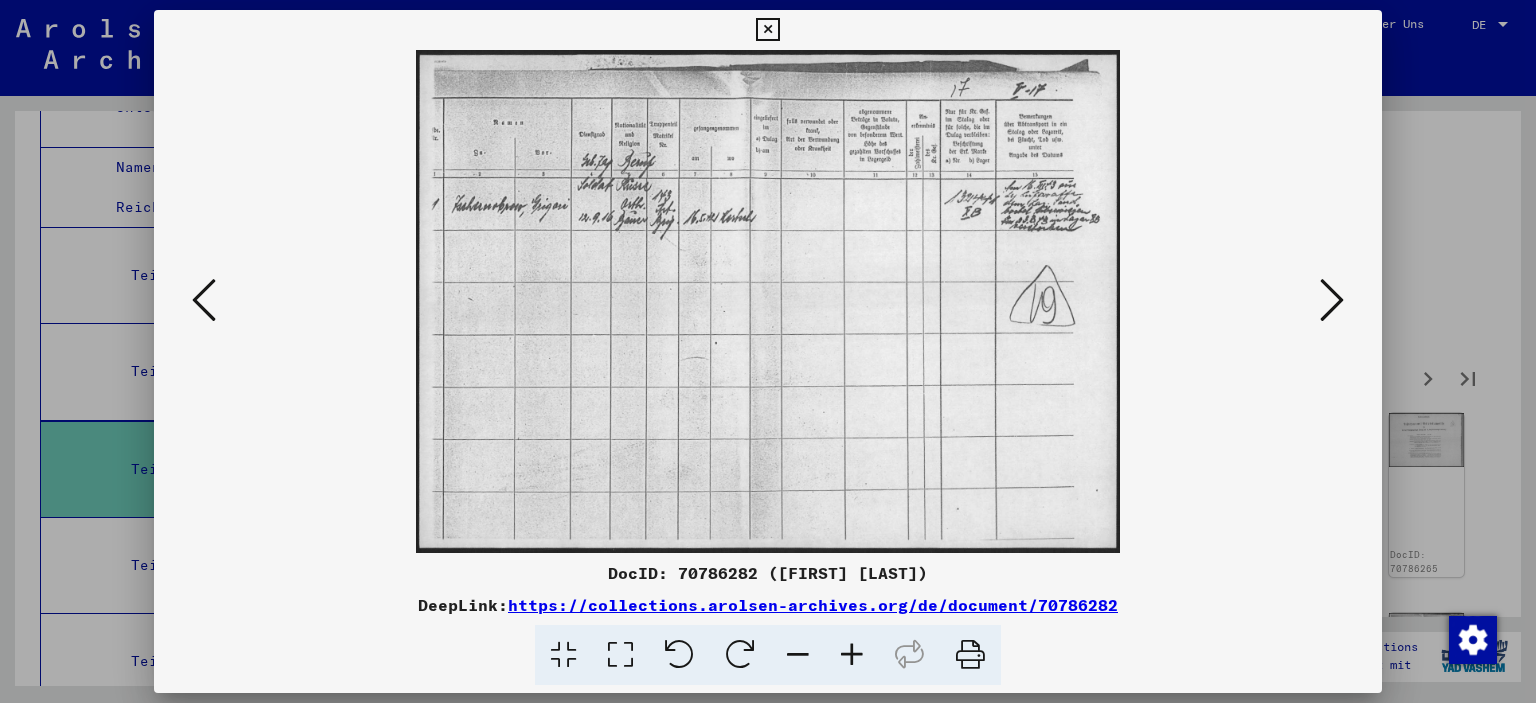 click at bounding box center (1332, 300) 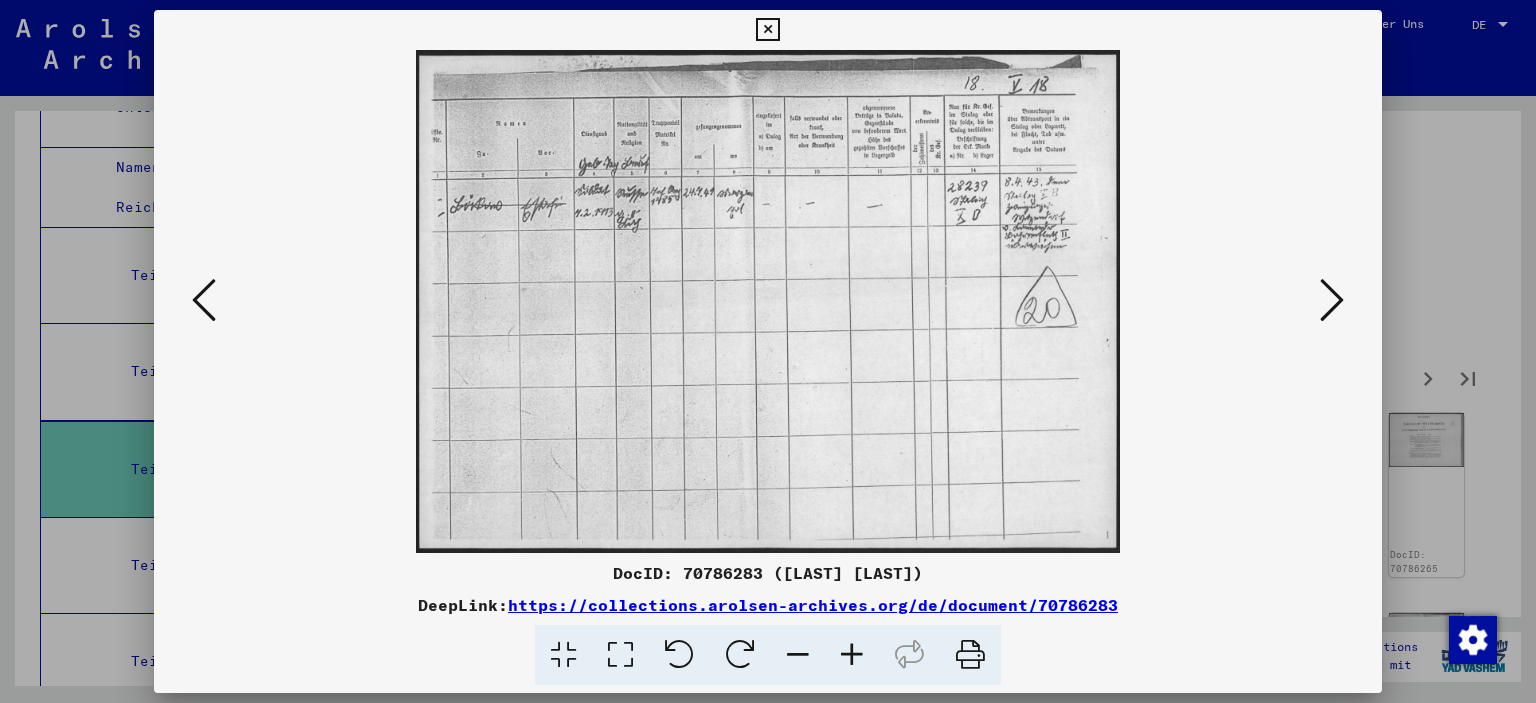 click at bounding box center [1332, 300] 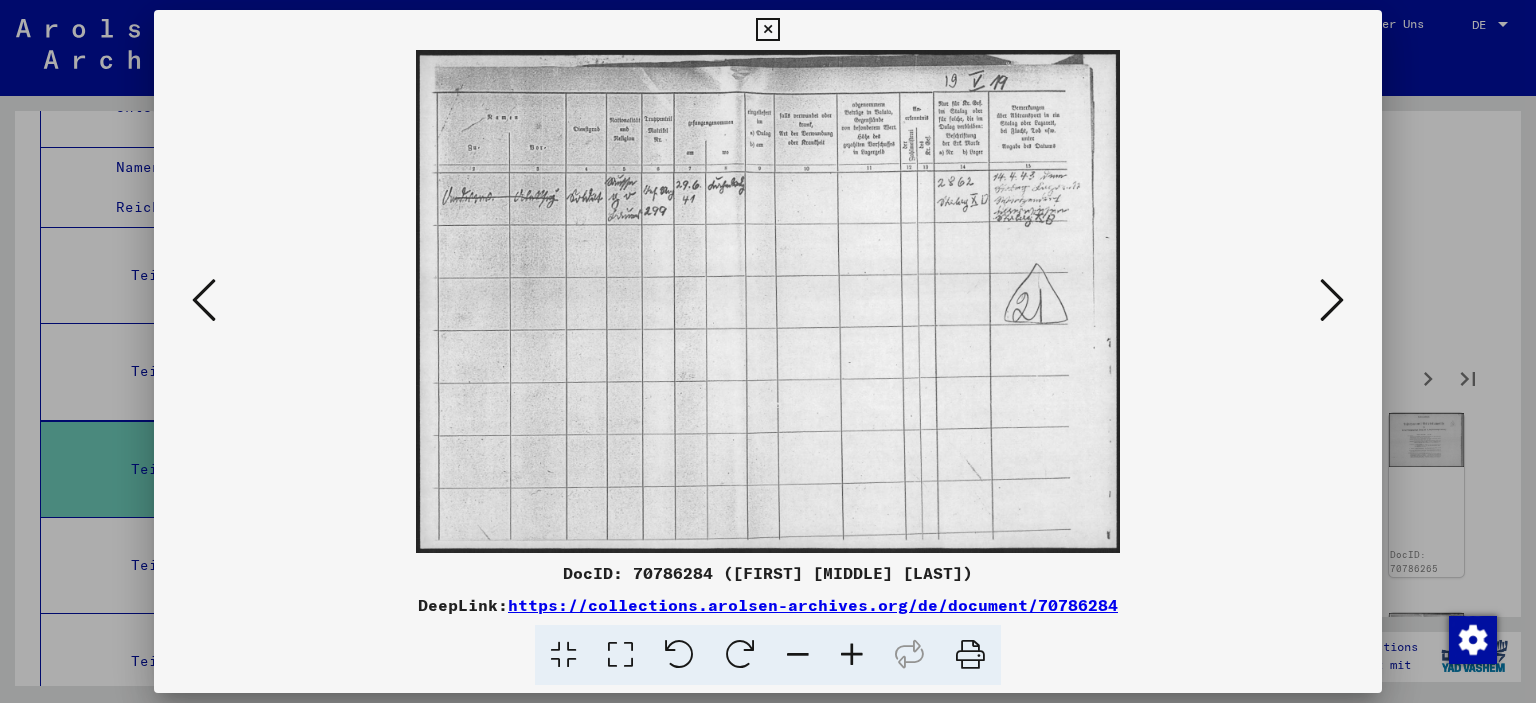 click at bounding box center (1332, 300) 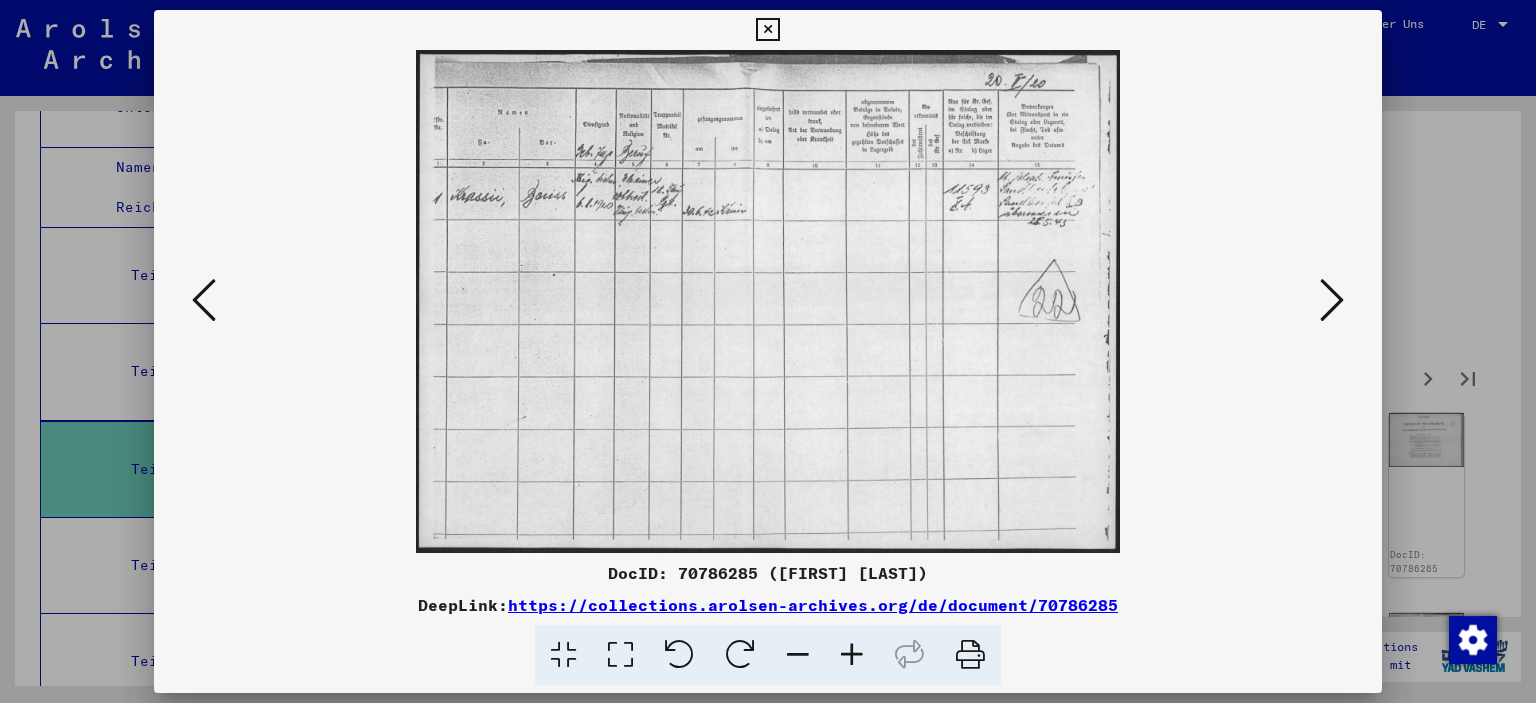 click at bounding box center [1332, 300] 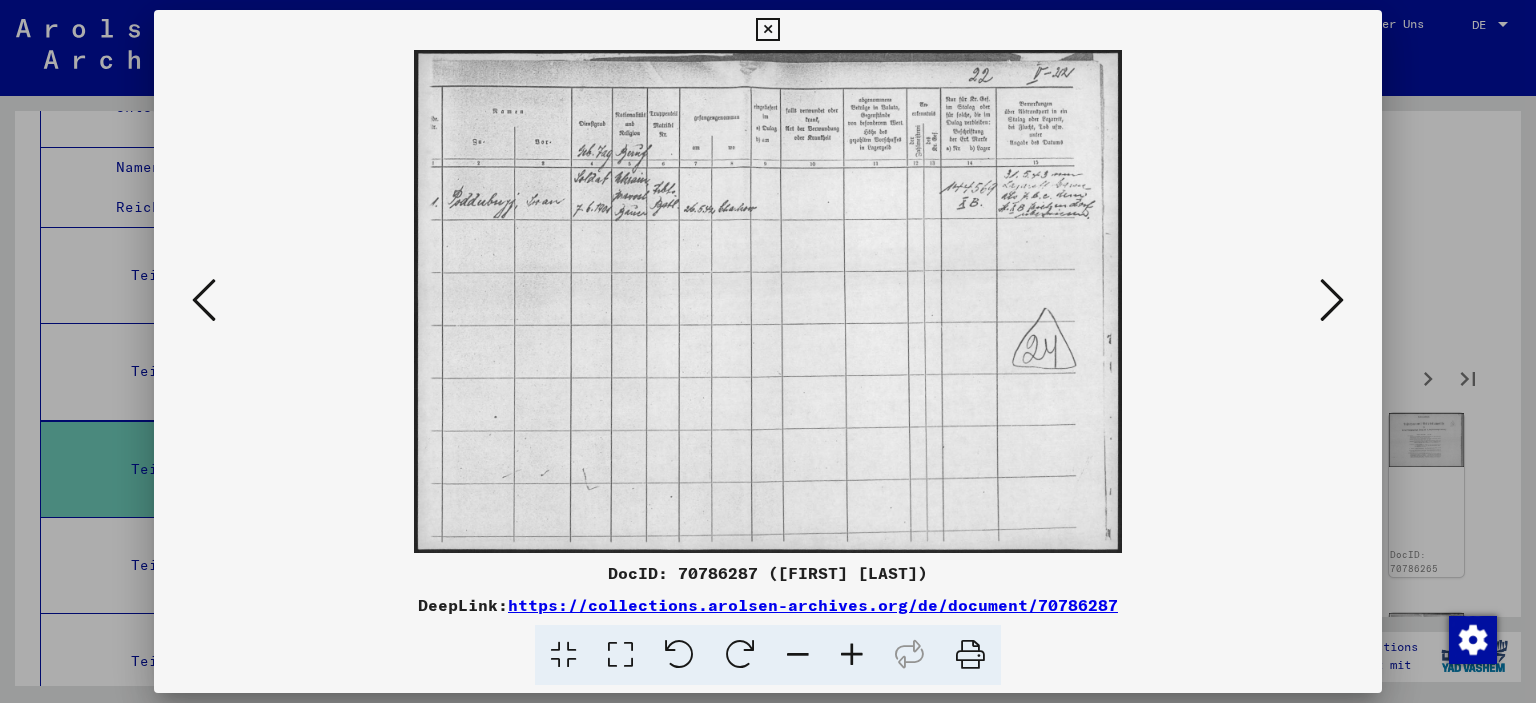 click at bounding box center (768, 351) 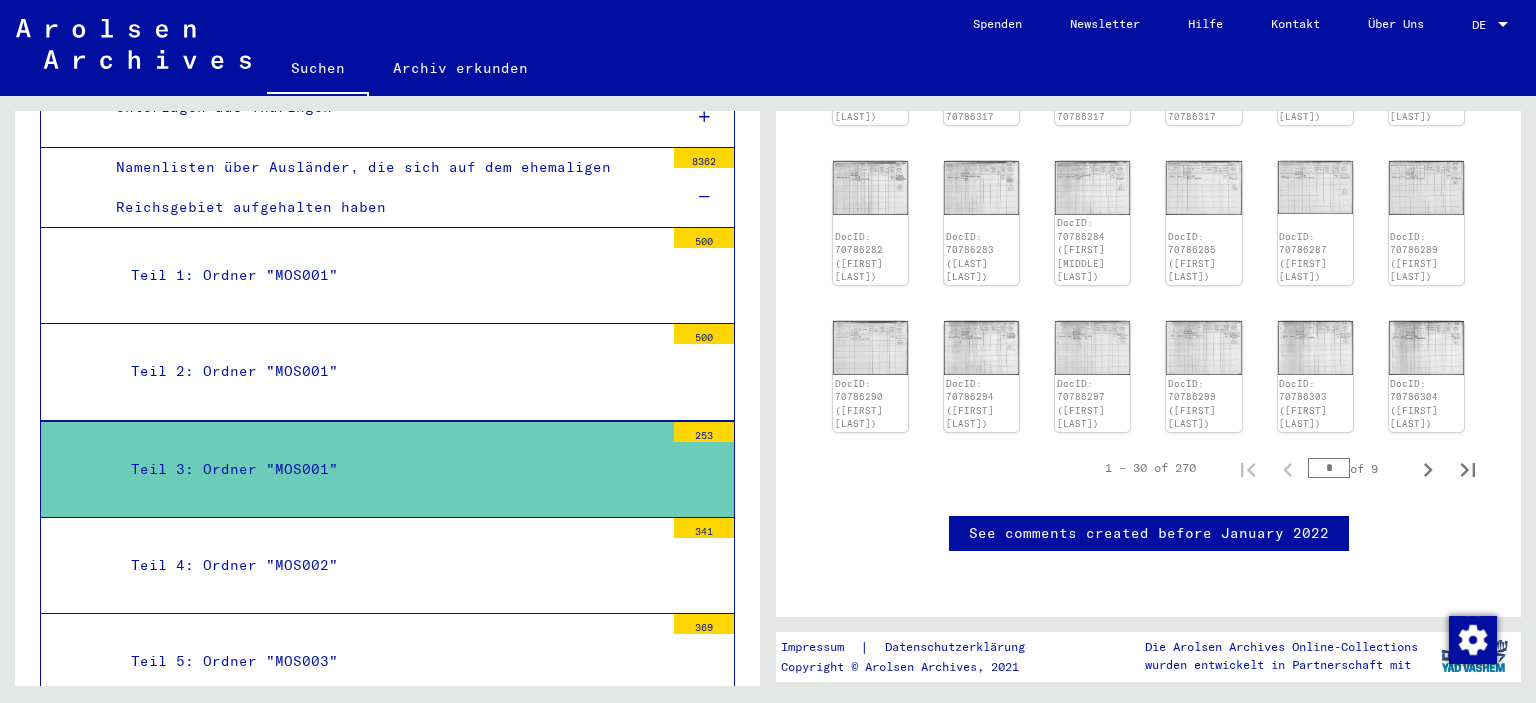scroll, scrollTop: 956, scrollLeft: 0, axis: vertical 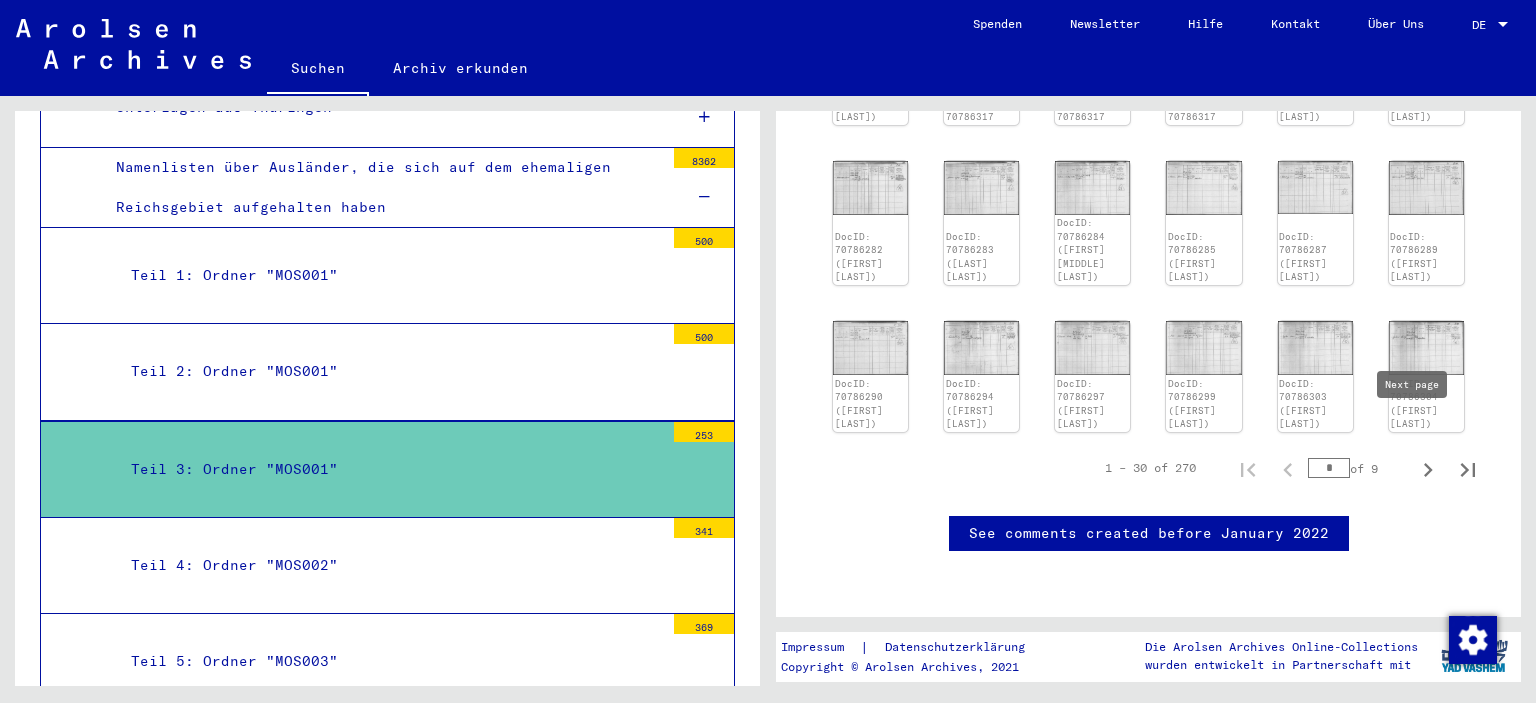 click 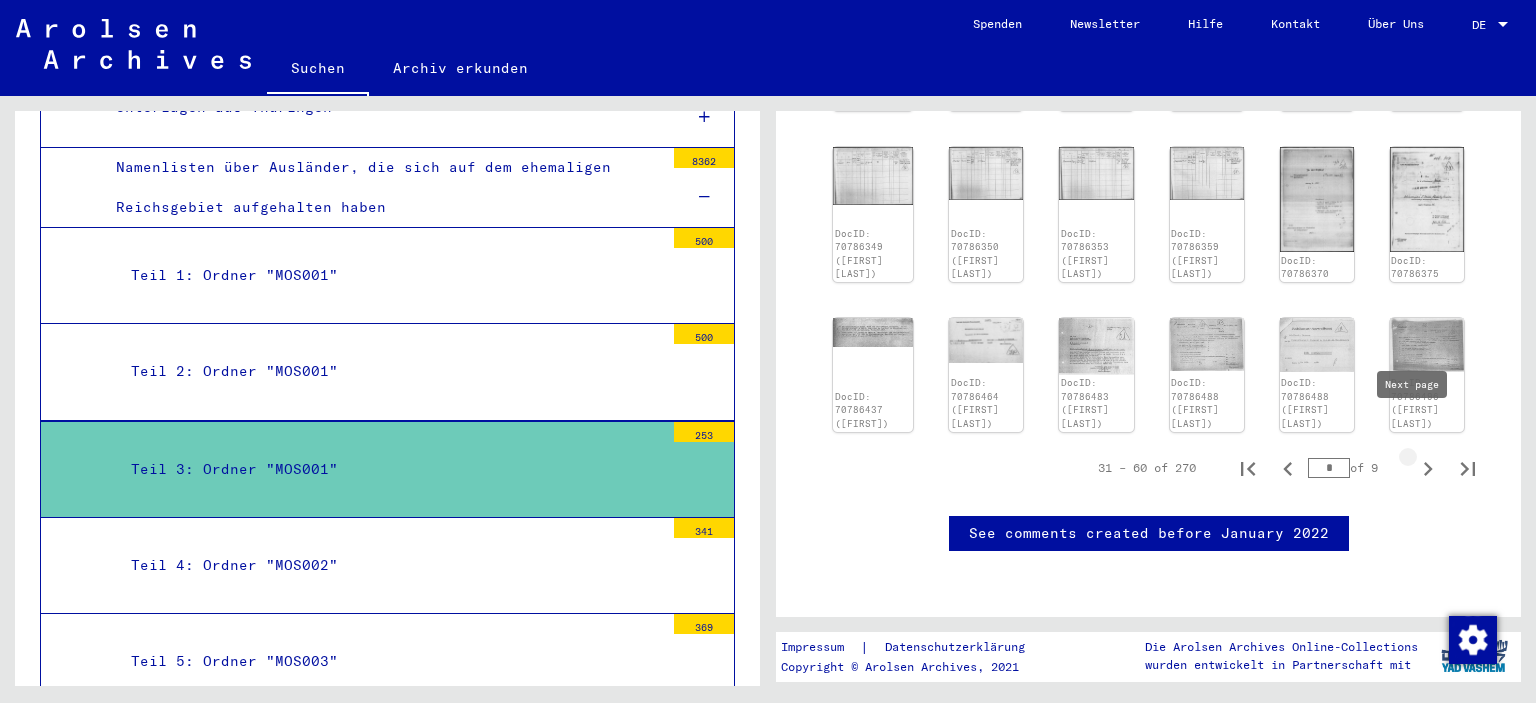 type on "*" 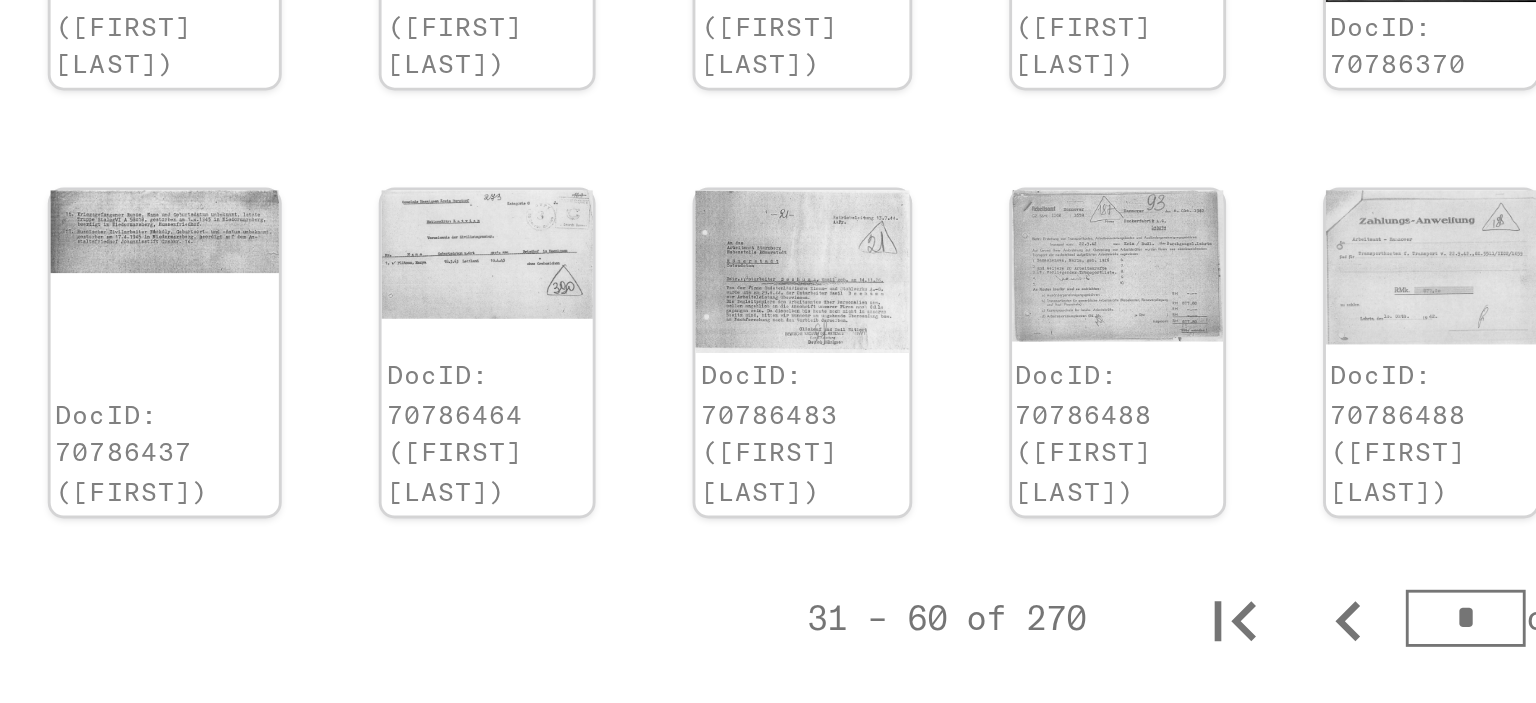 scroll, scrollTop: 855, scrollLeft: 0, axis: vertical 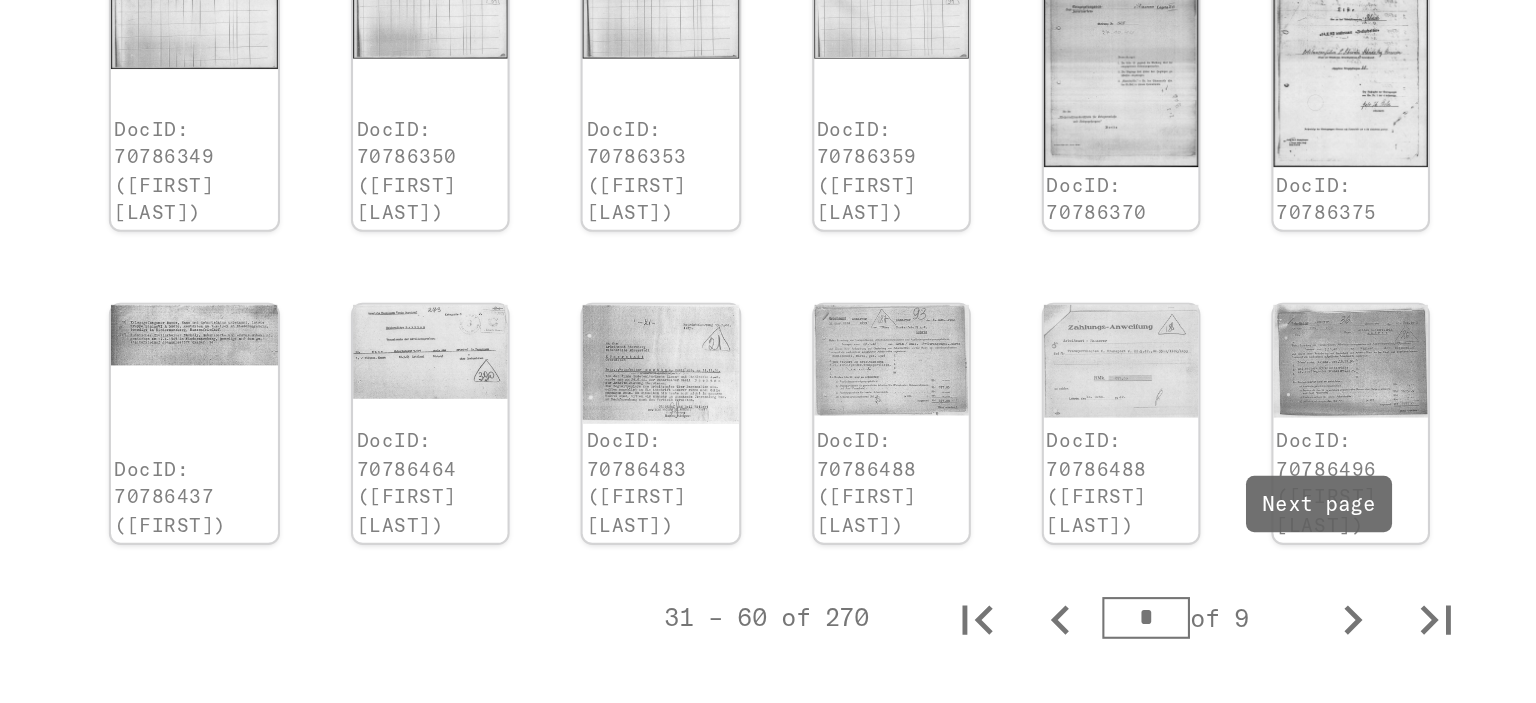 click 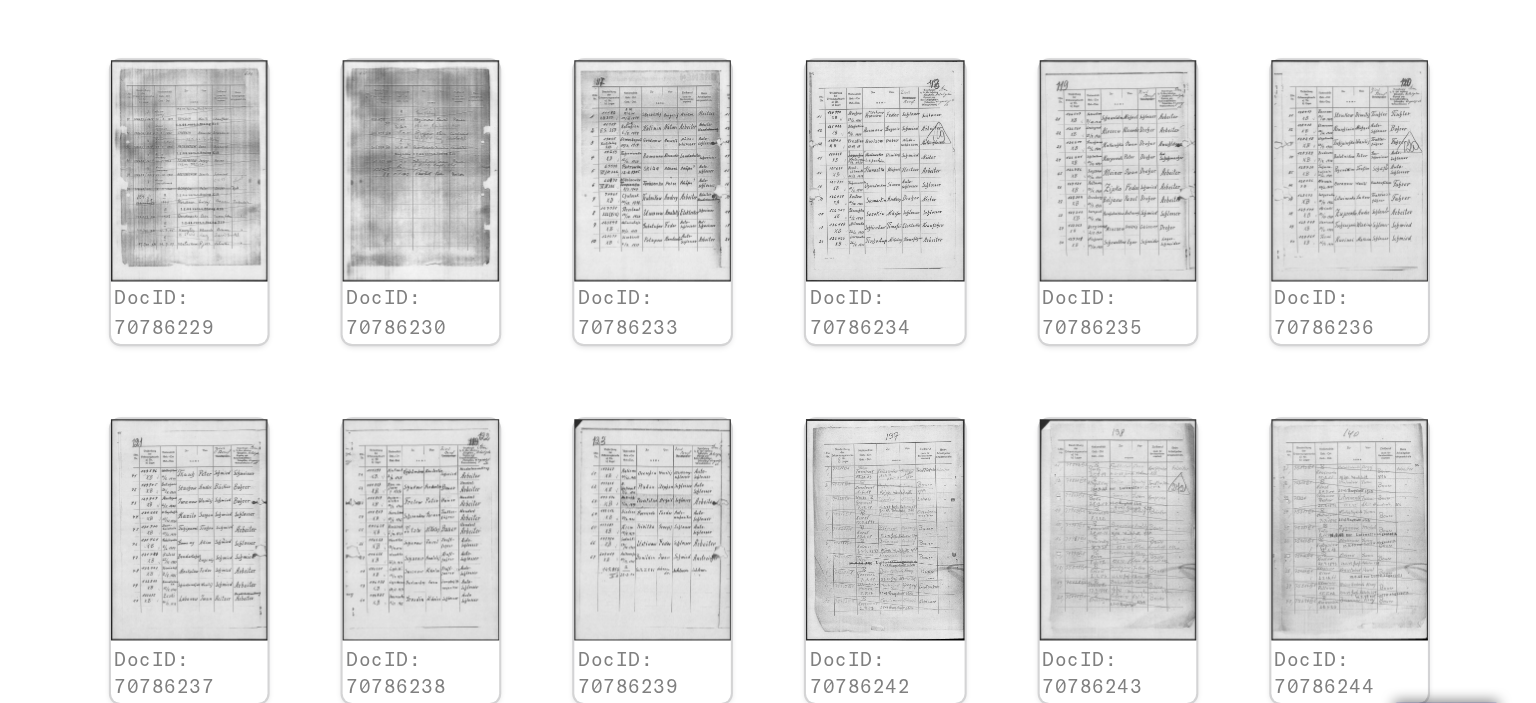 scroll, scrollTop: 542, scrollLeft: 0, axis: vertical 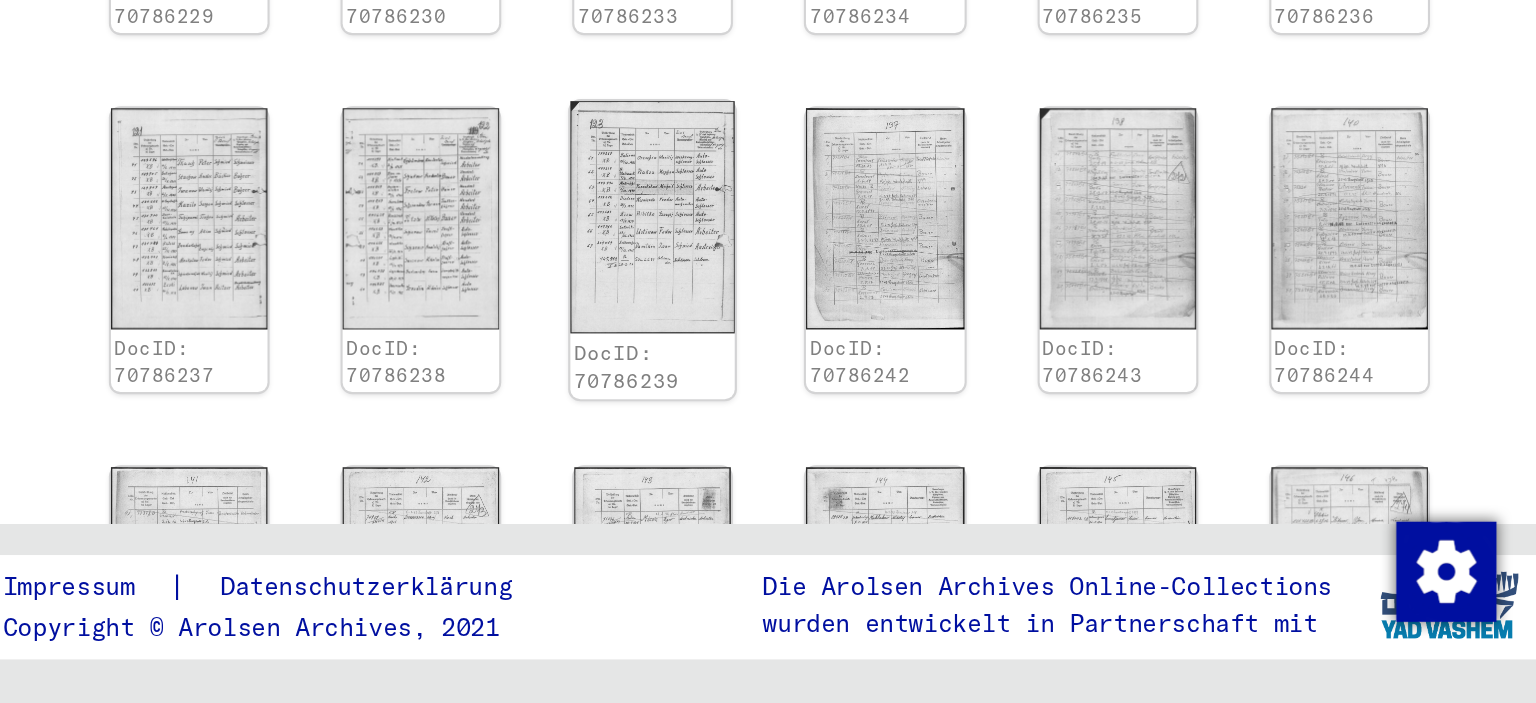 click 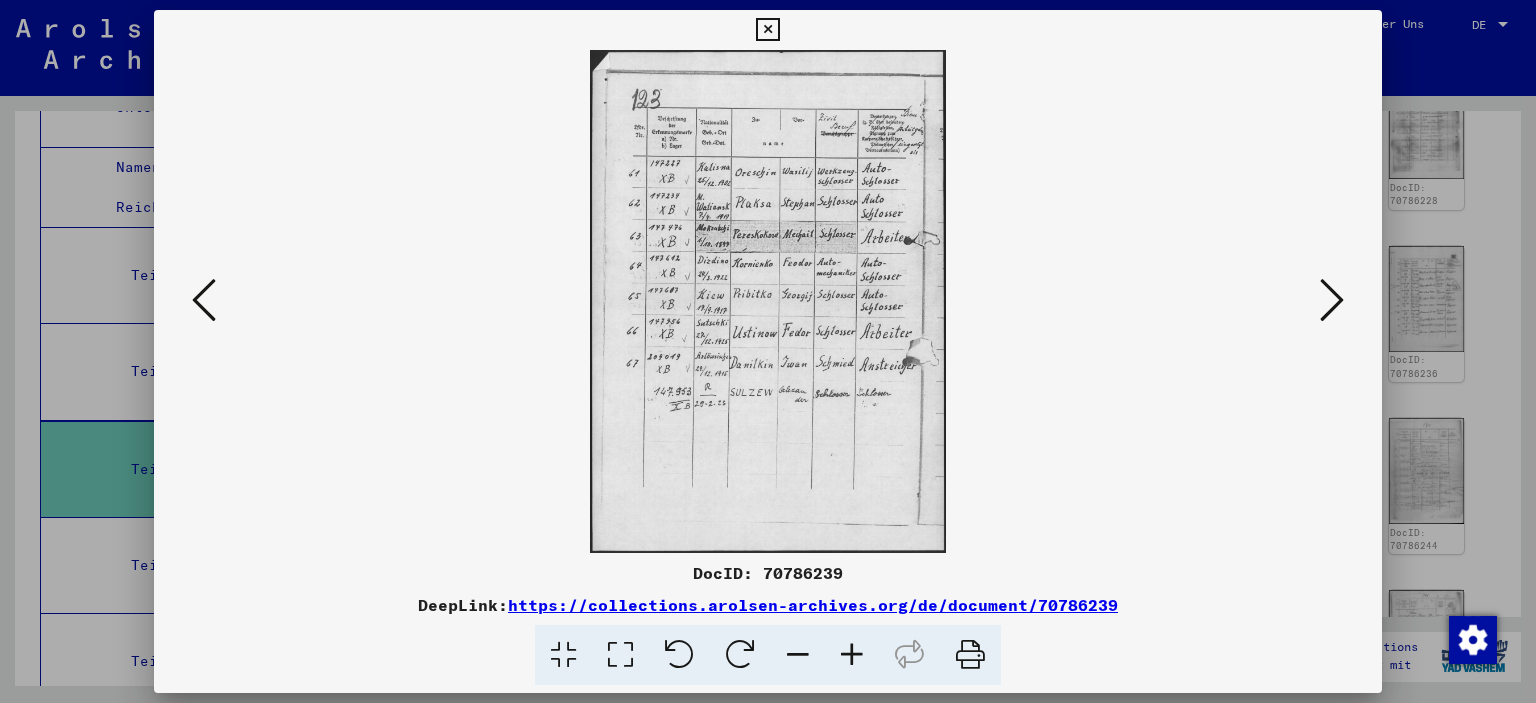 click at bounding box center [768, 351] 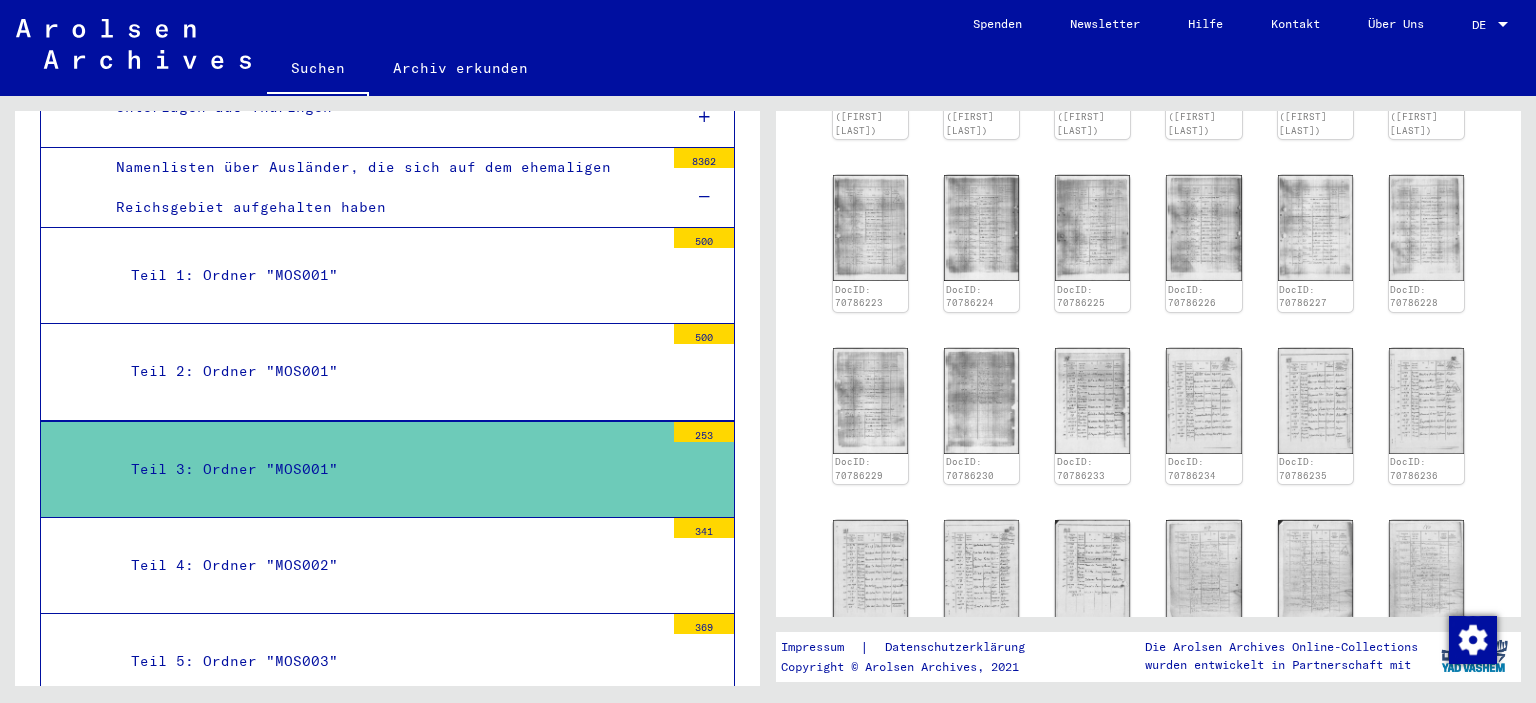 scroll, scrollTop: 503, scrollLeft: 0, axis: vertical 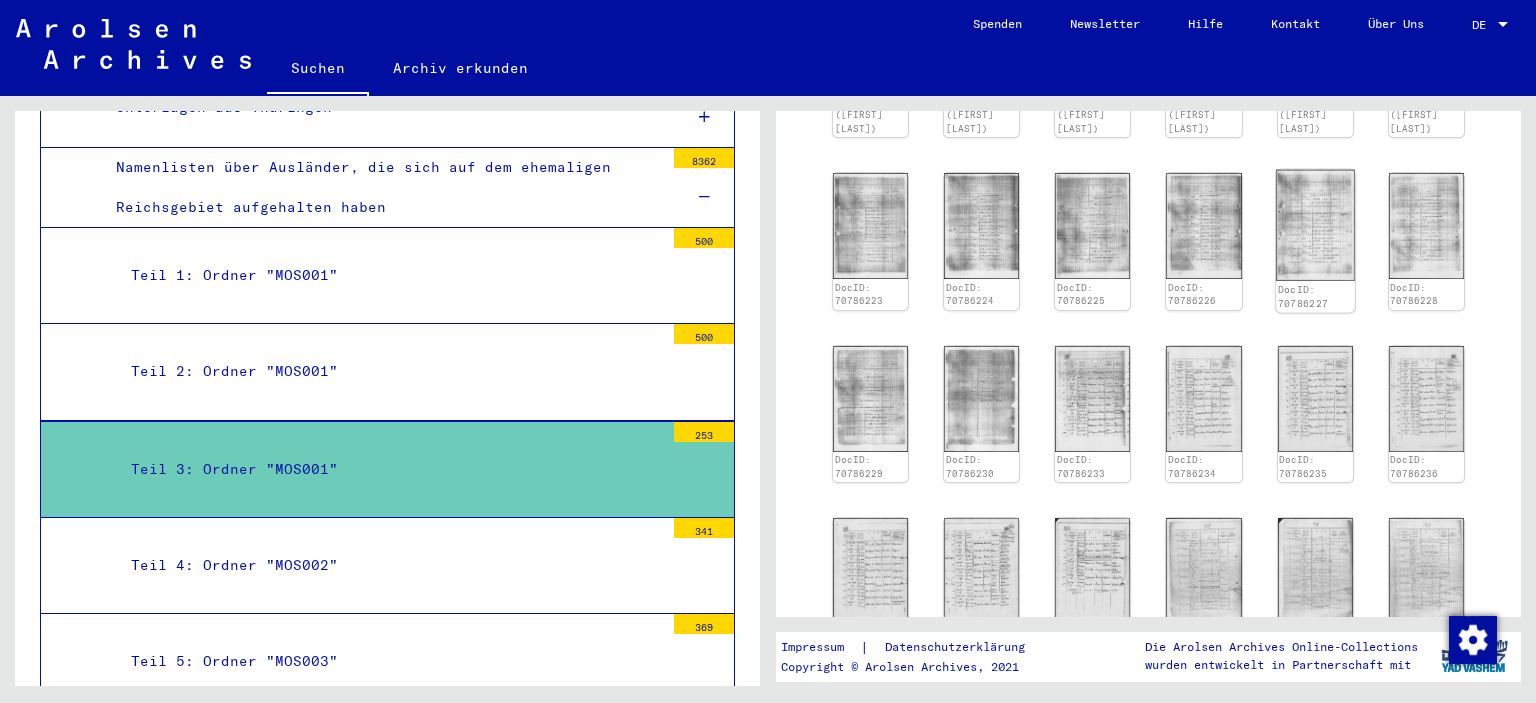 click 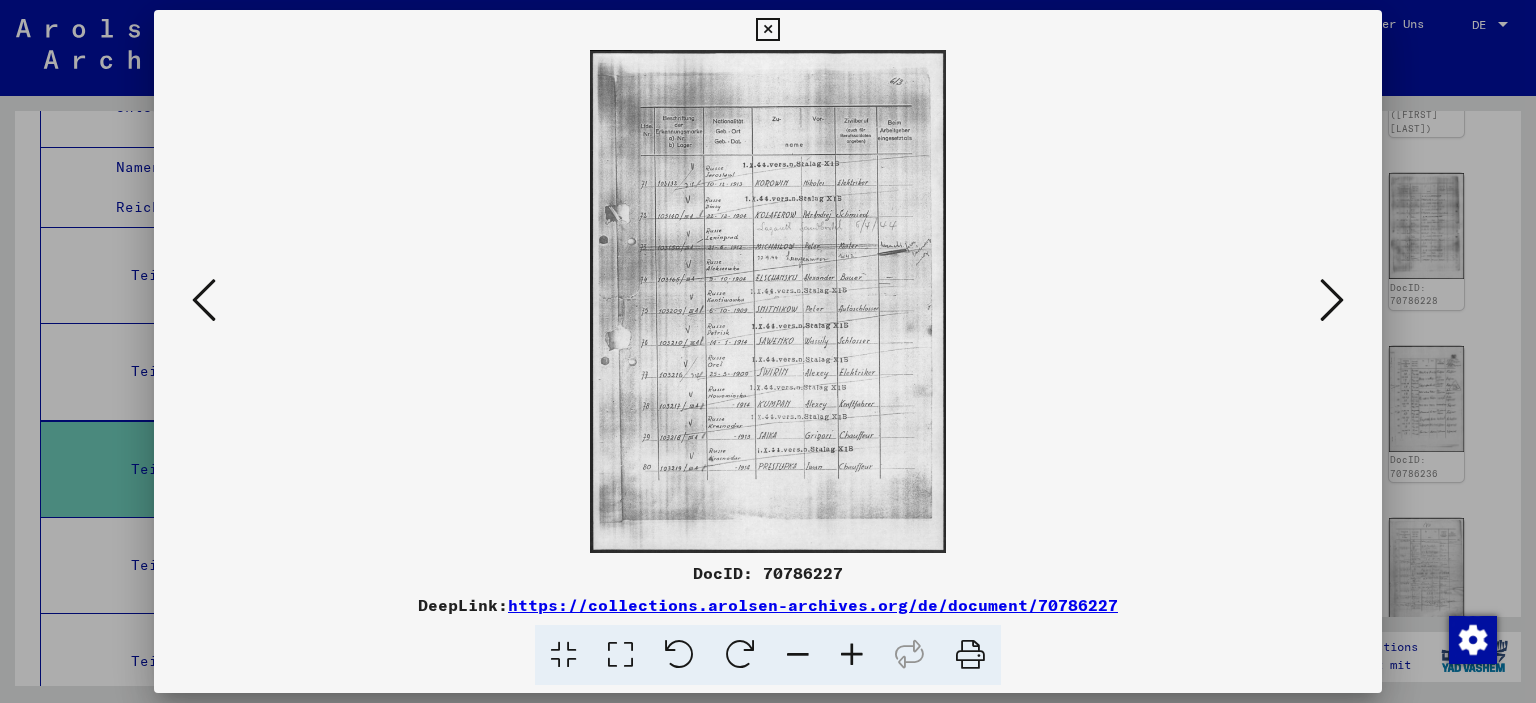 click at bounding box center (1332, 300) 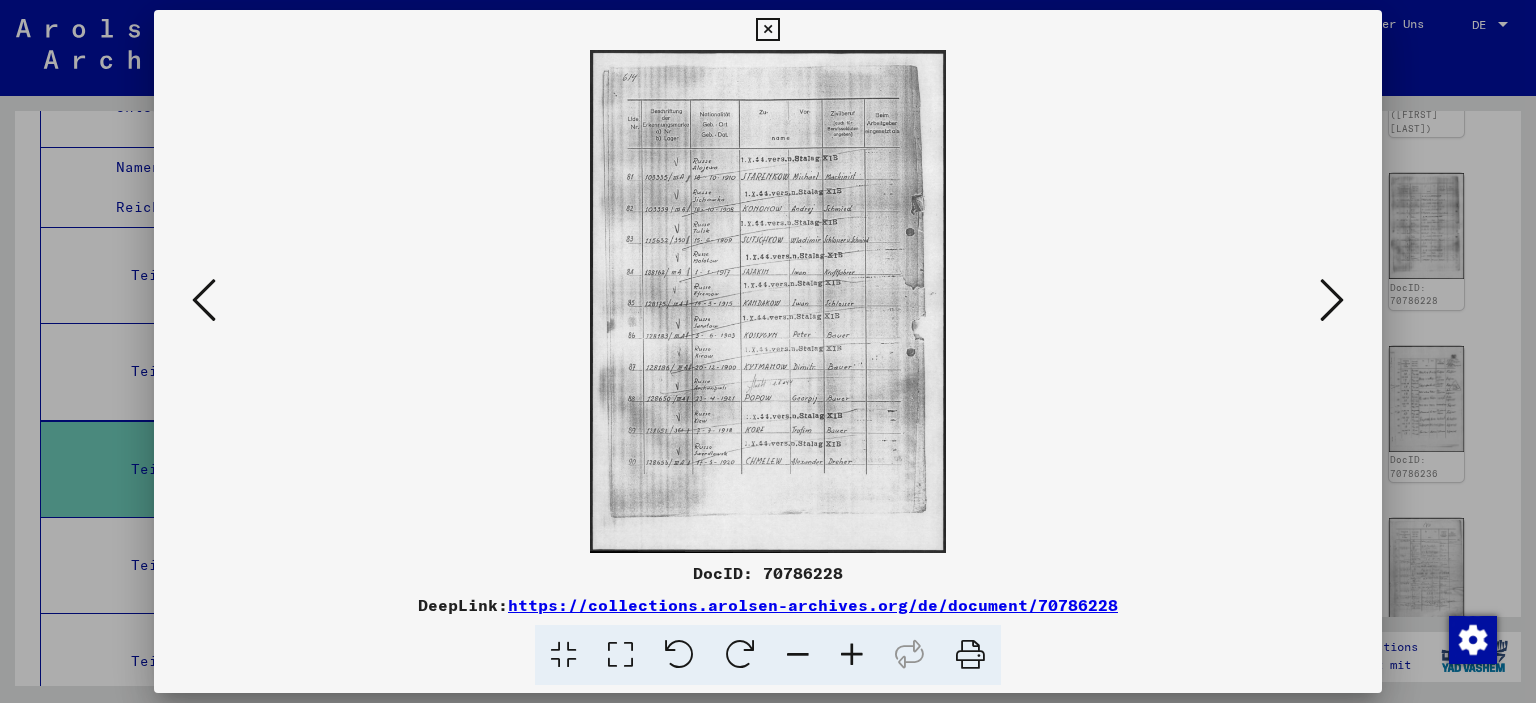 click at bounding box center [1332, 300] 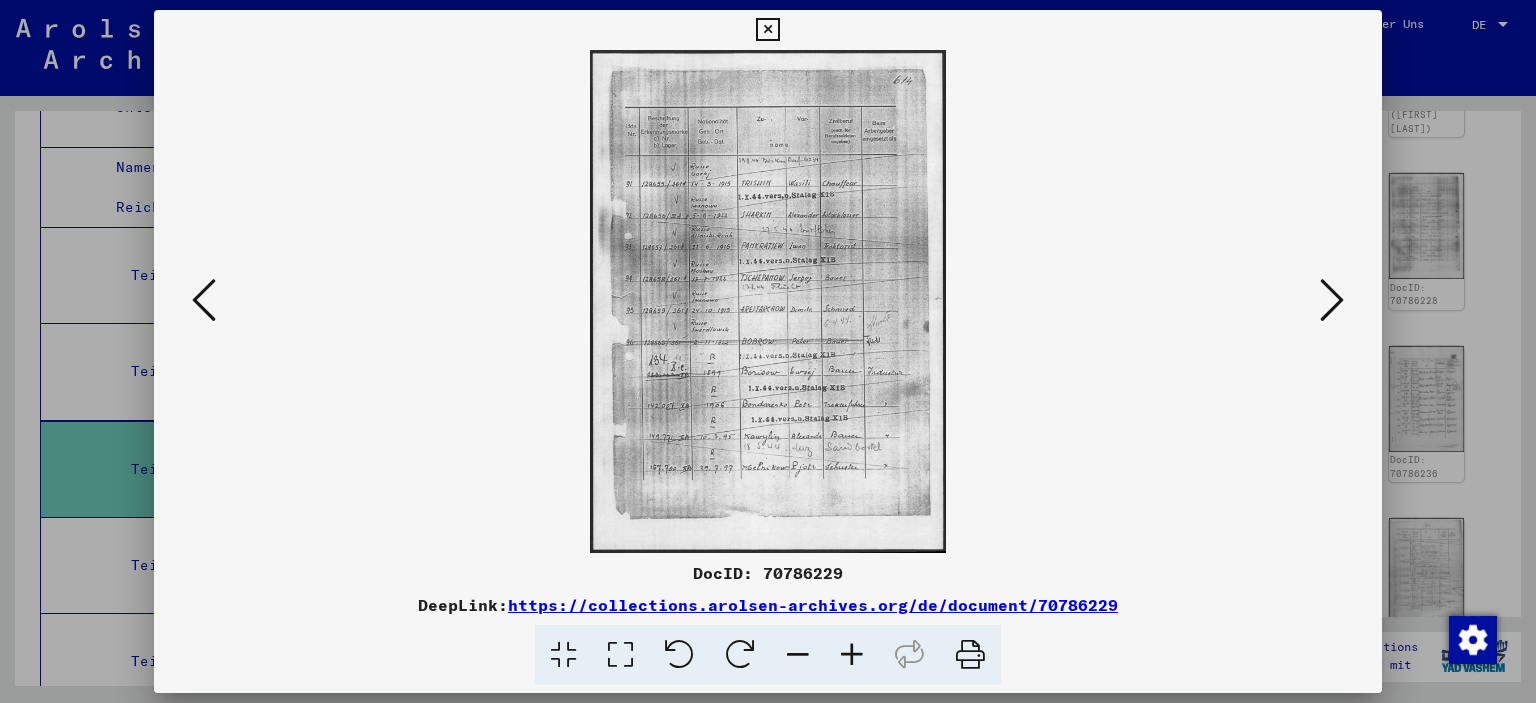 click at bounding box center (1332, 300) 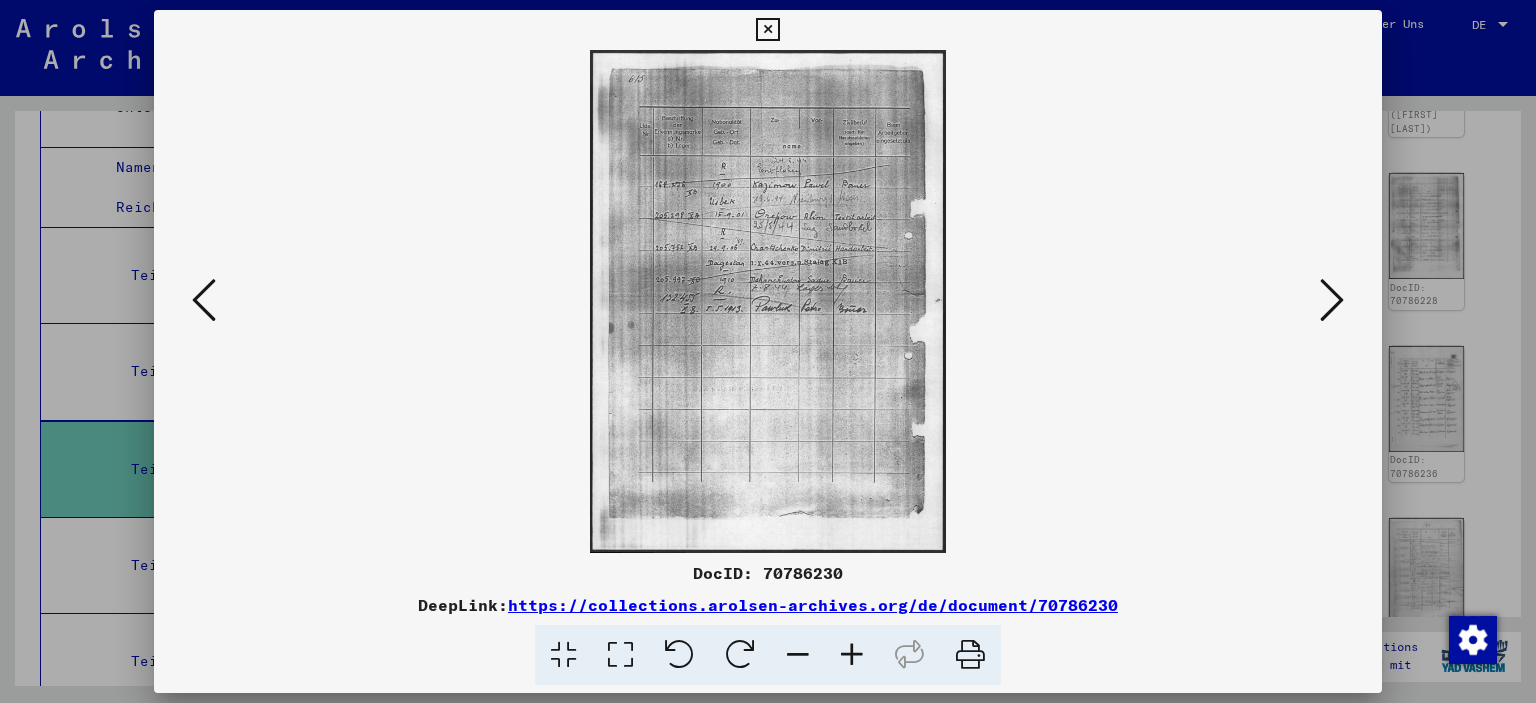 click at bounding box center [1332, 300] 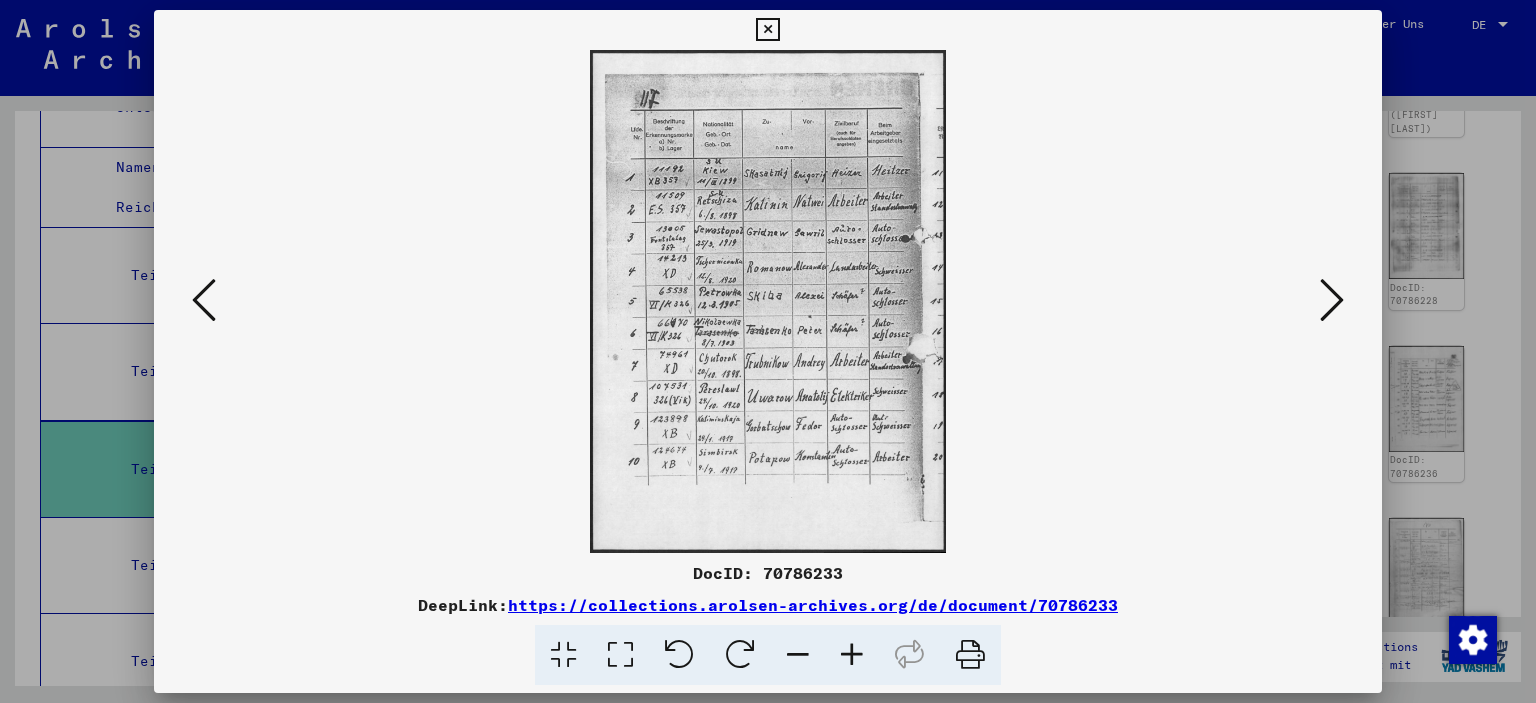 click at bounding box center (1332, 300) 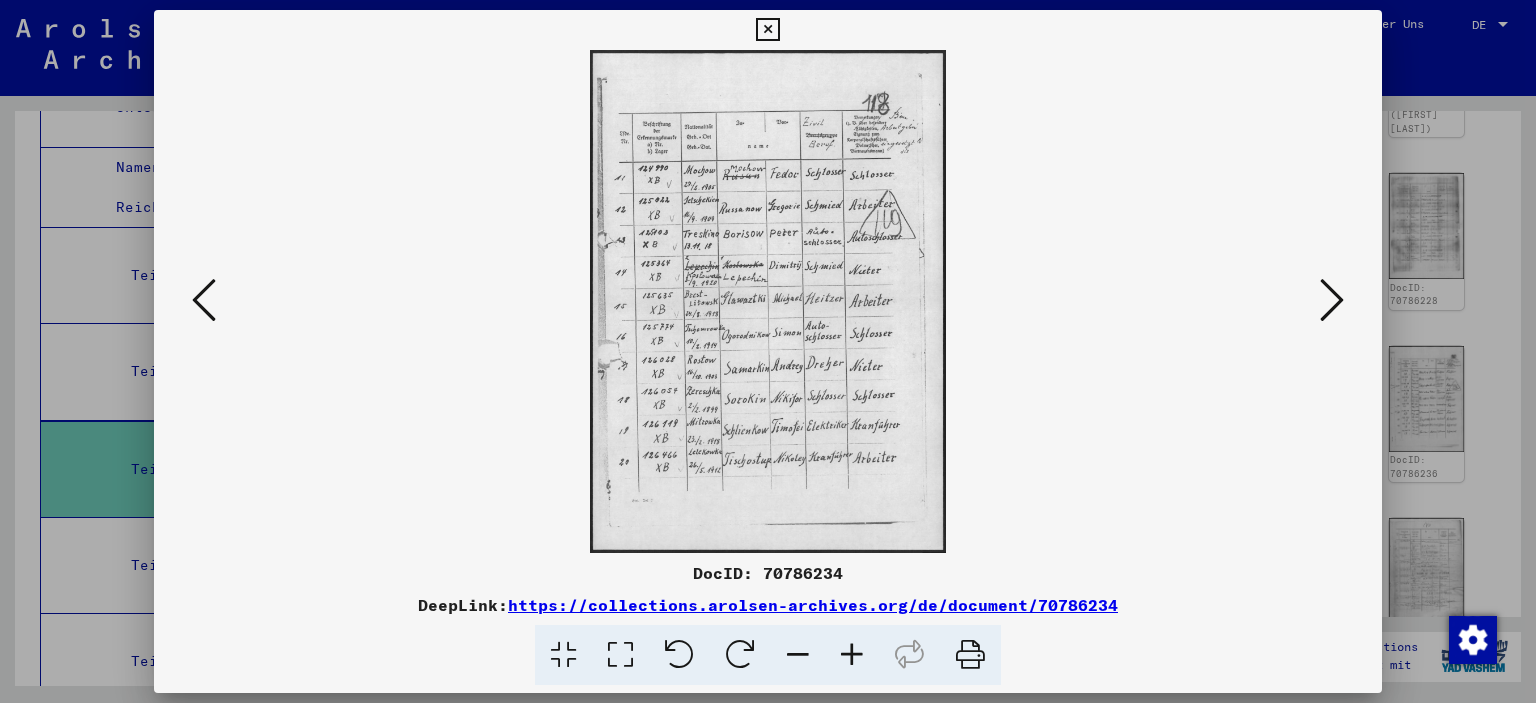 click at bounding box center [1332, 300] 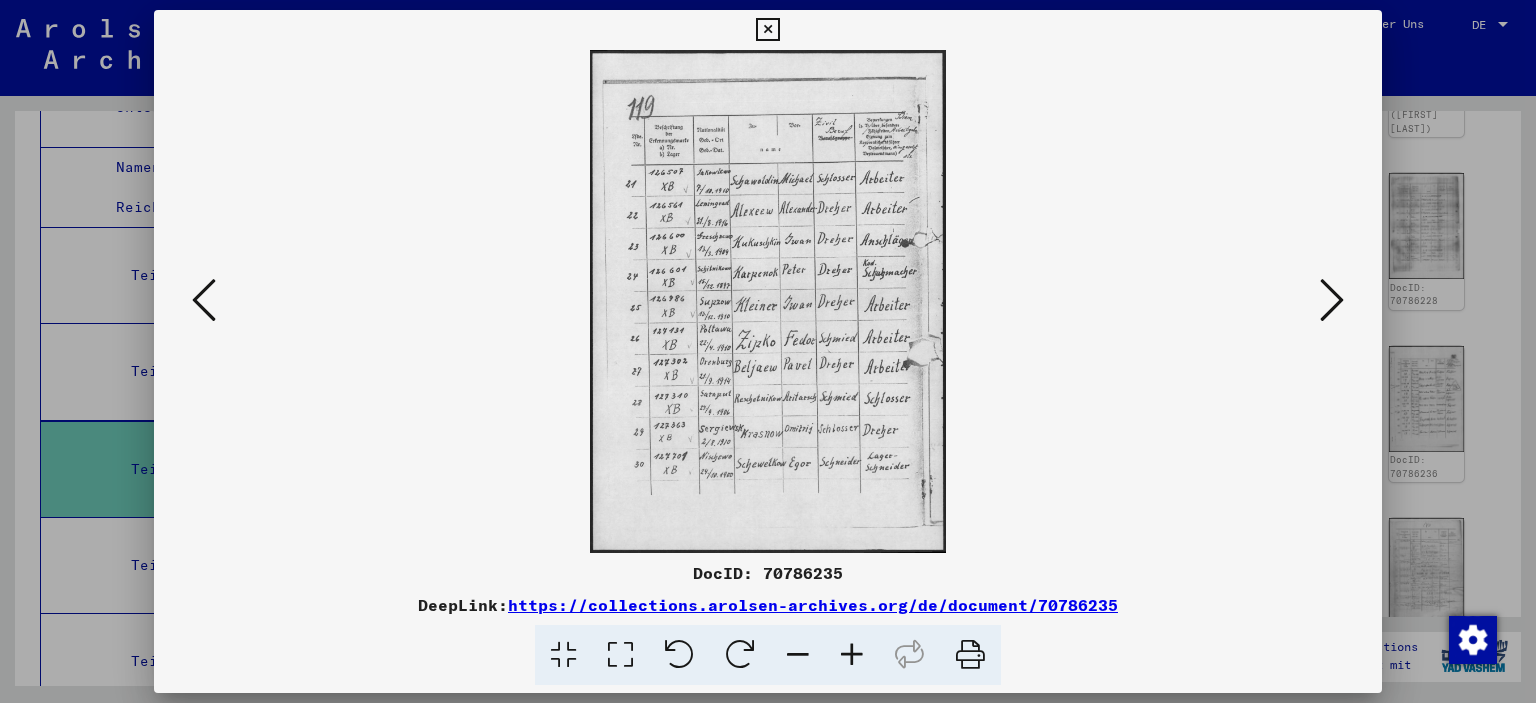 click at bounding box center [1332, 300] 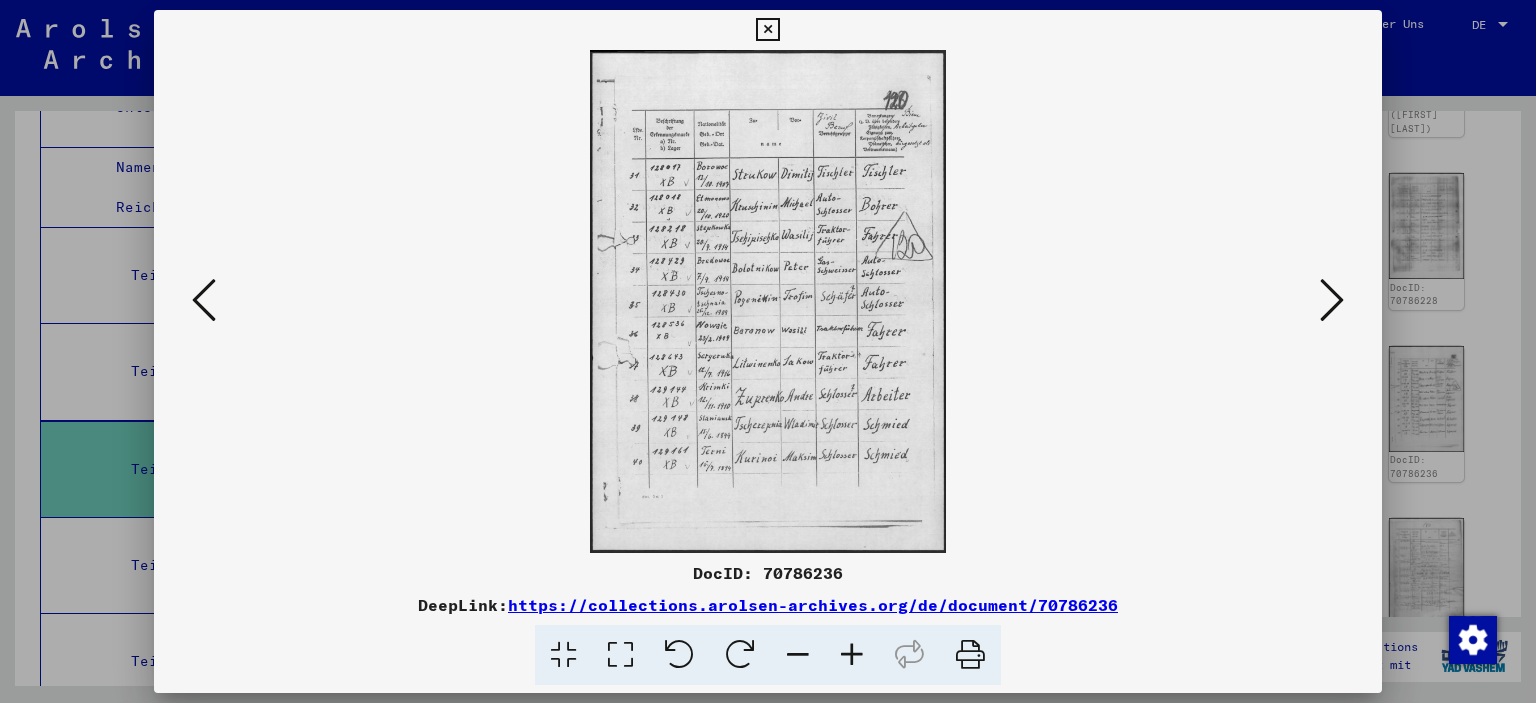 click at bounding box center [1332, 300] 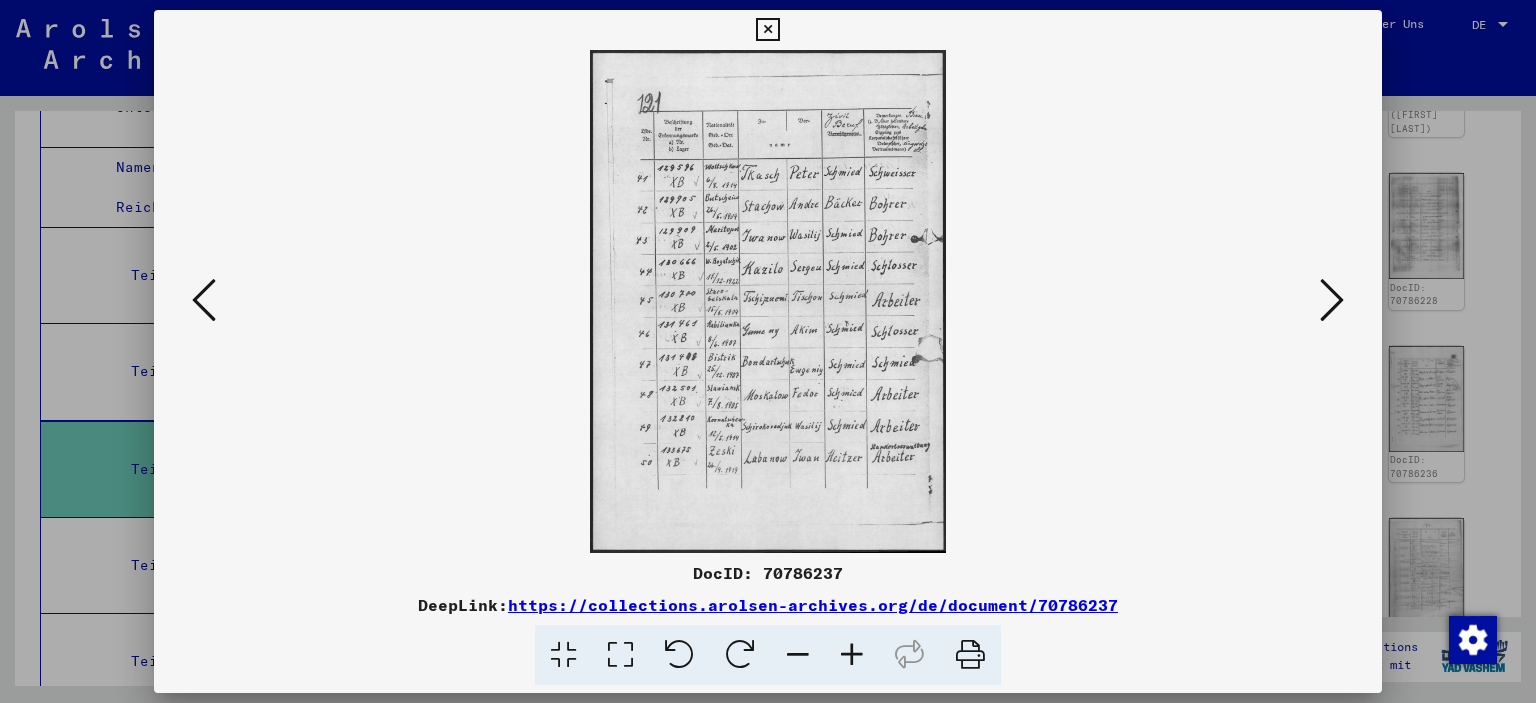 click at bounding box center (768, 351) 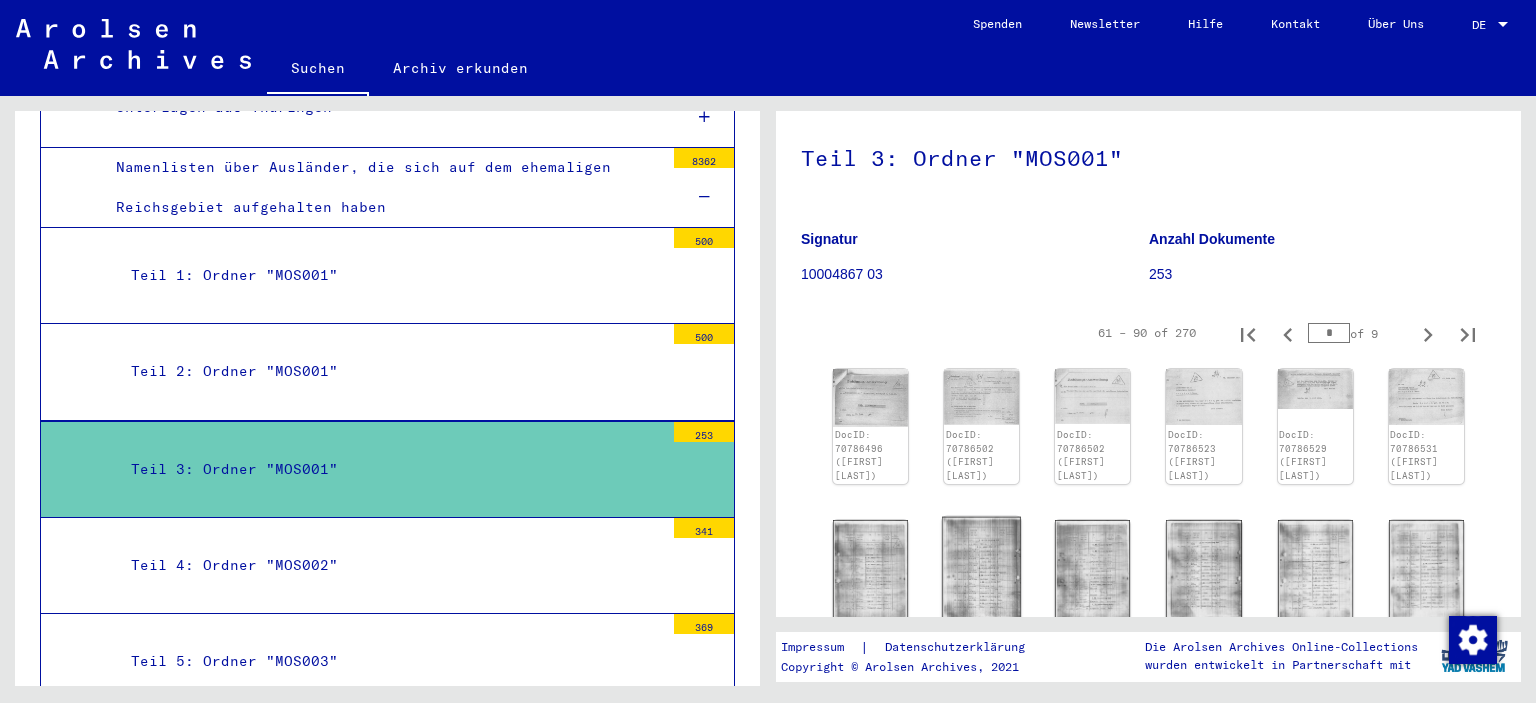 scroll, scrollTop: 155, scrollLeft: 0, axis: vertical 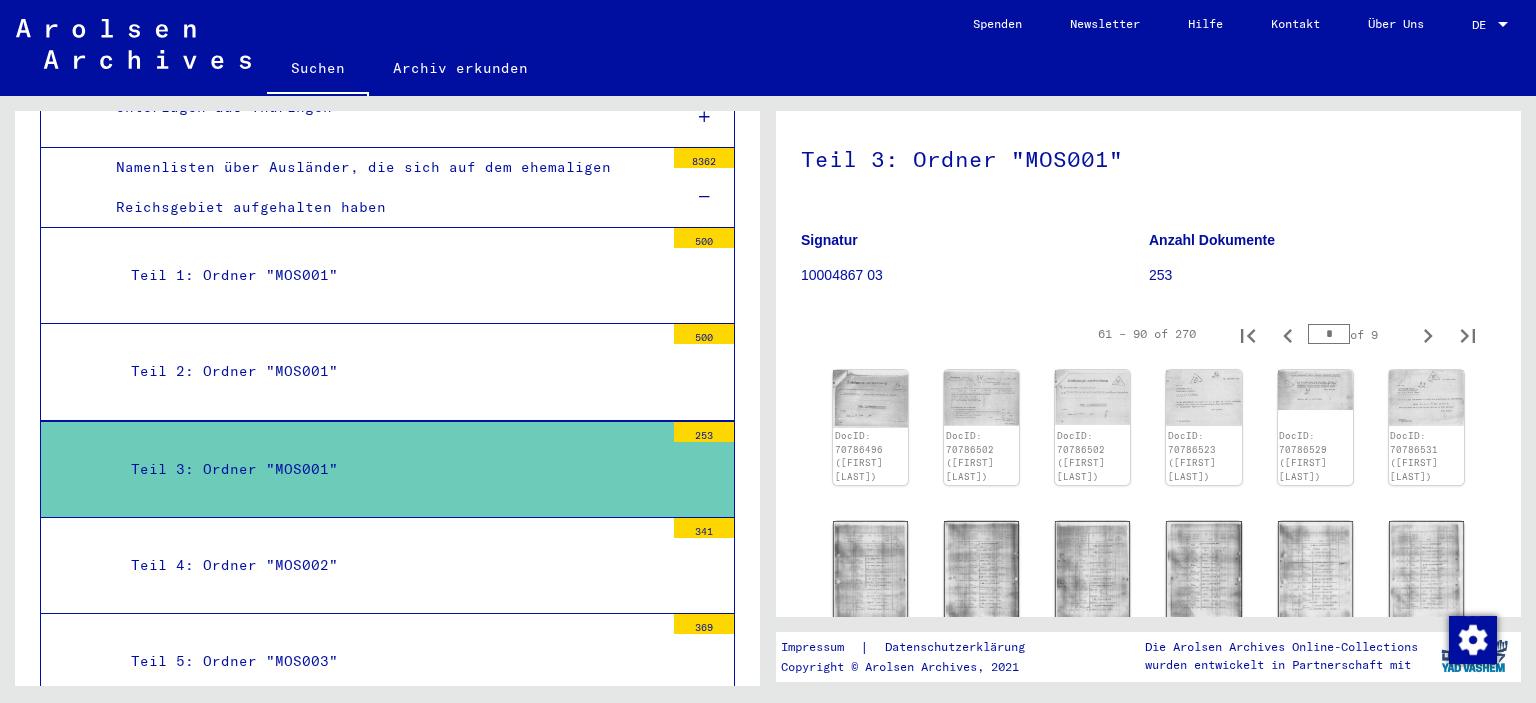 click on "*" at bounding box center [1329, 334] 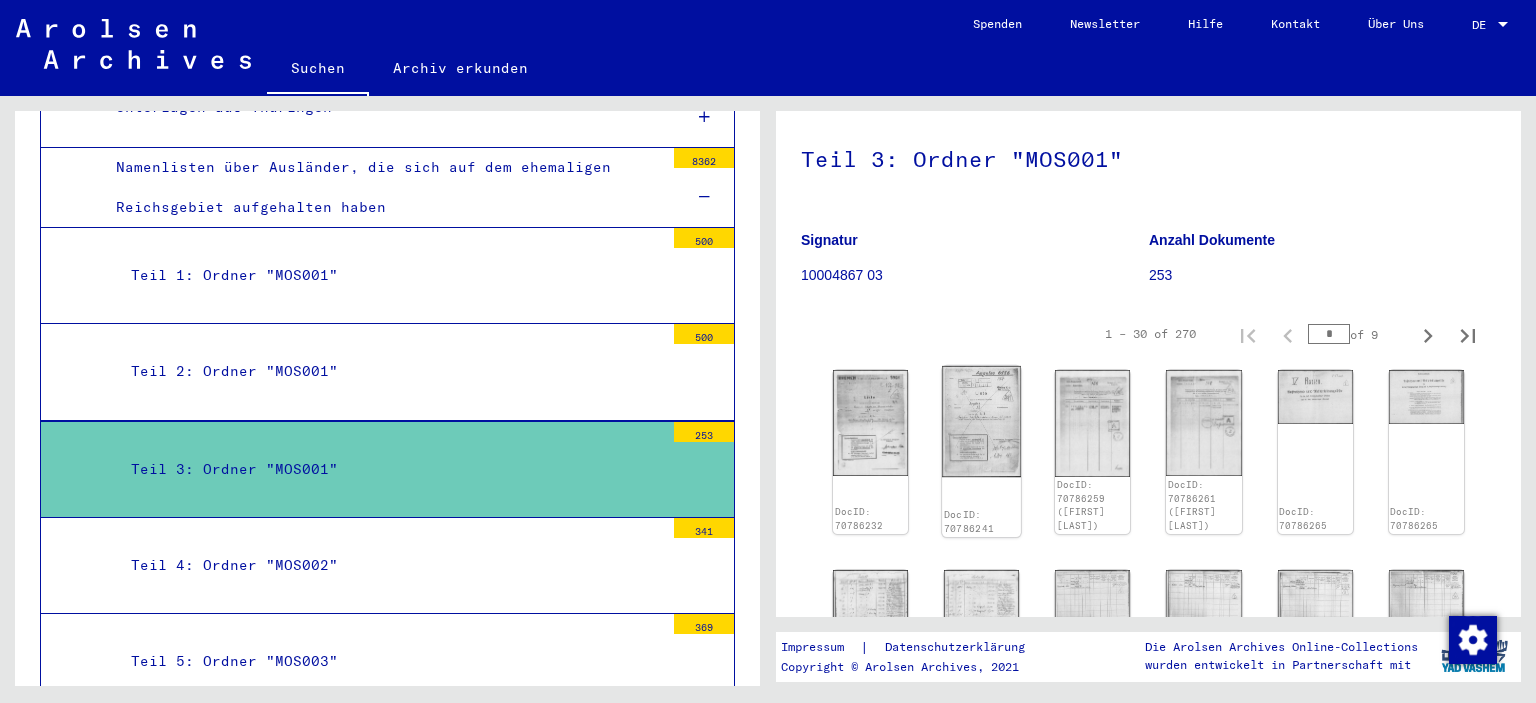 click 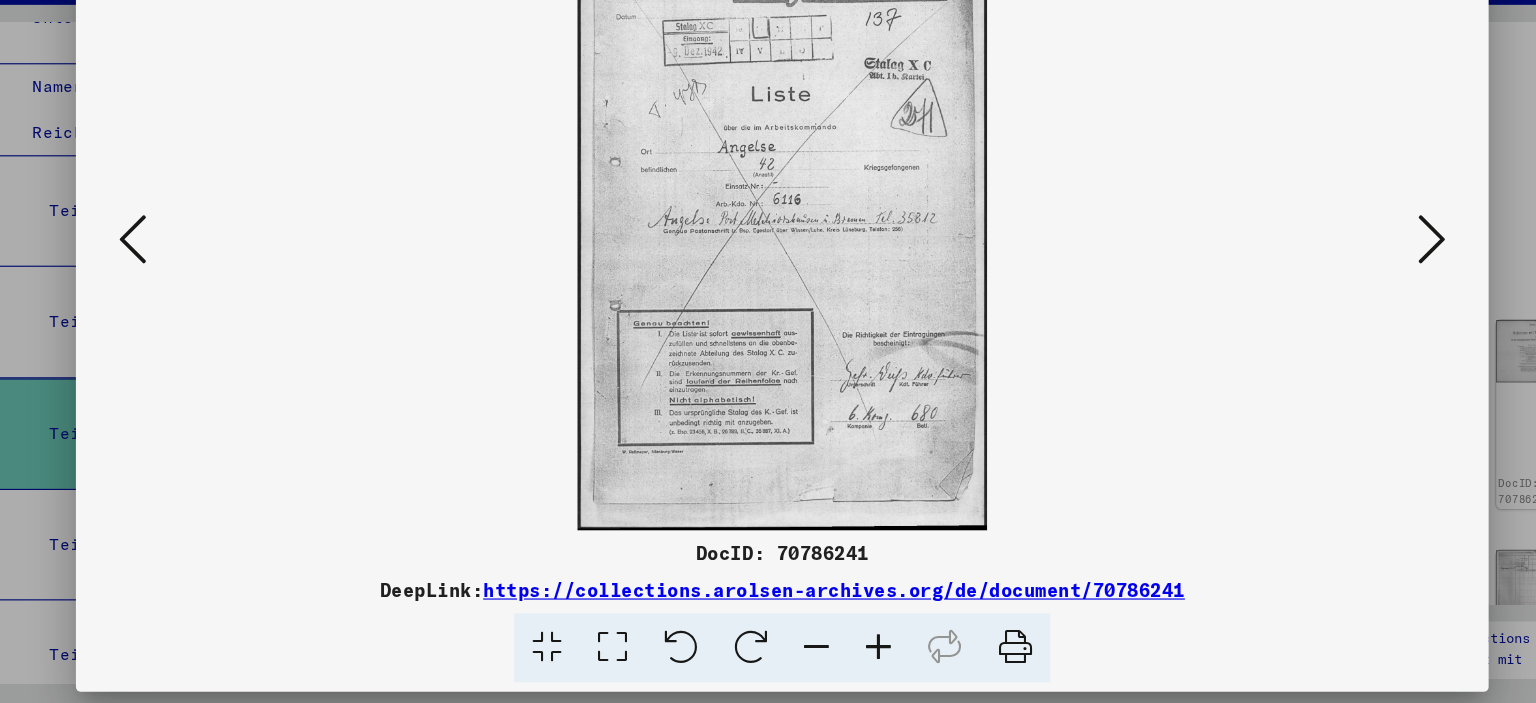 scroll, scrollTop: 0, scrollLeft: 0, axis: both 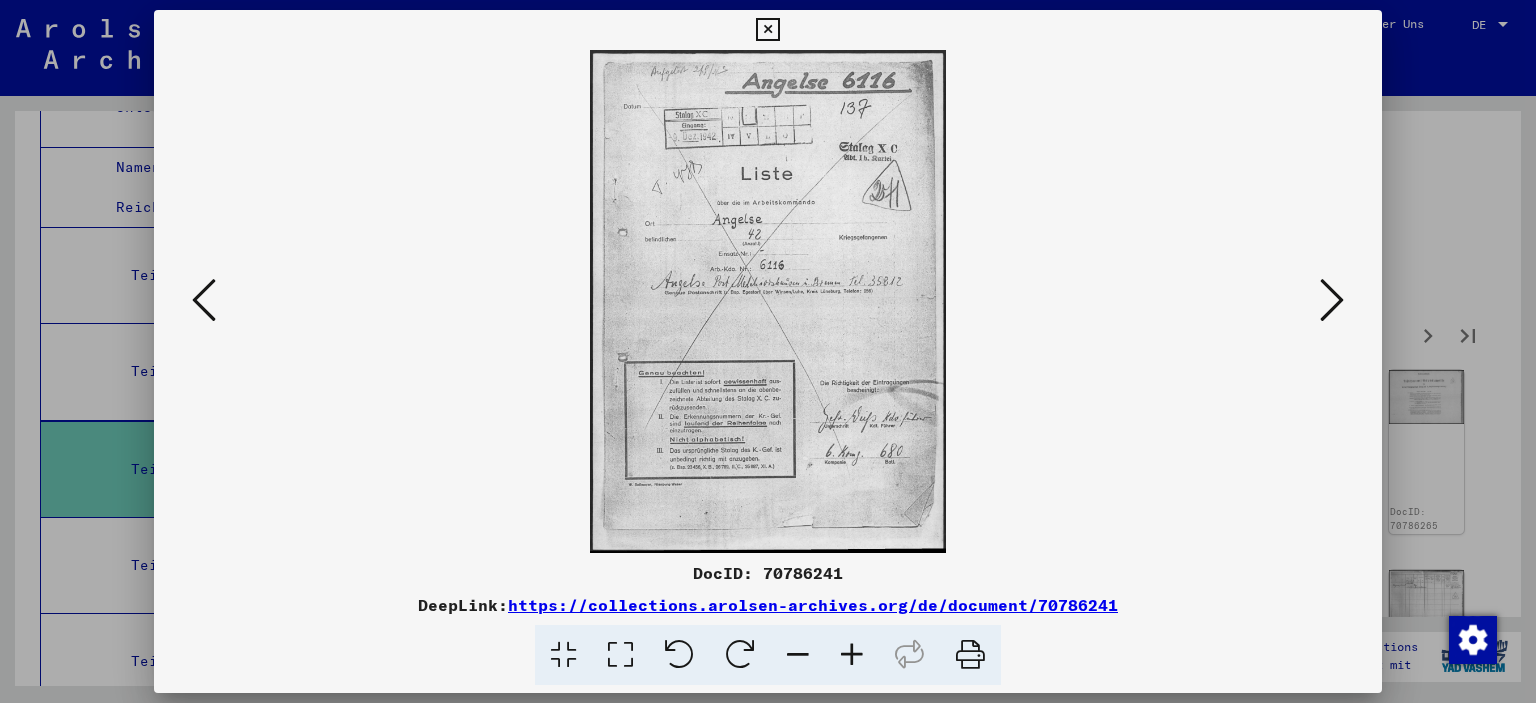 click at bounding box center [768, 351] 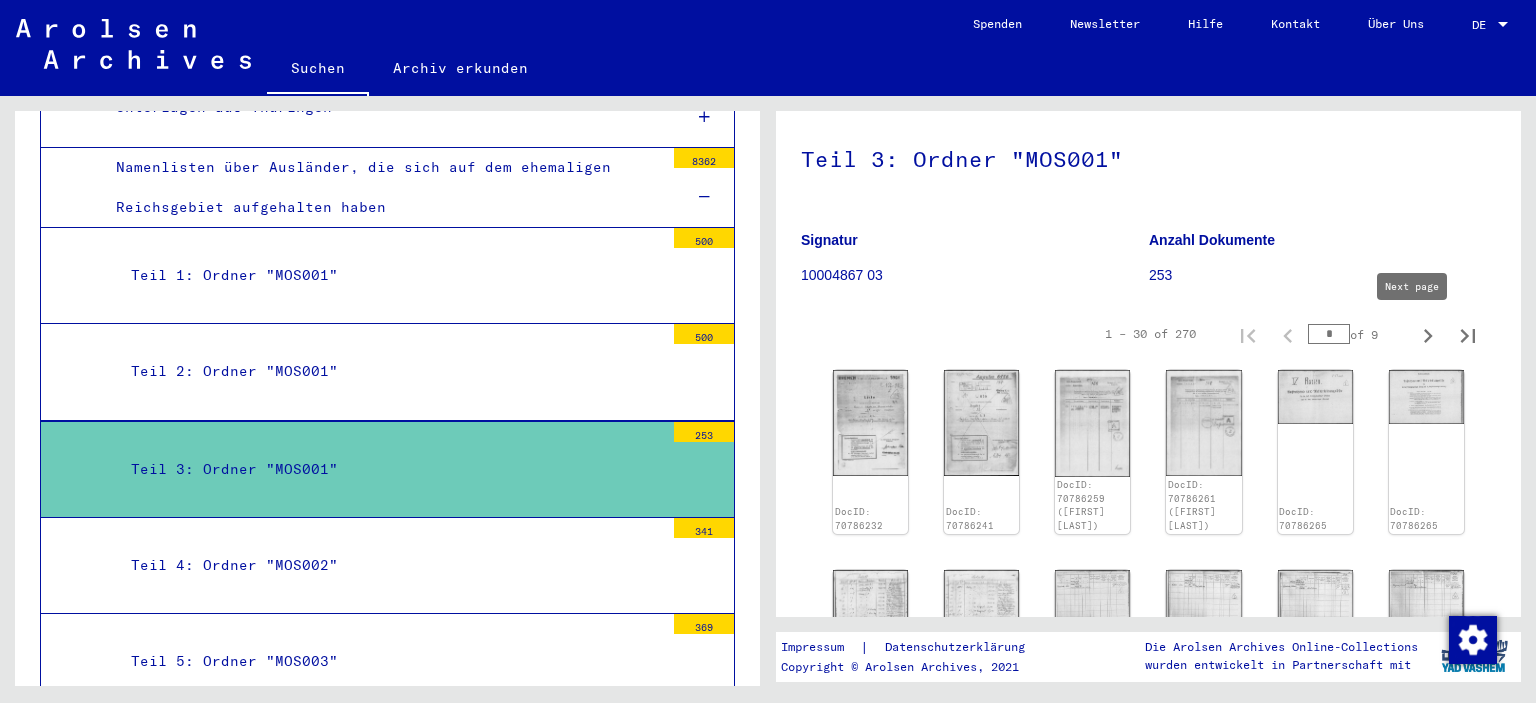 click 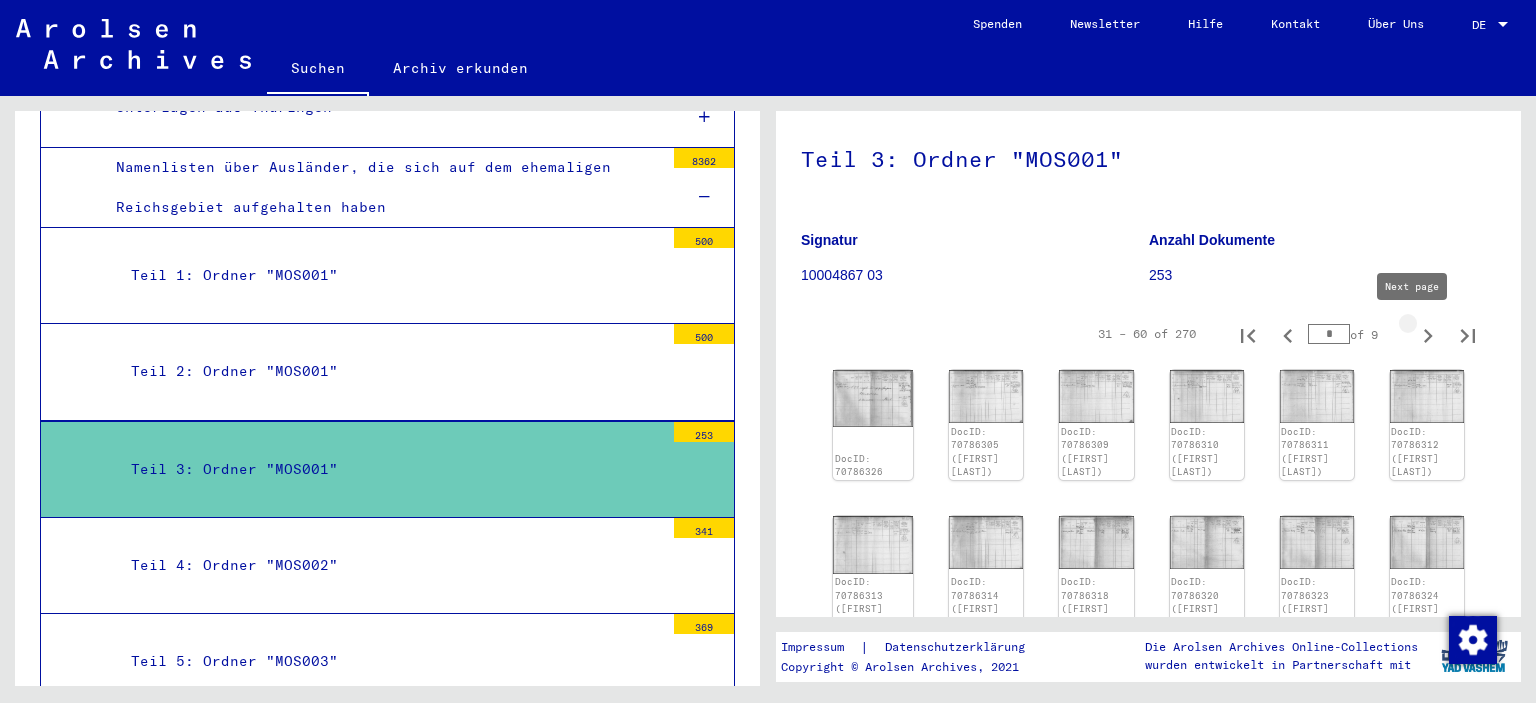 click 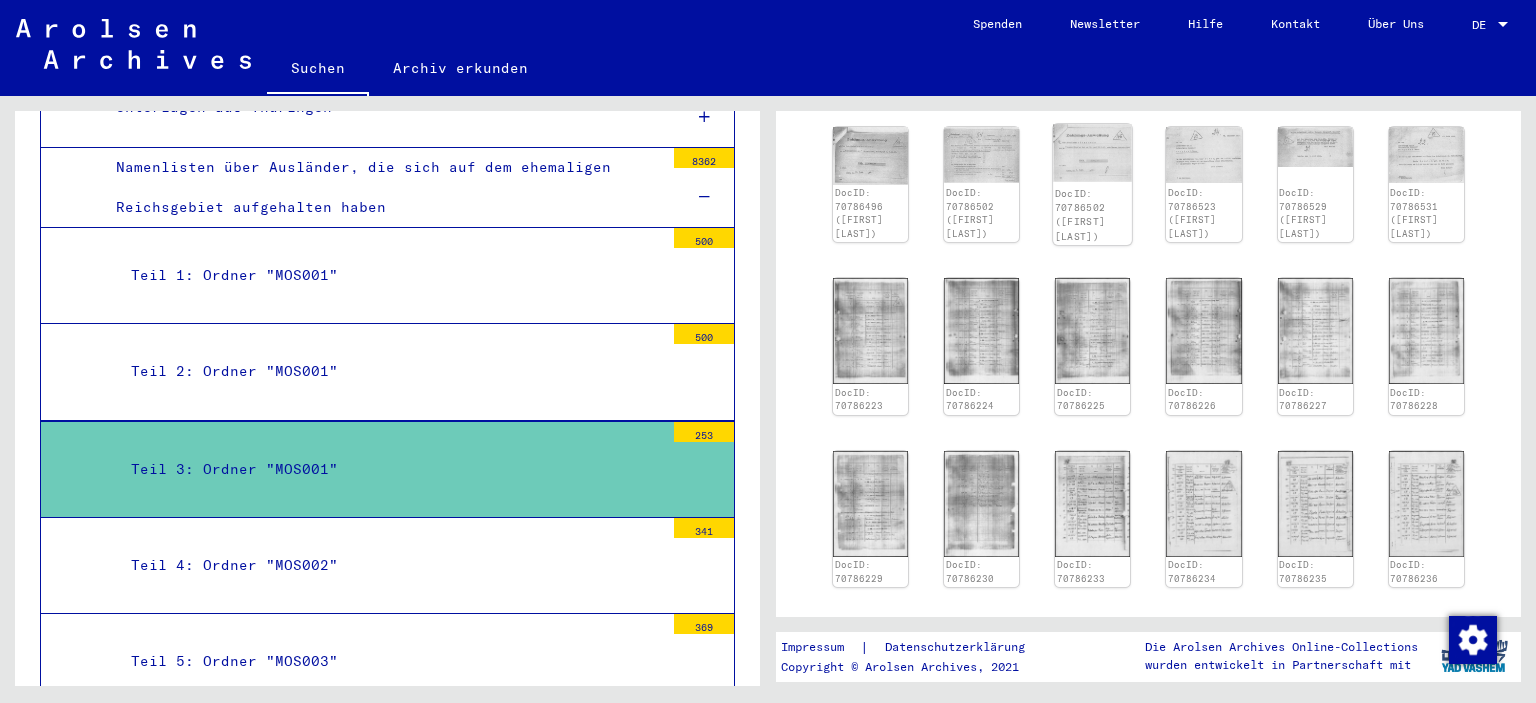 scroll, scrollTop: 473, scrollLeft: 0, axis: vertical 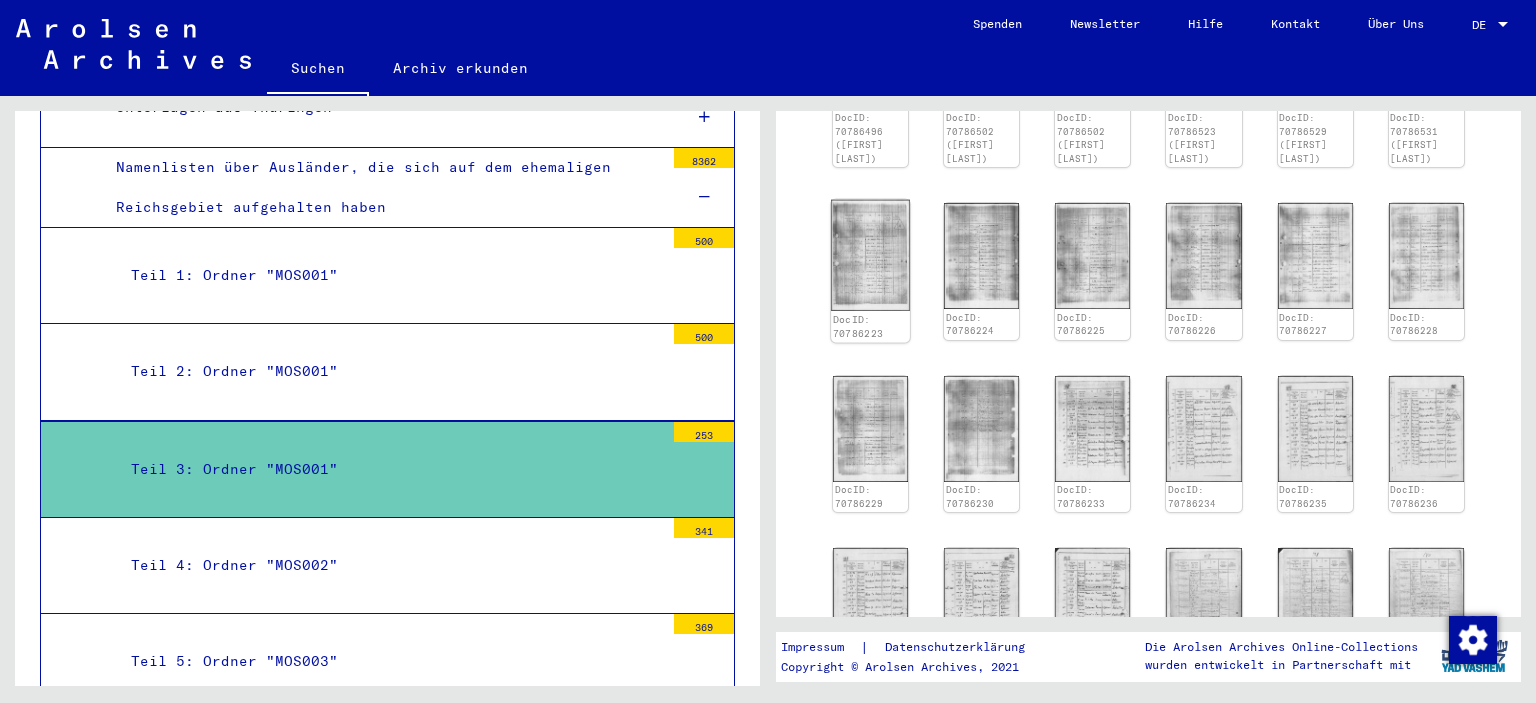 click 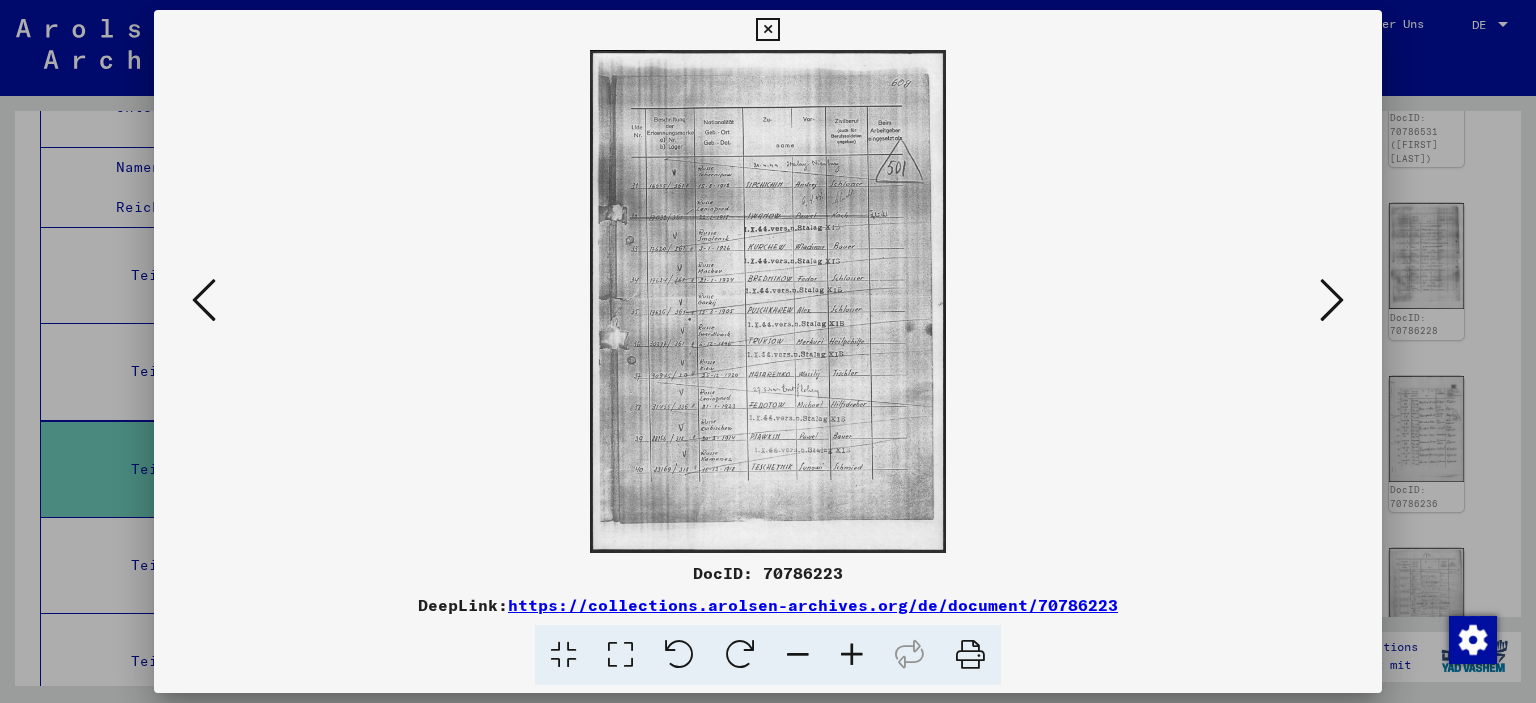 click at bounding box center (1332, 300) 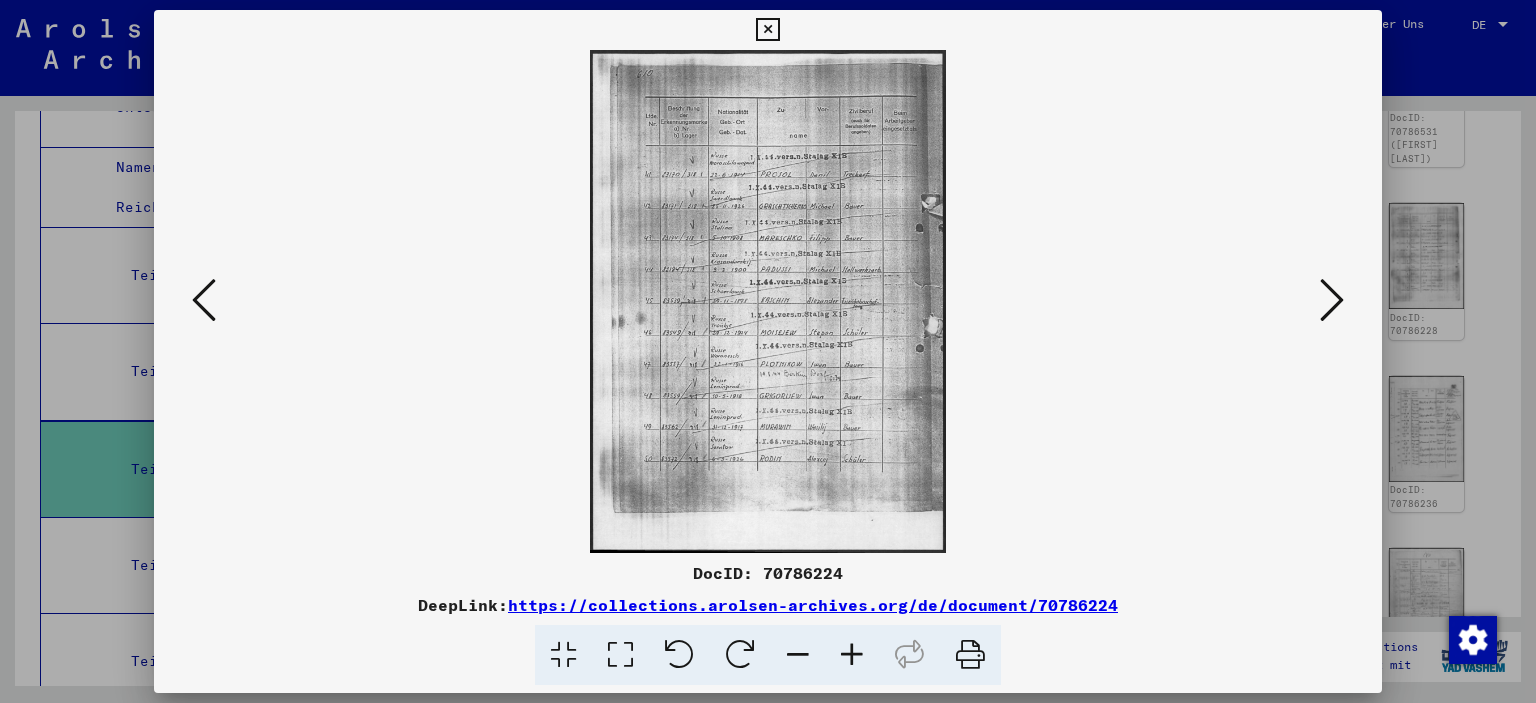 click at bounding box center [1332, 300] 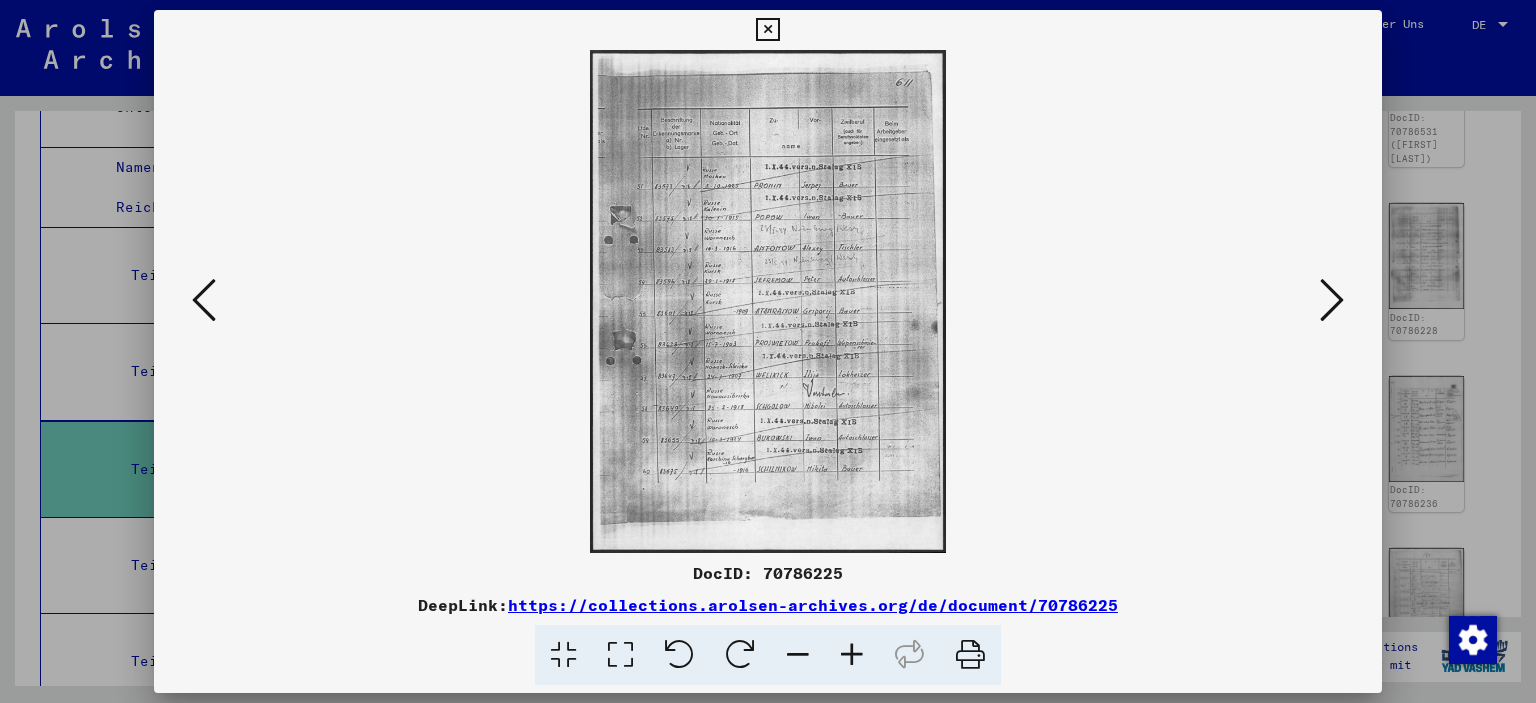 click at bounding box center [1332, 300] 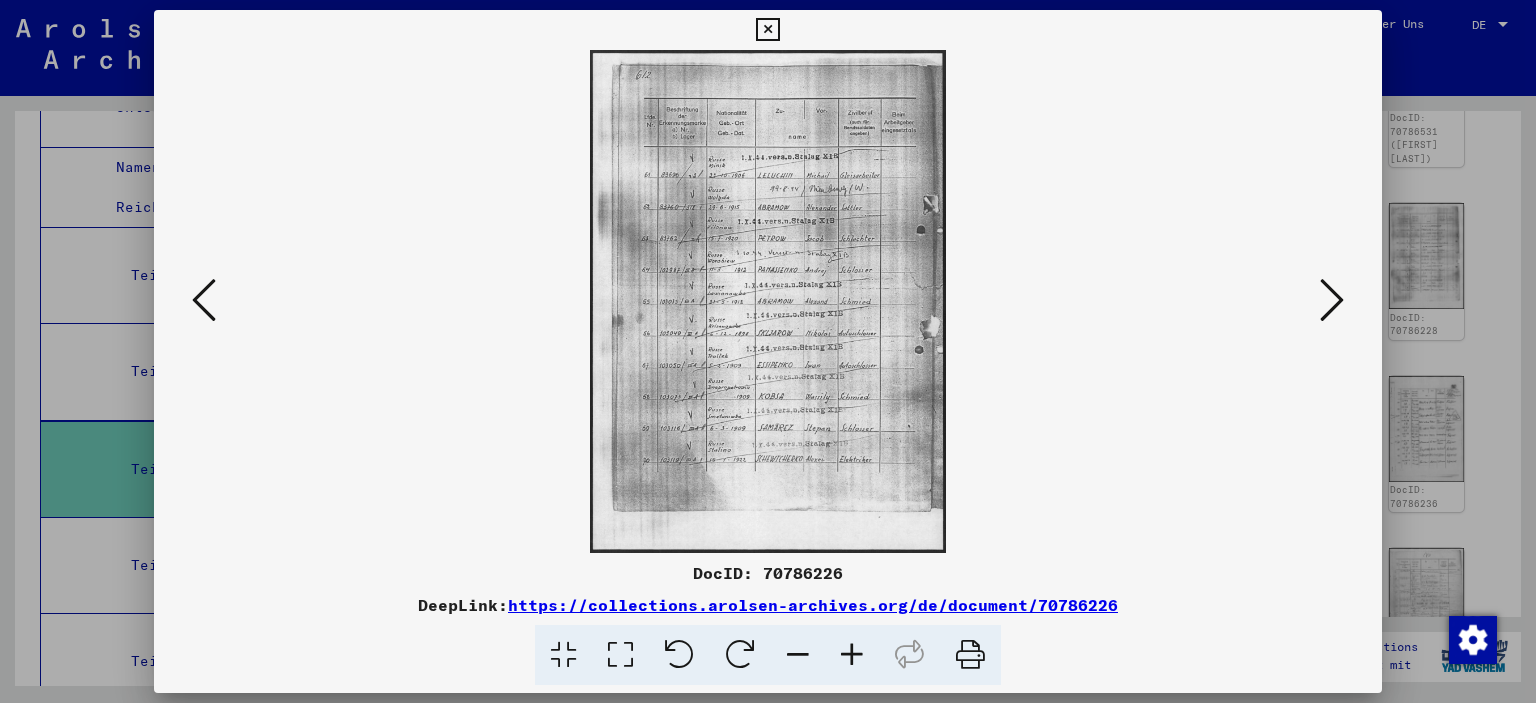 click at bounding box center (1332, 300) 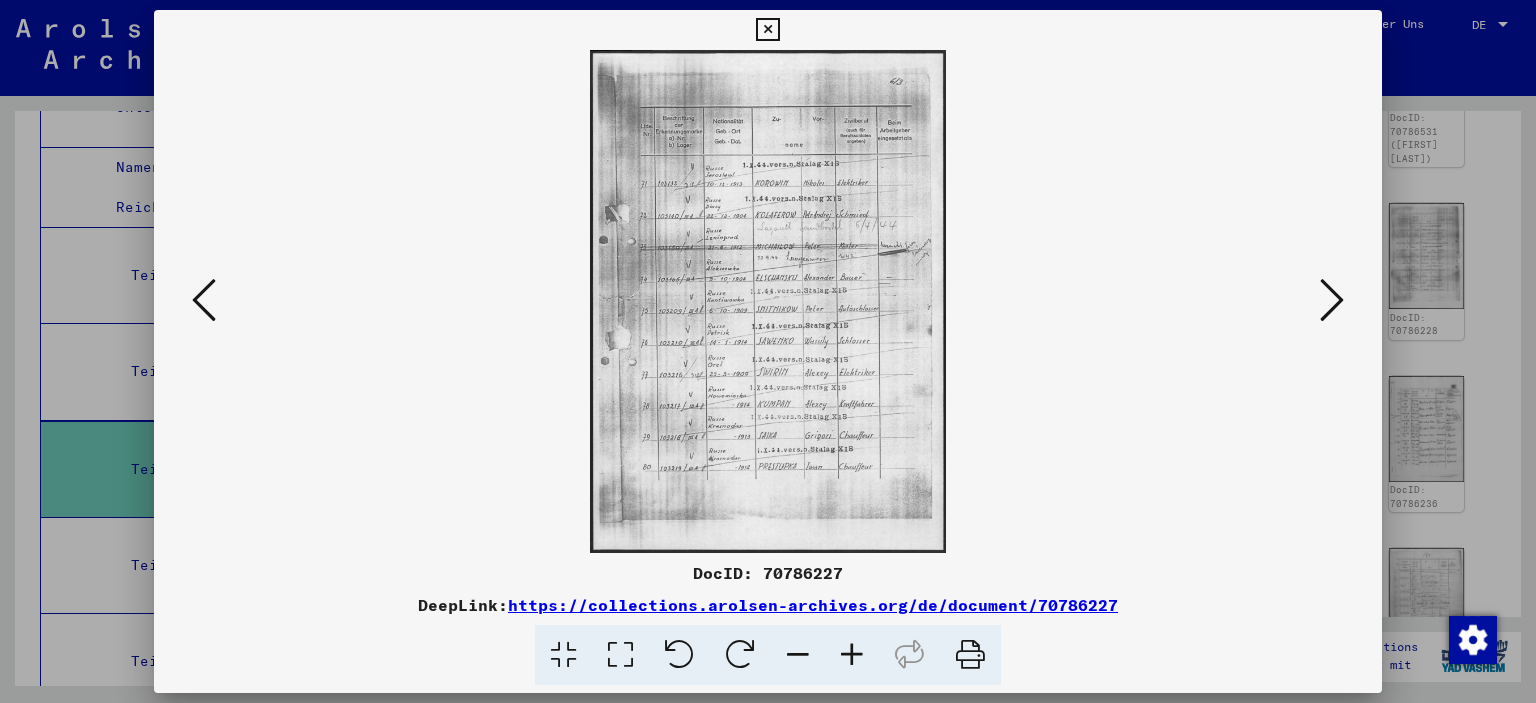 click at bounding box center [1332, 300] 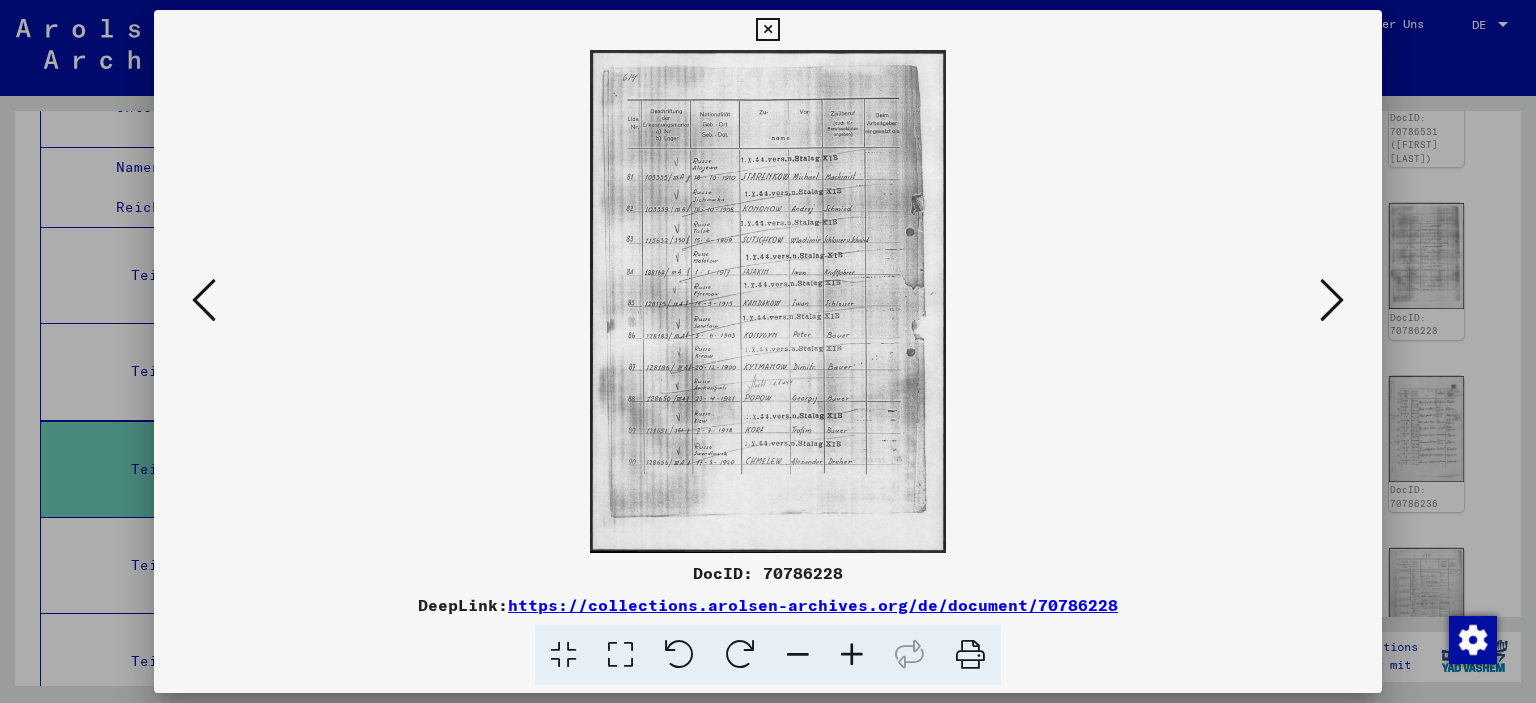 click at bounding box center [1332, 300] 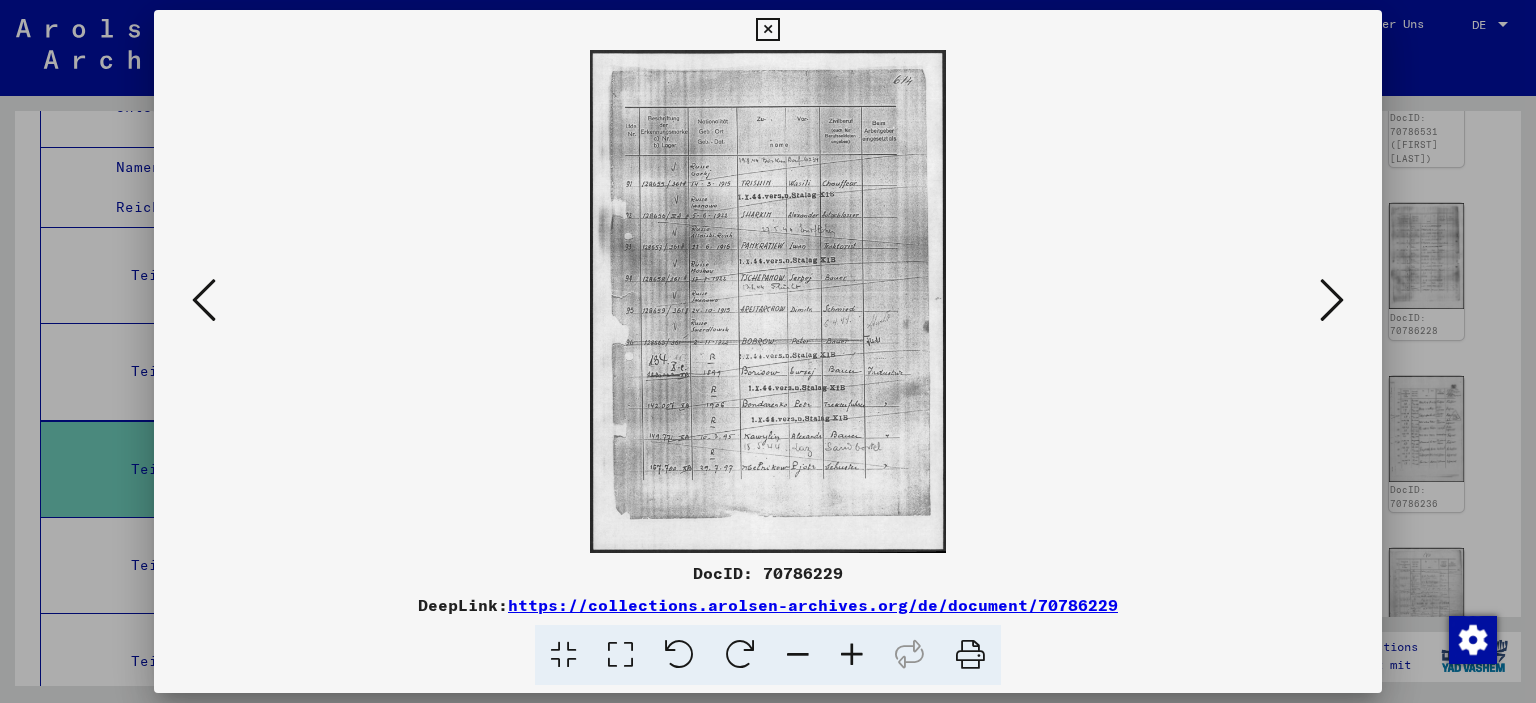 click at bounding box center [1332, 300] 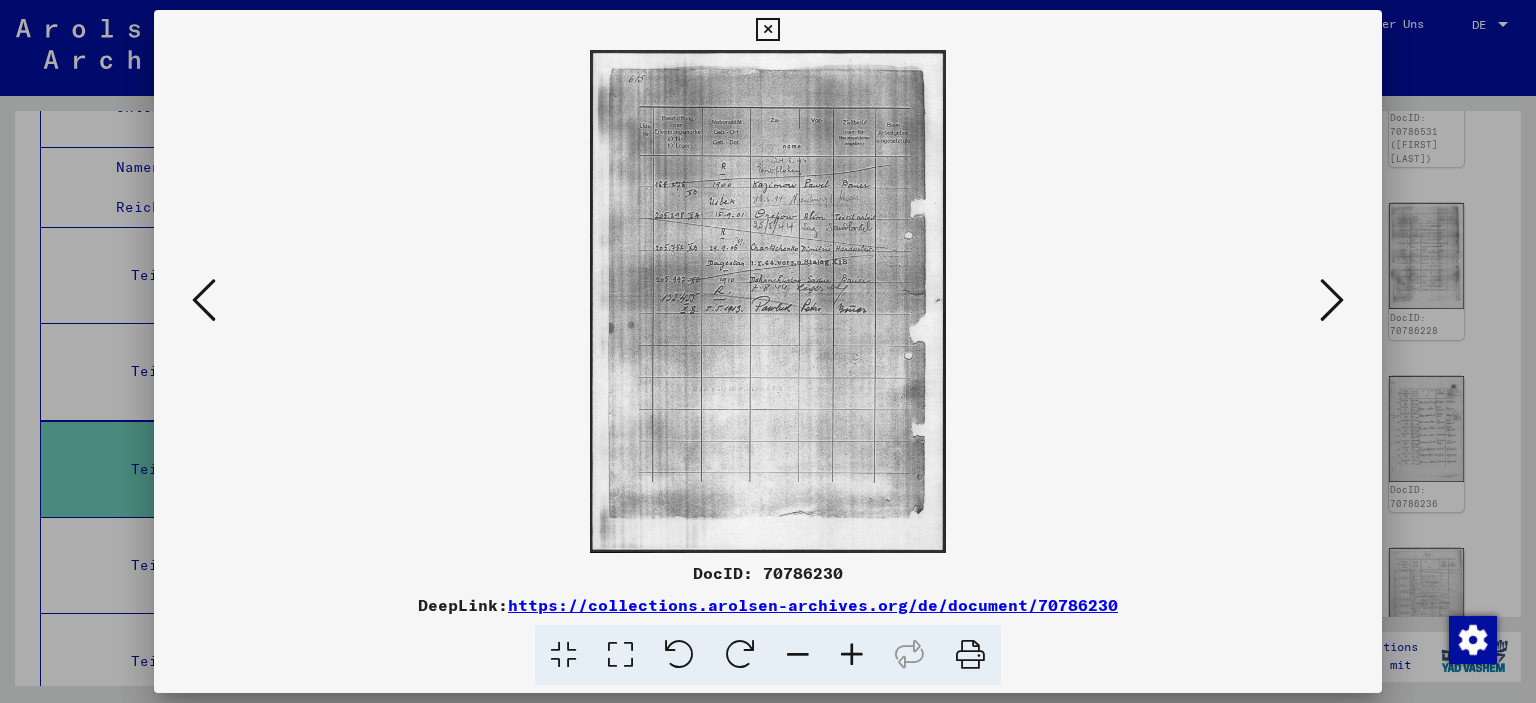 click at bounding box center (1332, 300) 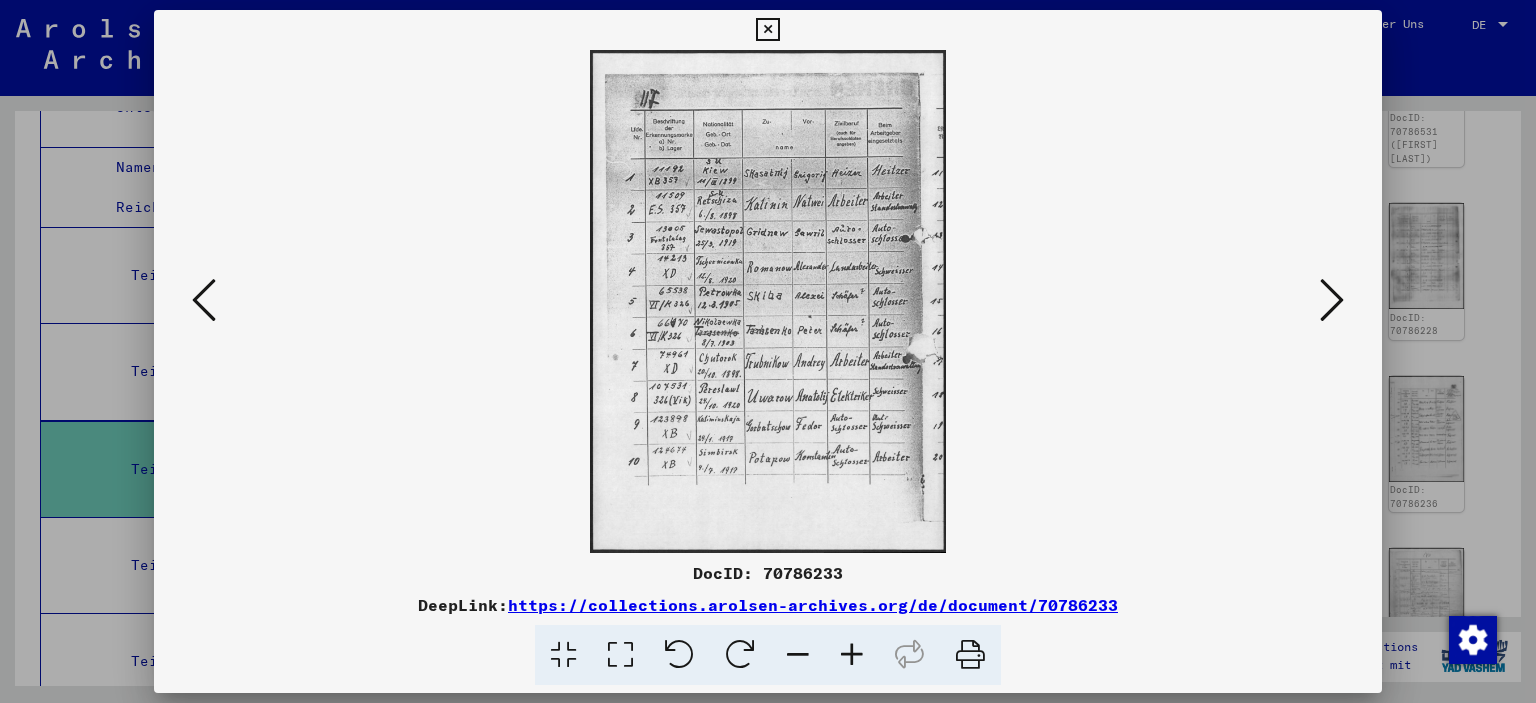 click at bounding box center [1332, 300] 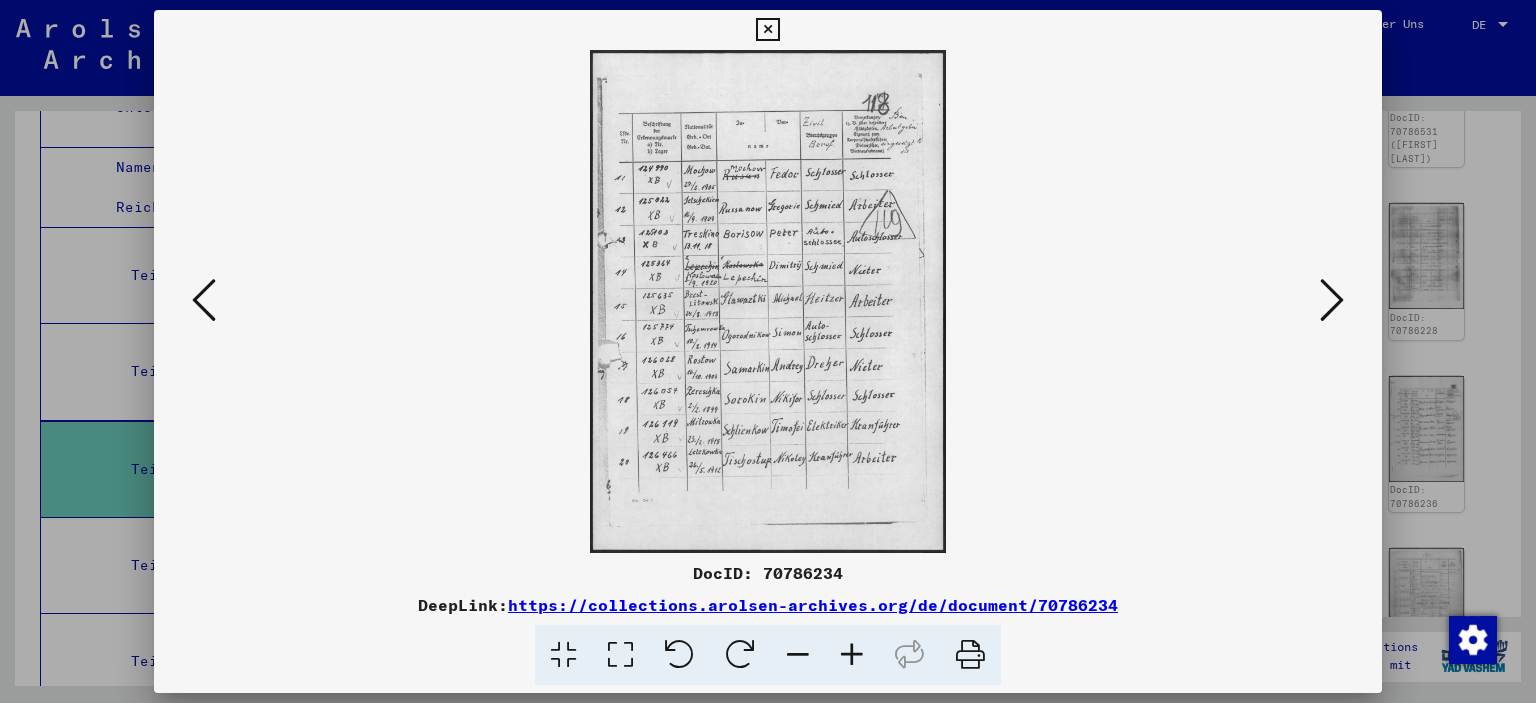 click at bounding box center (1332, 300) 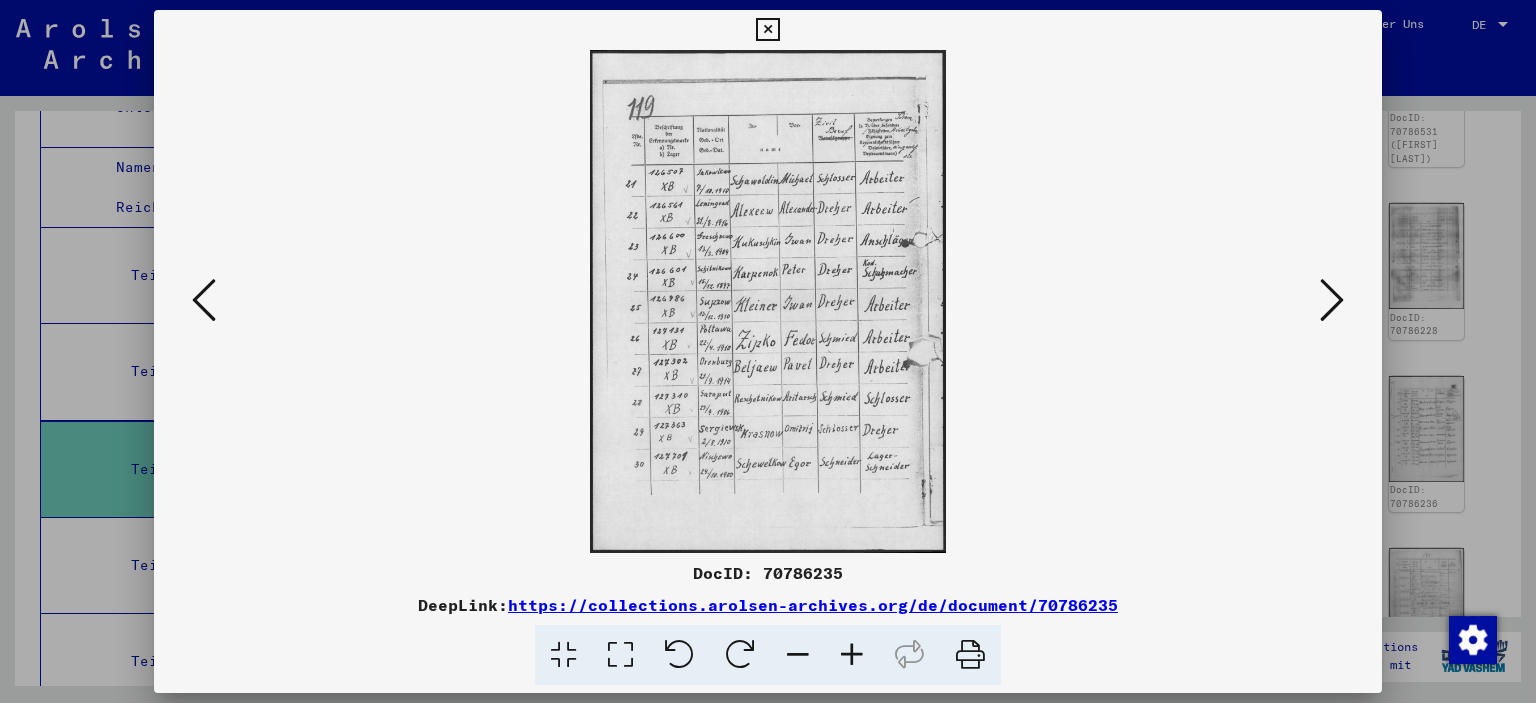 click at bounding box center [1332, 300] 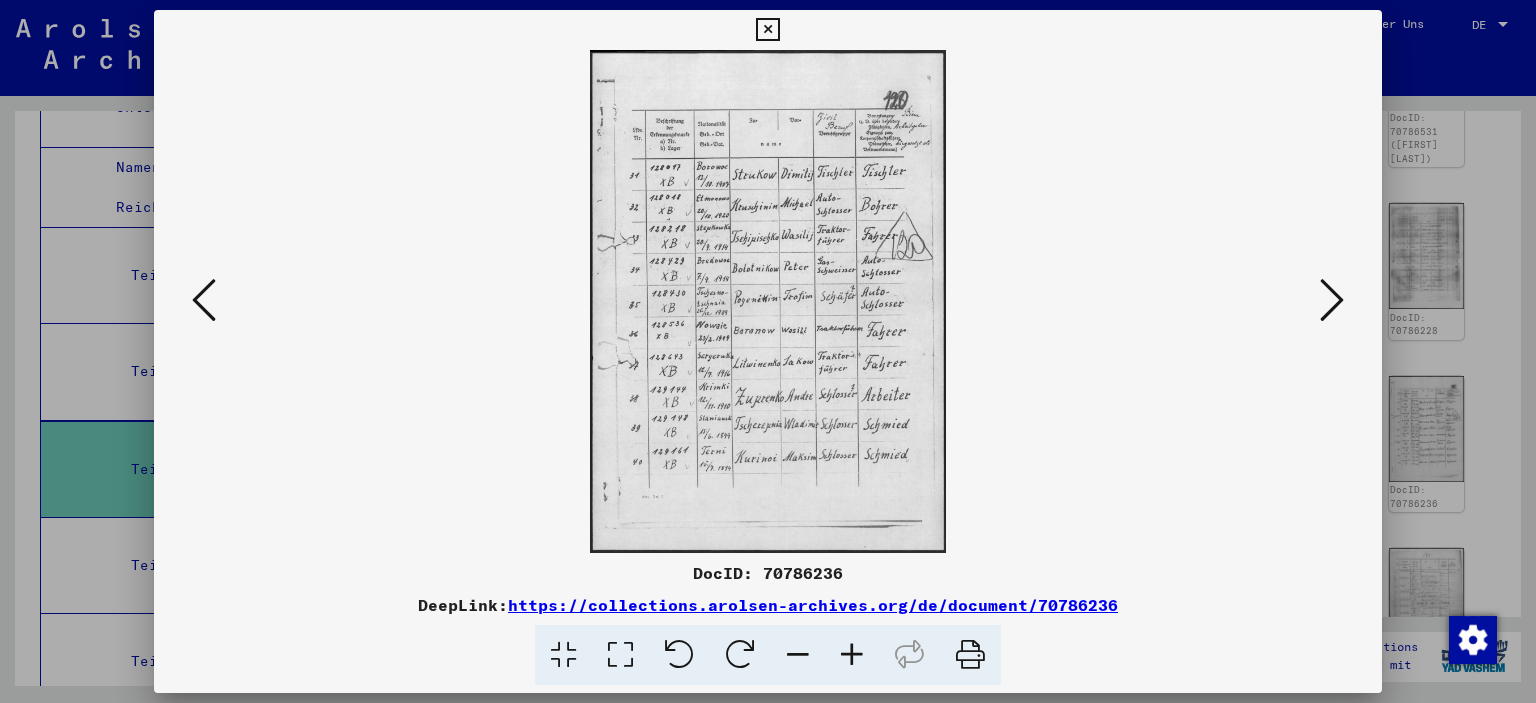 click at bounding box center (1332, 300) 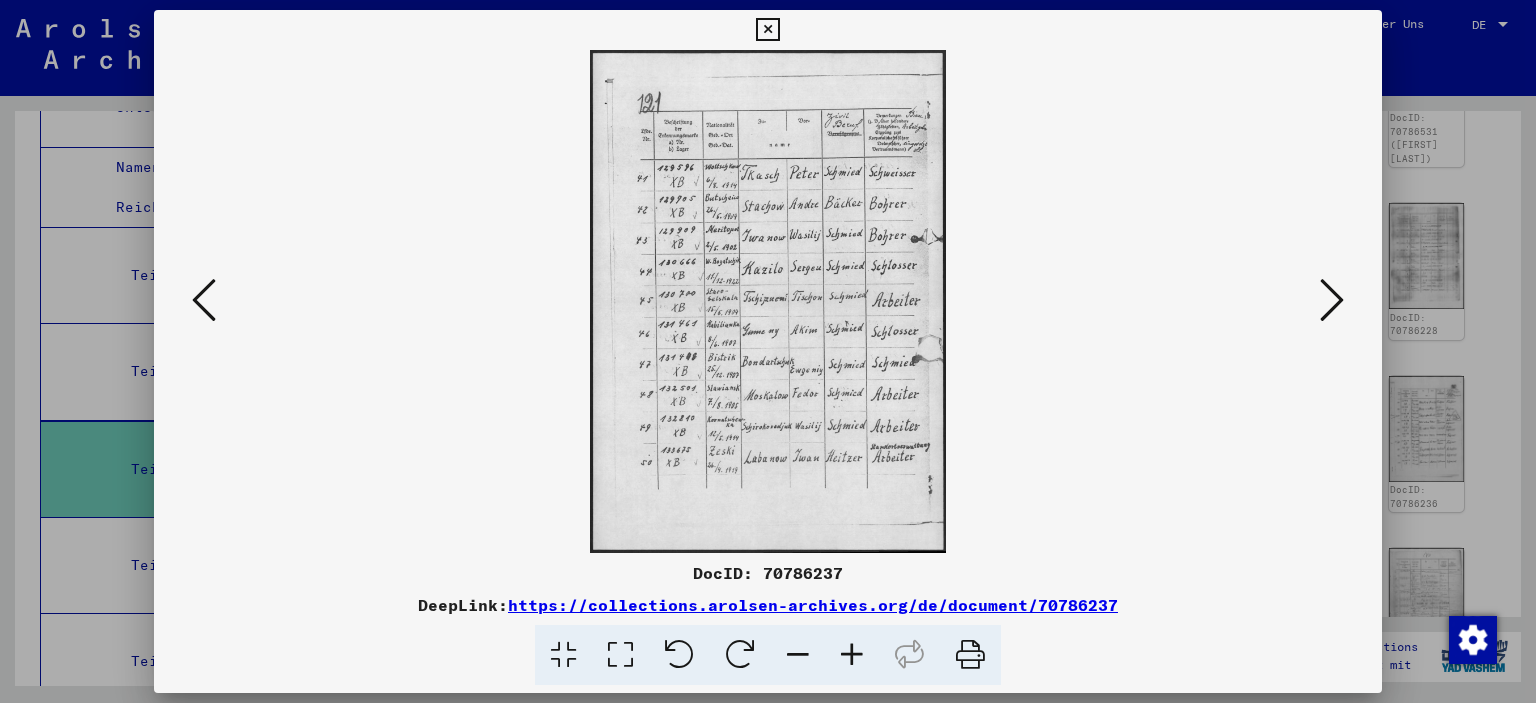 click at bounding box center (1332, 300) 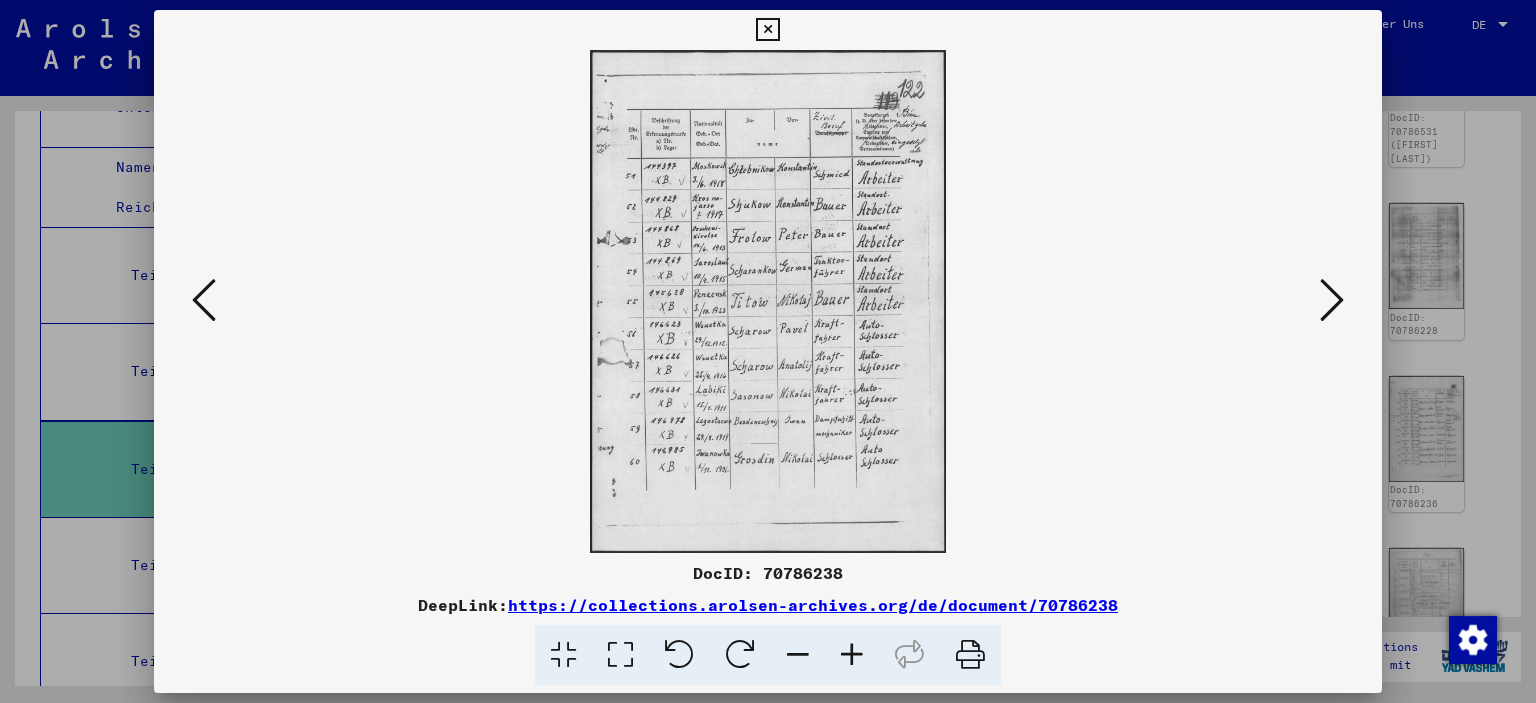 click at bounding box center (1332, 300) 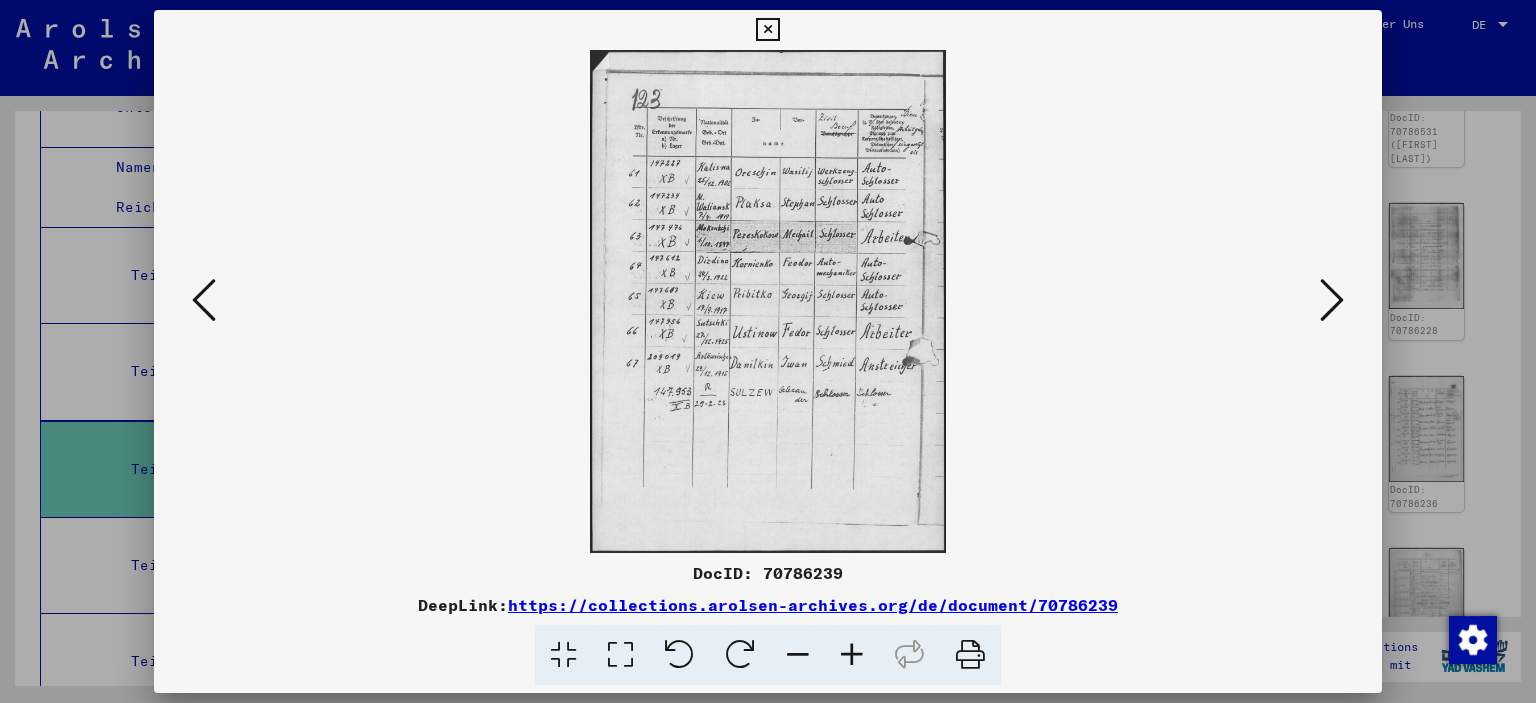 click at bounding box center [1332, 300] 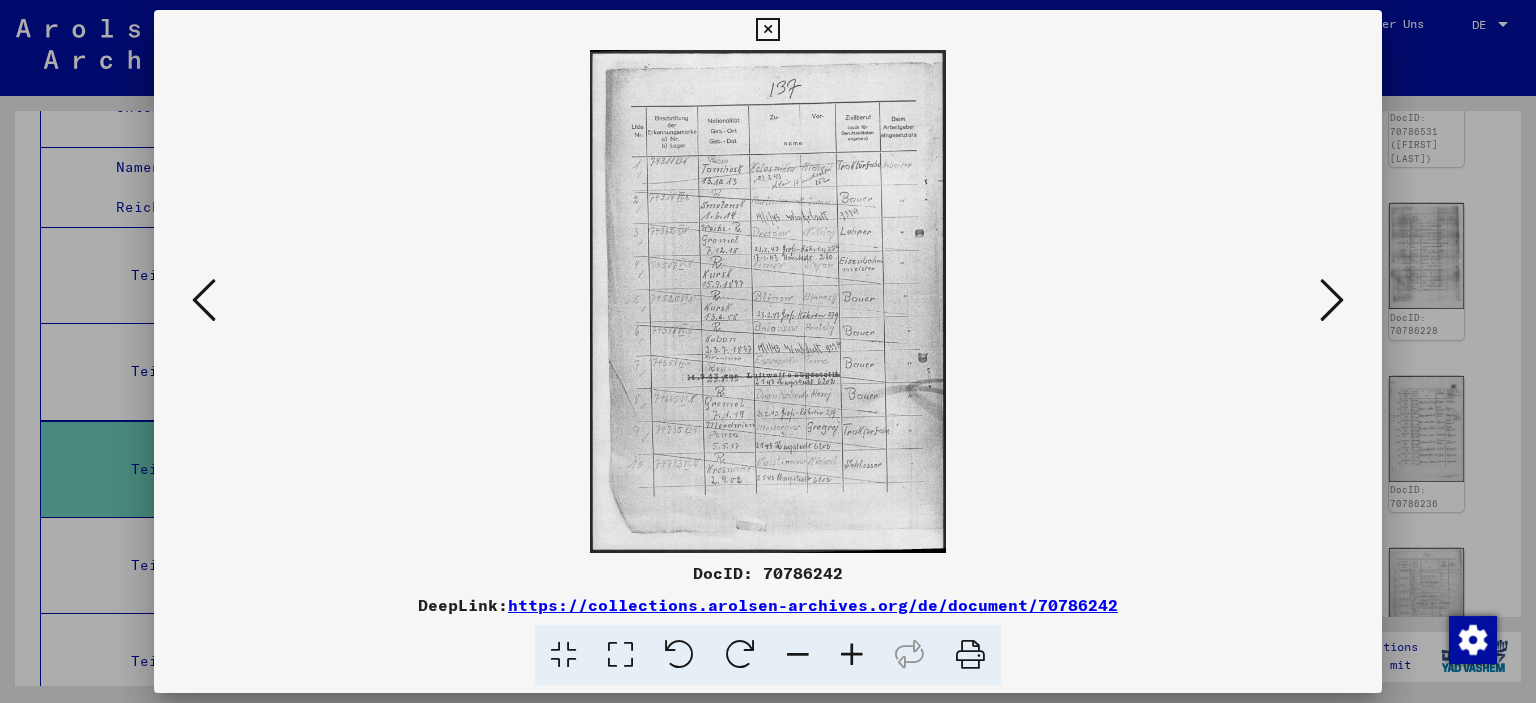 click at bounding box center (1332, 300) 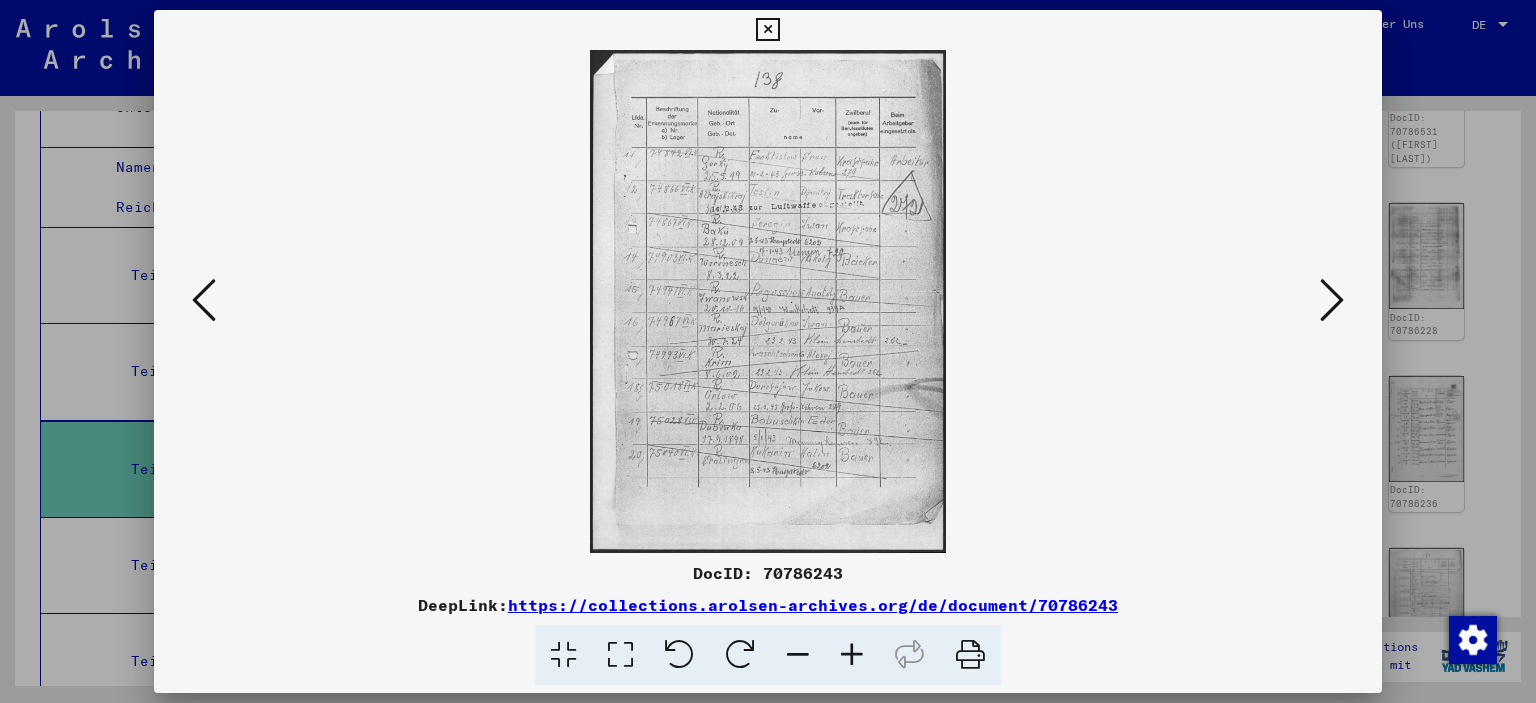 click at bounding box center (204, 300) 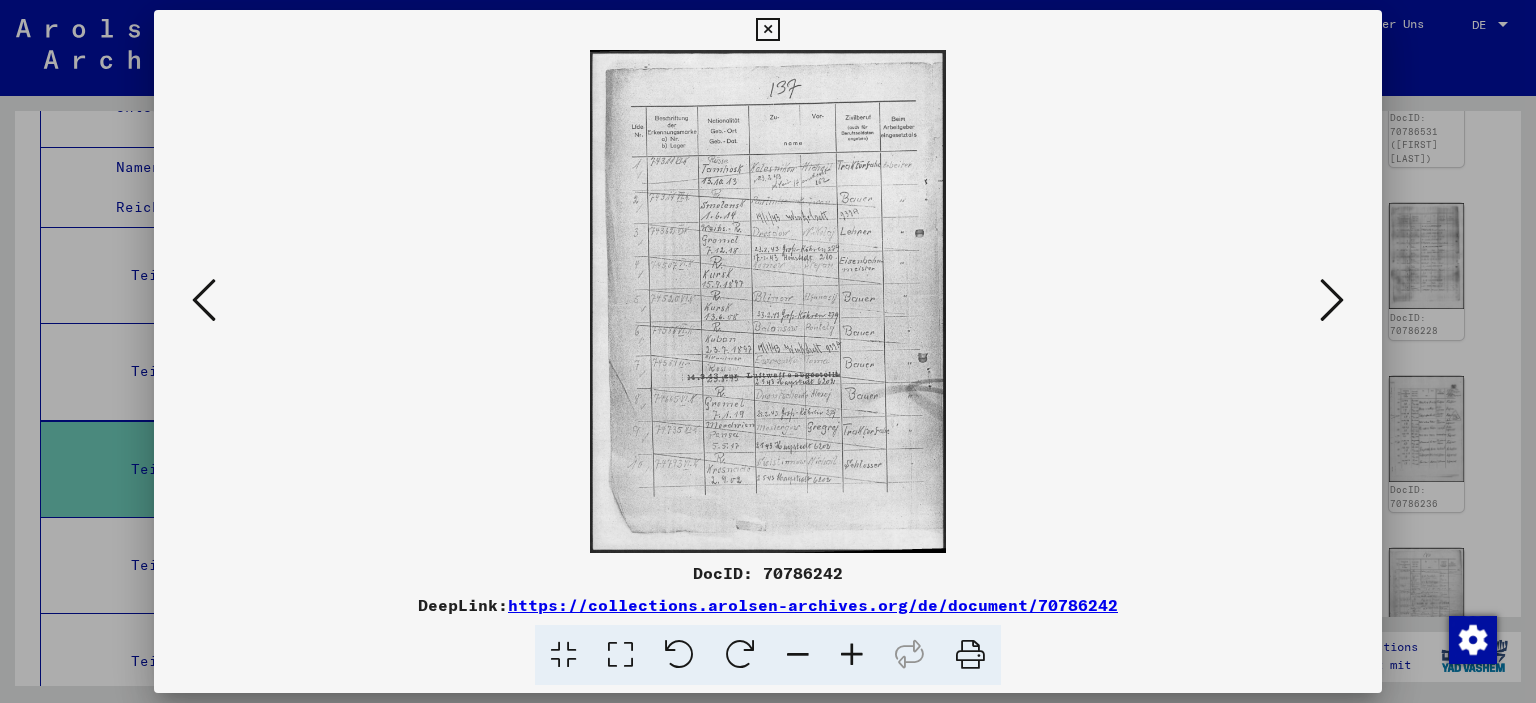 click at bounding box center (1332, 300) 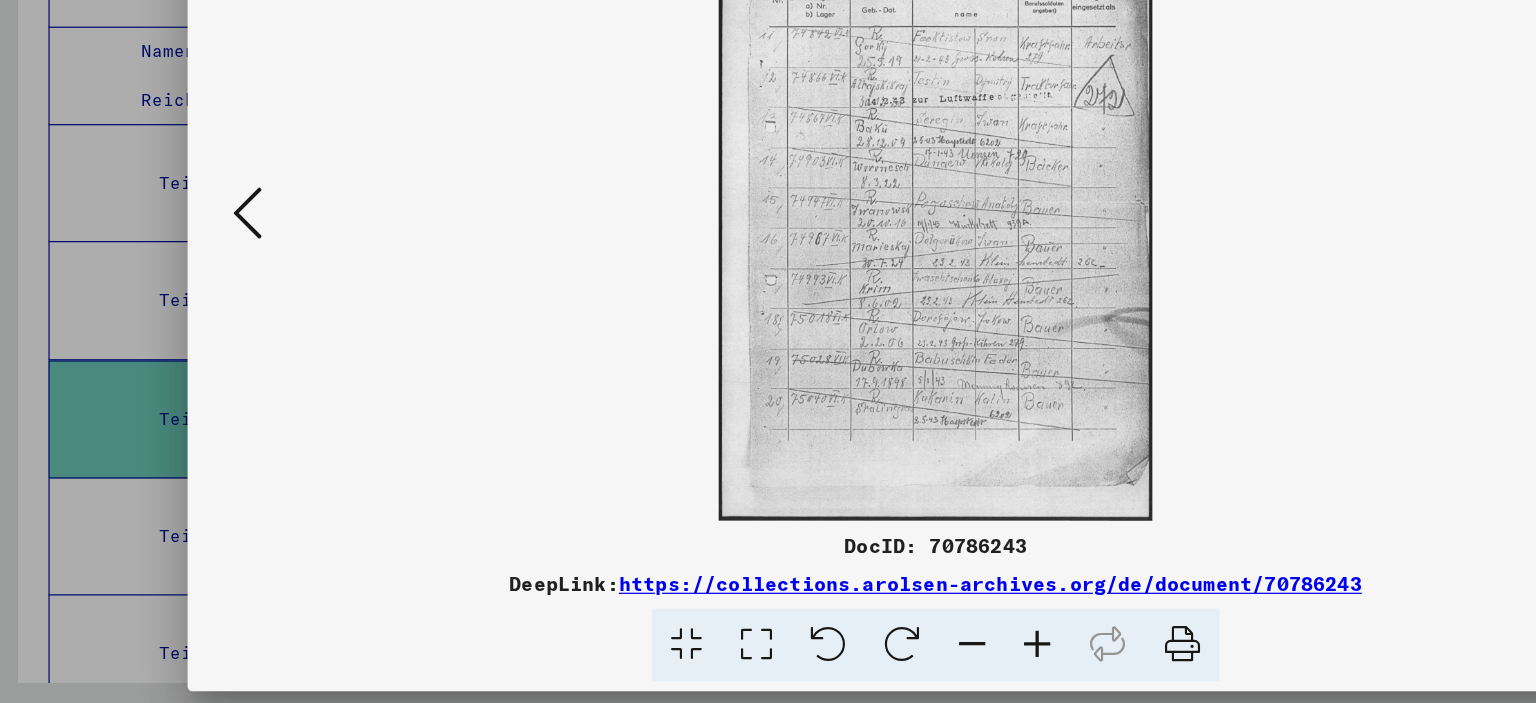 scroll, scrollTop: 0, scrollLeft: 0, axis: both 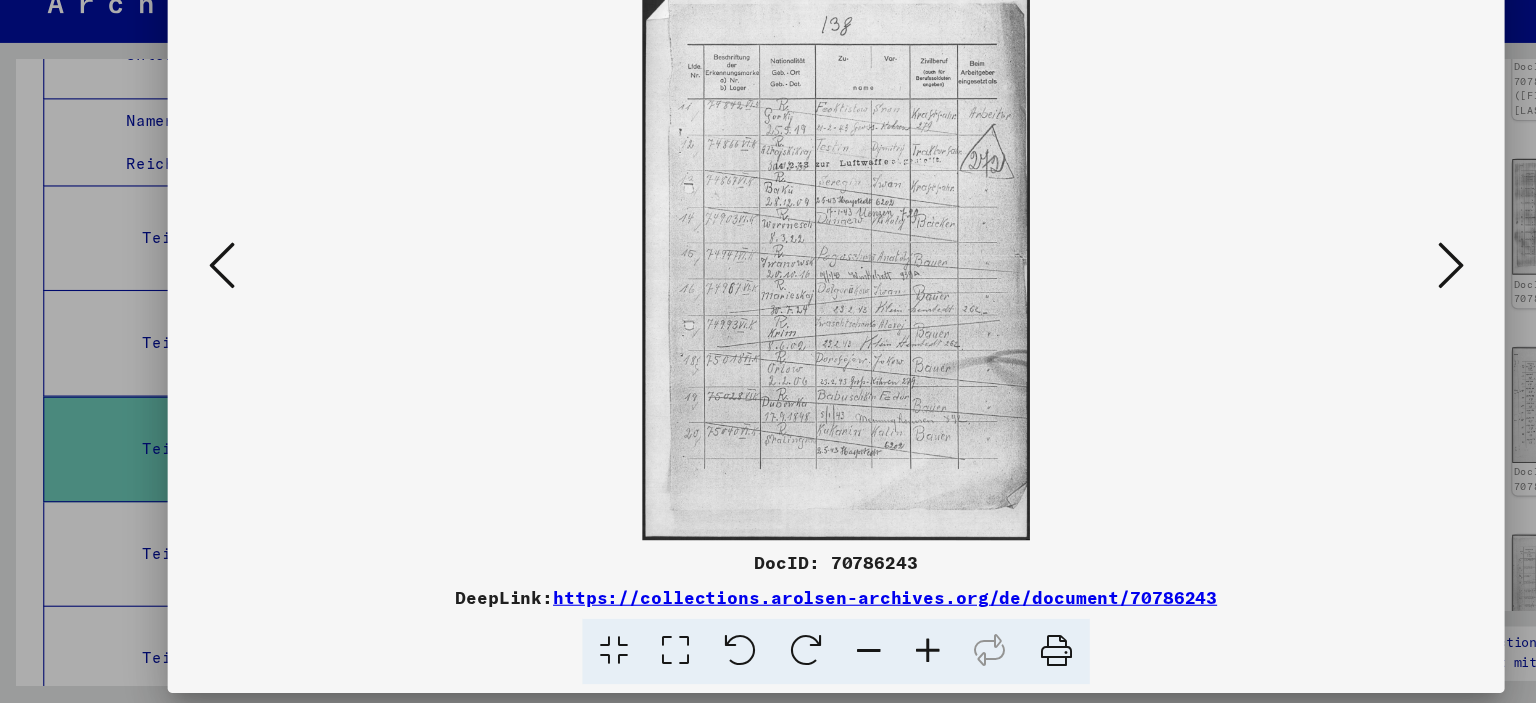 click at bounding box center [1332, 300] 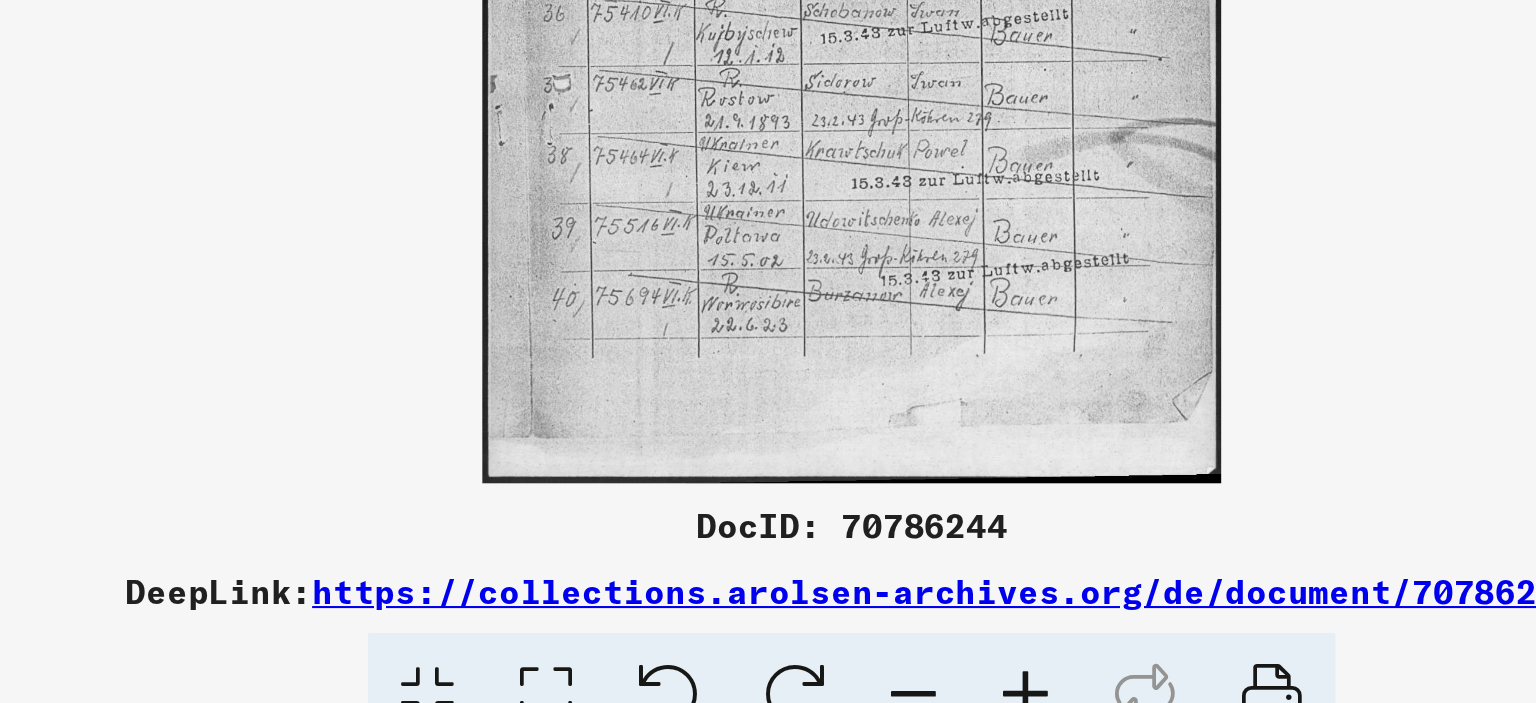 scroll, scrollTop: 0, scrollLeft: 0, axis: both 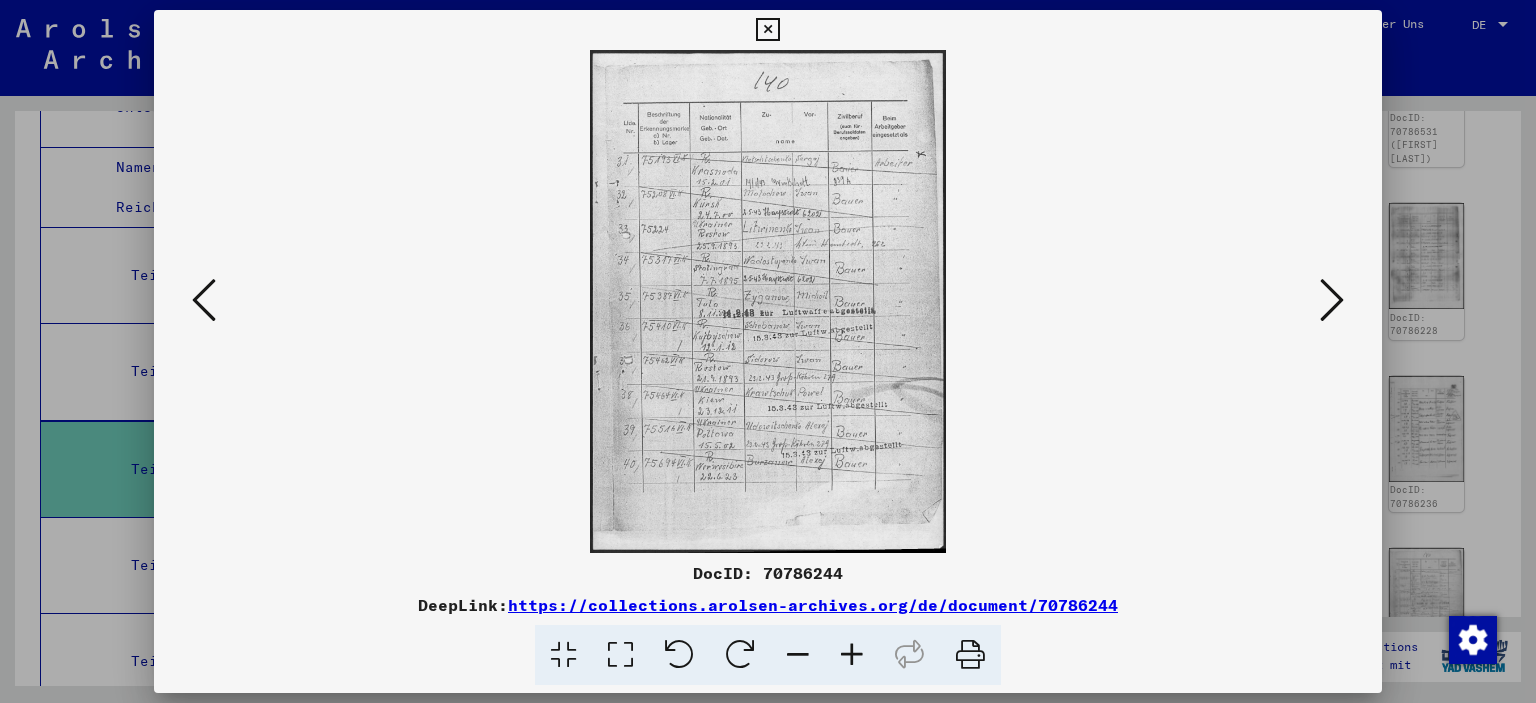 click at bounding box center [1332, 300] 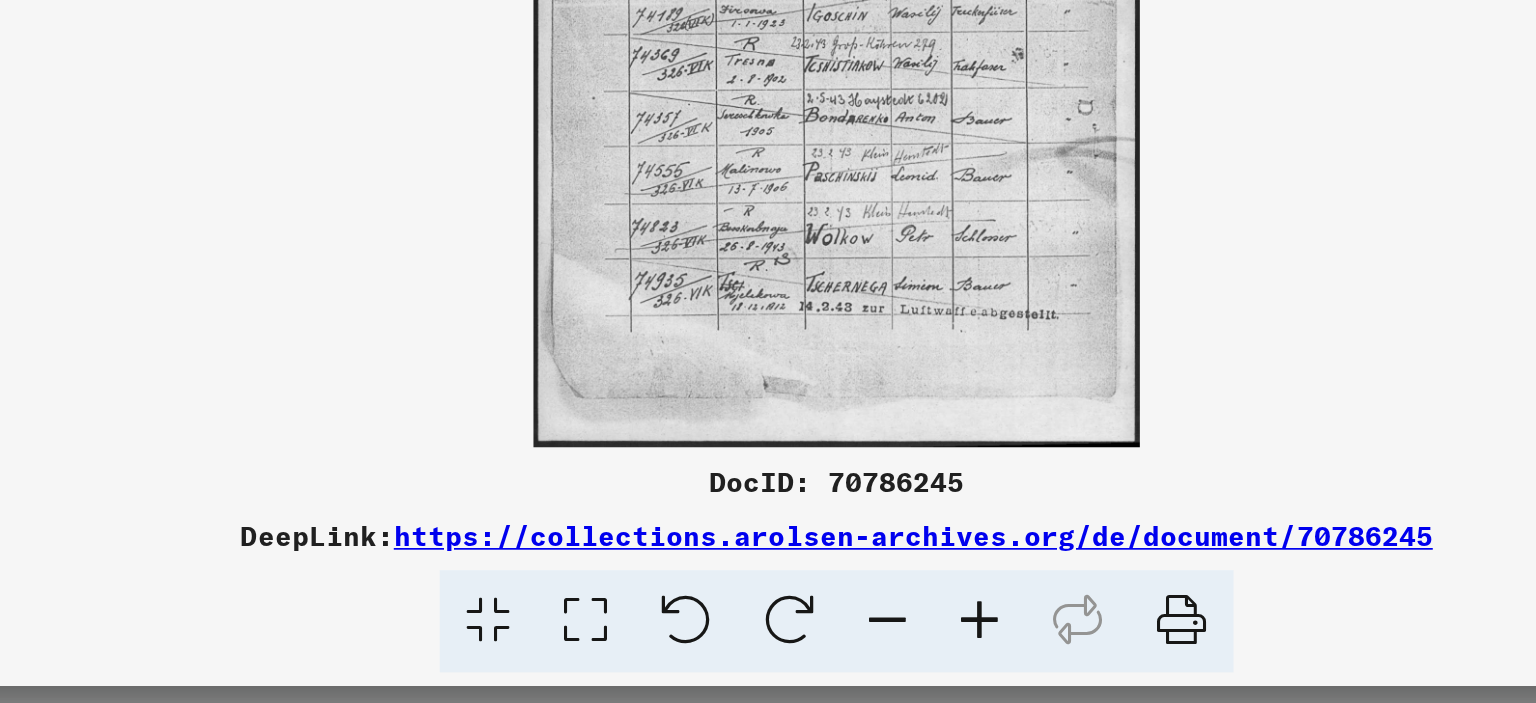 scroll, scrollTop: 0, scrollLeft: 0, axis: both 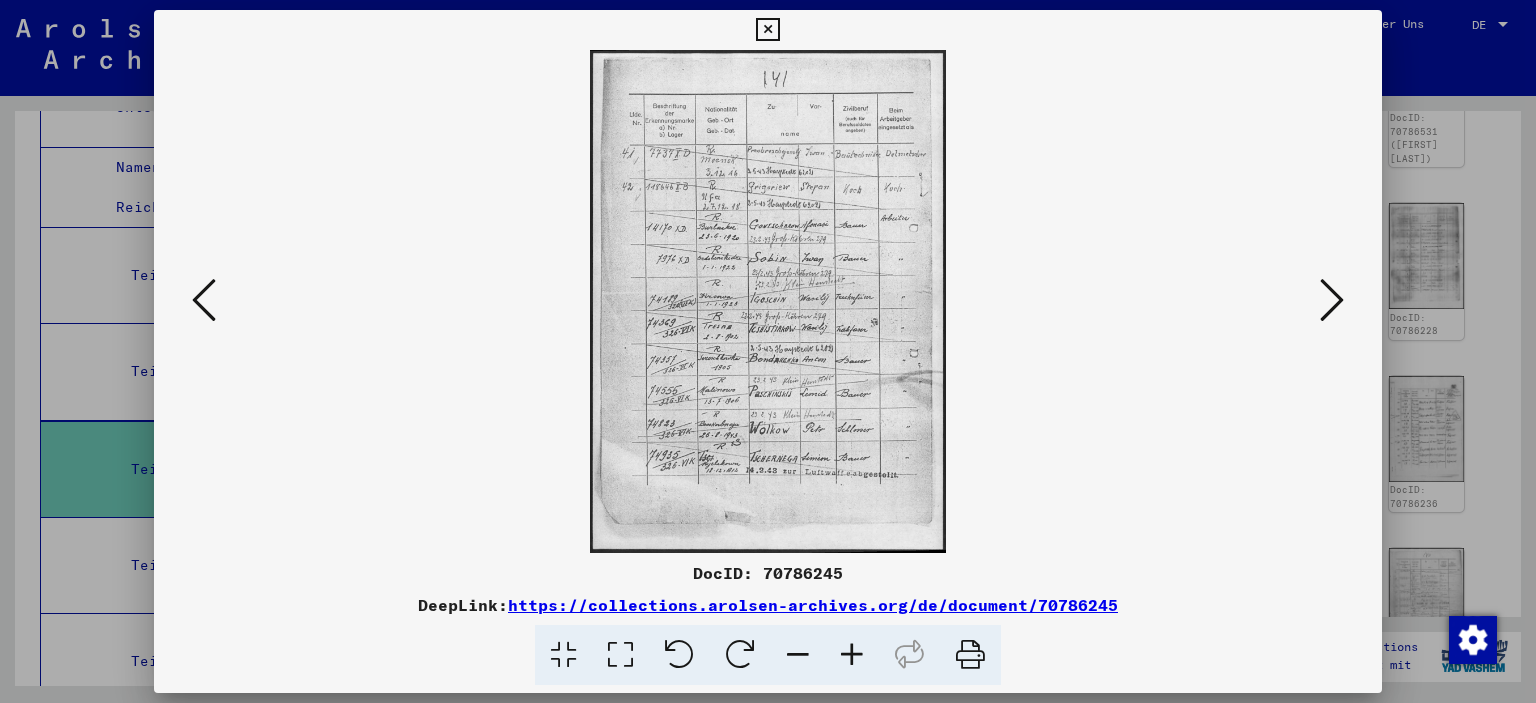 click at bounding box center [1332, 300] 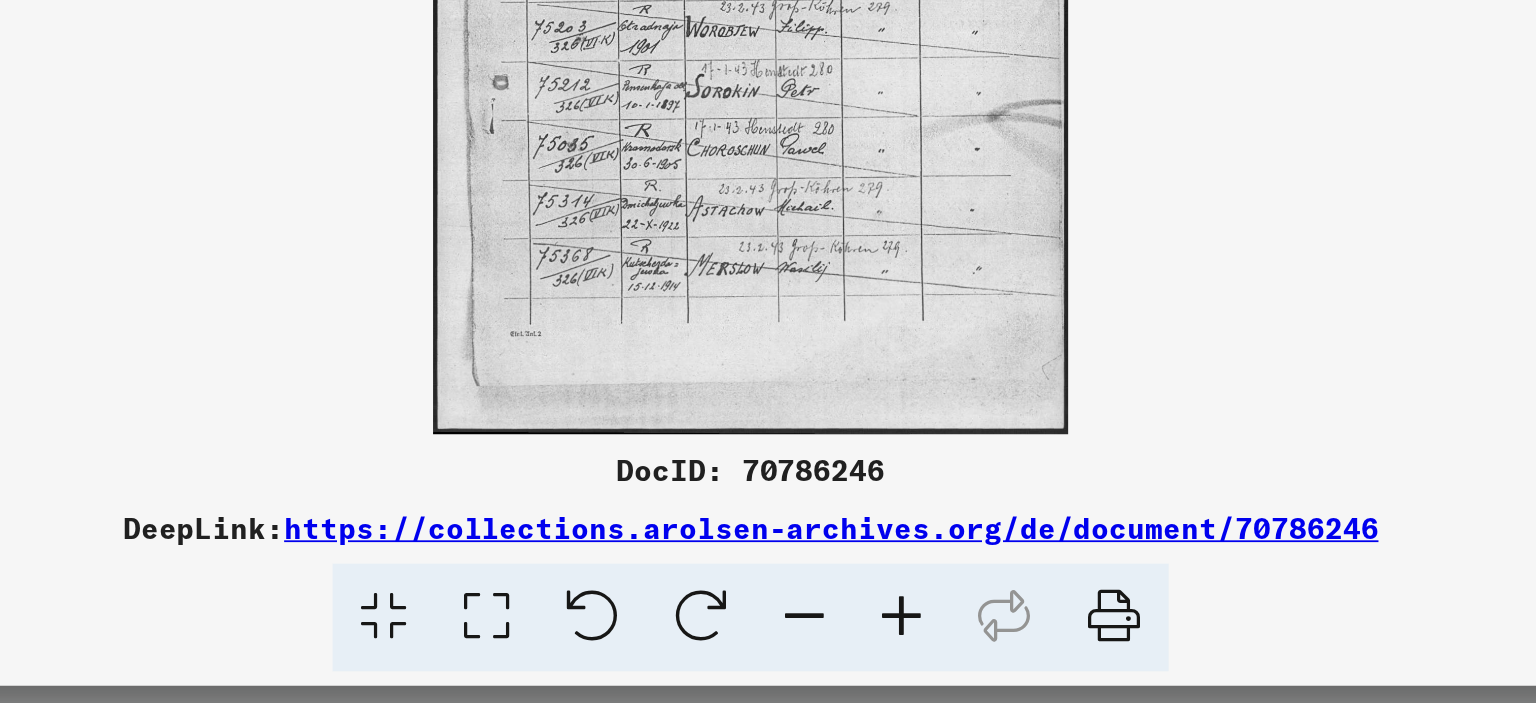 scroll, scrollTop: 0, scrollLeft: 0, axis: both 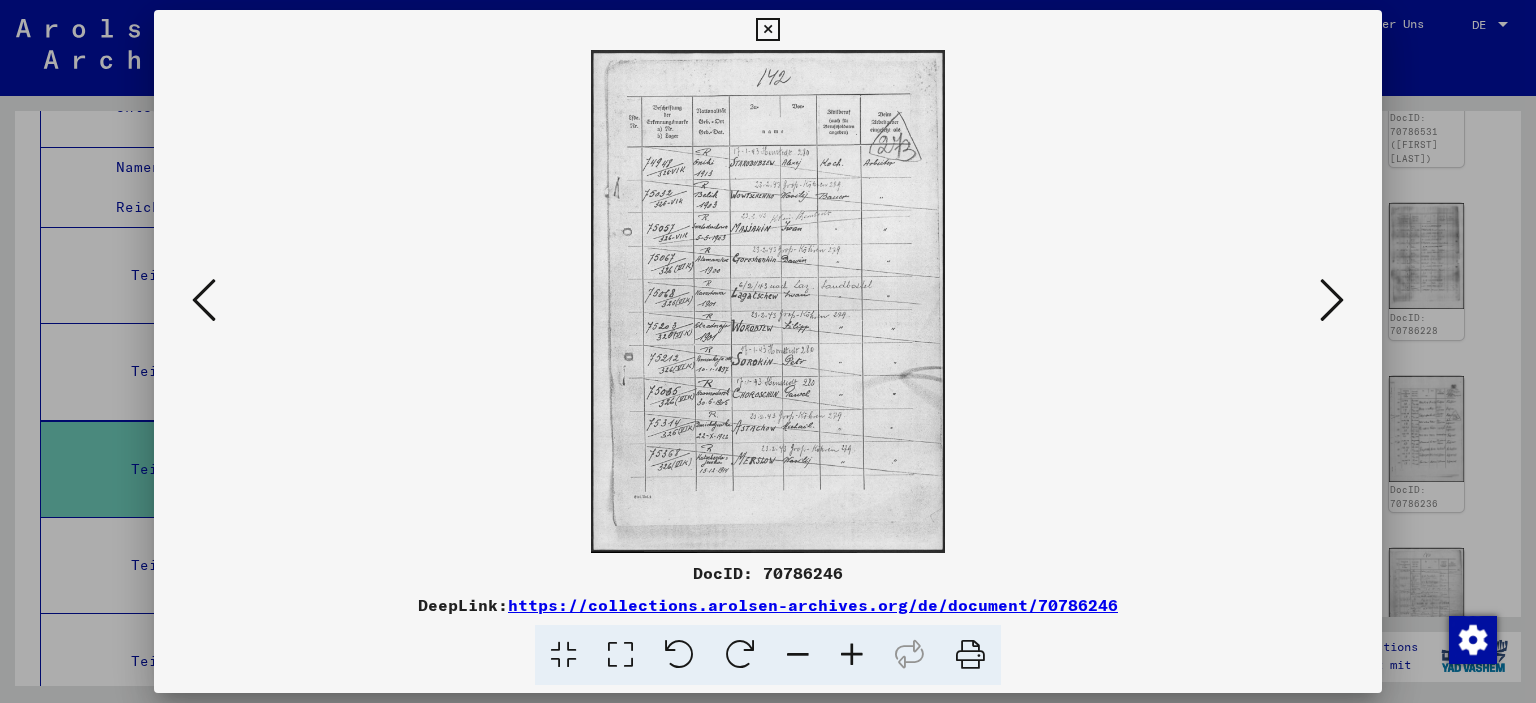 click at bounding box center (1332, 300) 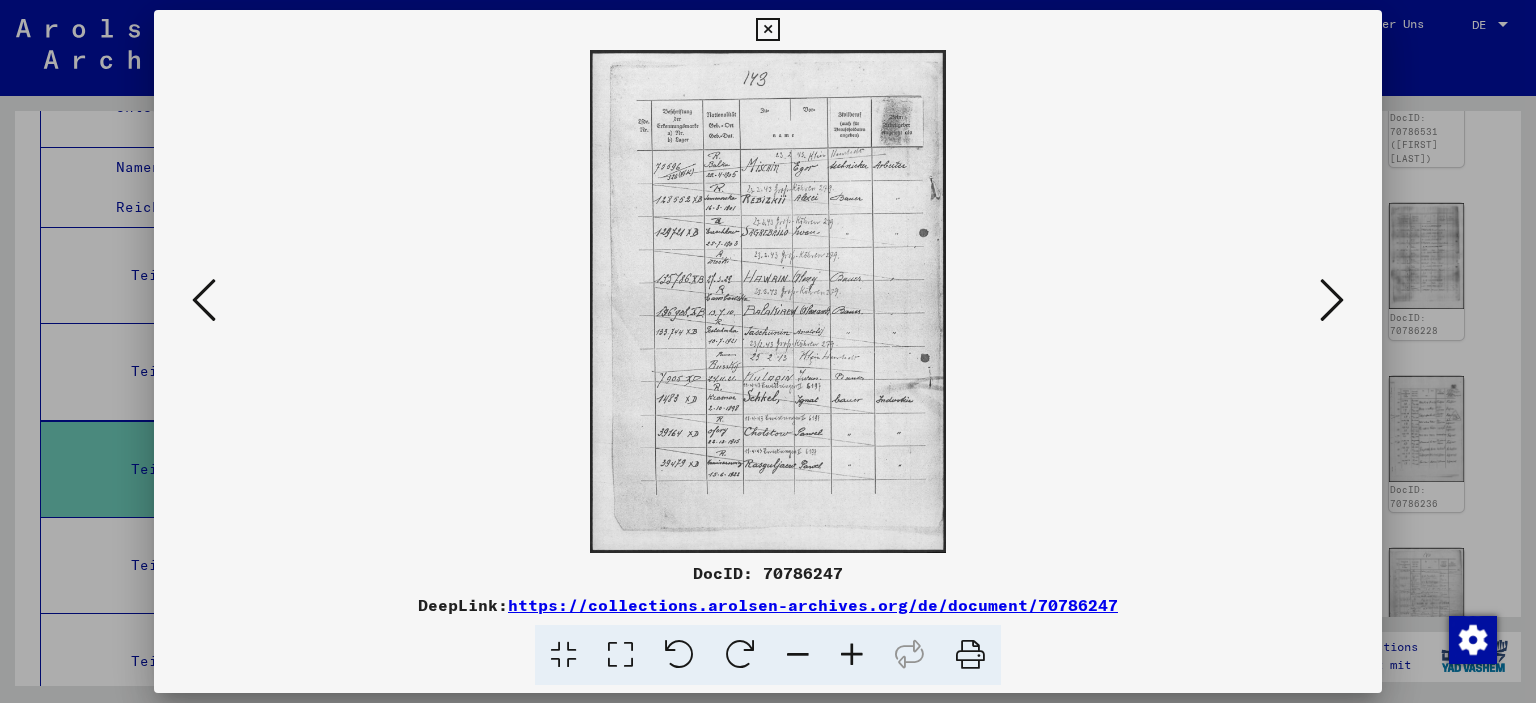 click at bounding box center [1332, 300] 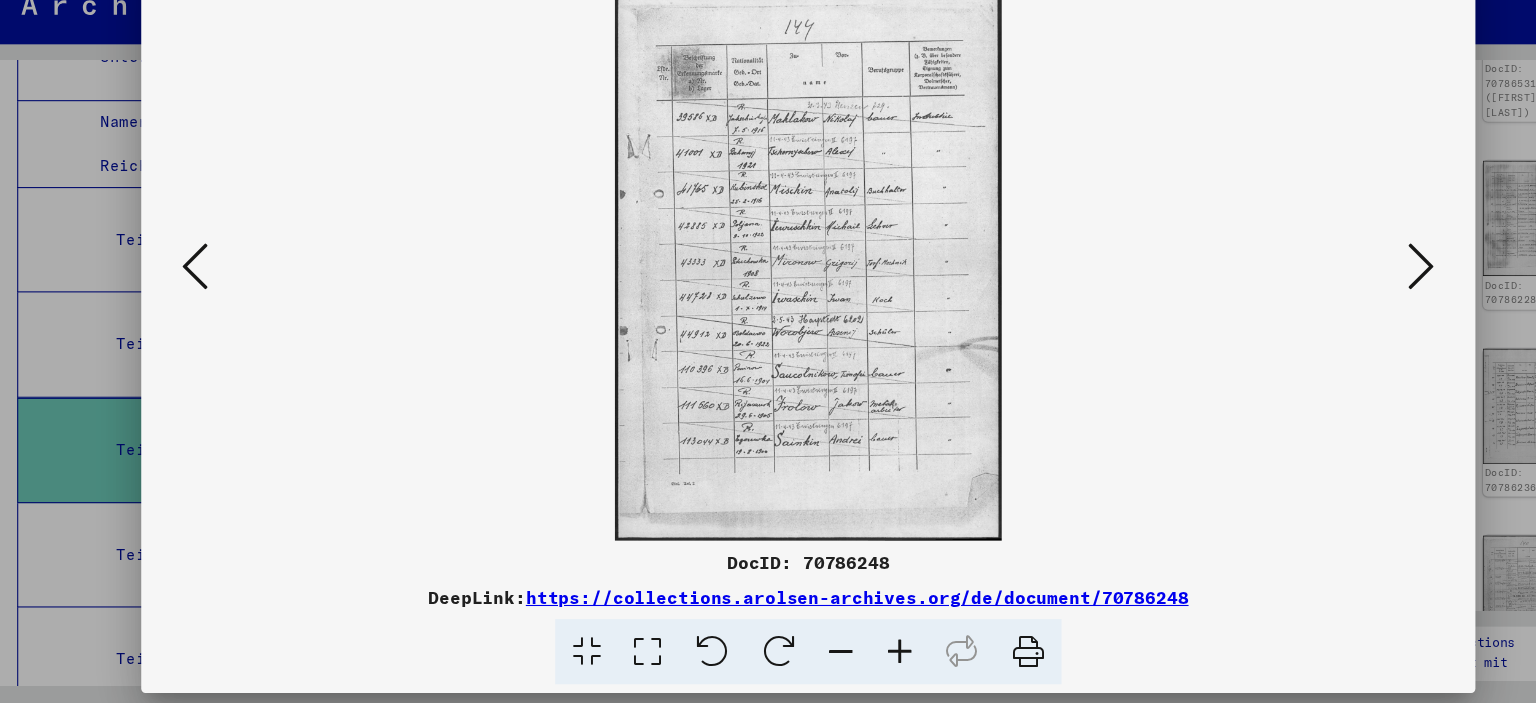 click at bounding box center [1332, 301] 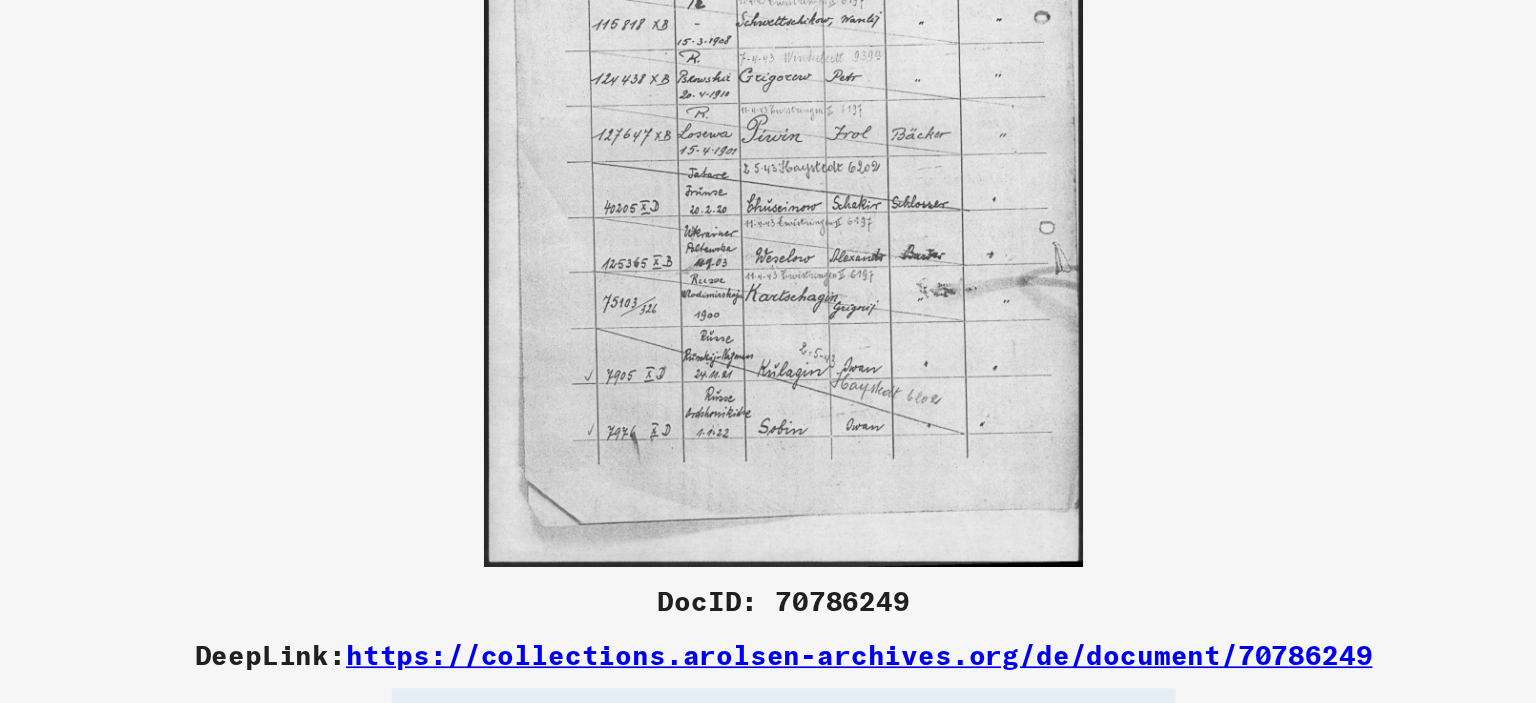 scroll, scrollTop: 0, scrollLeft: 0, axis: both 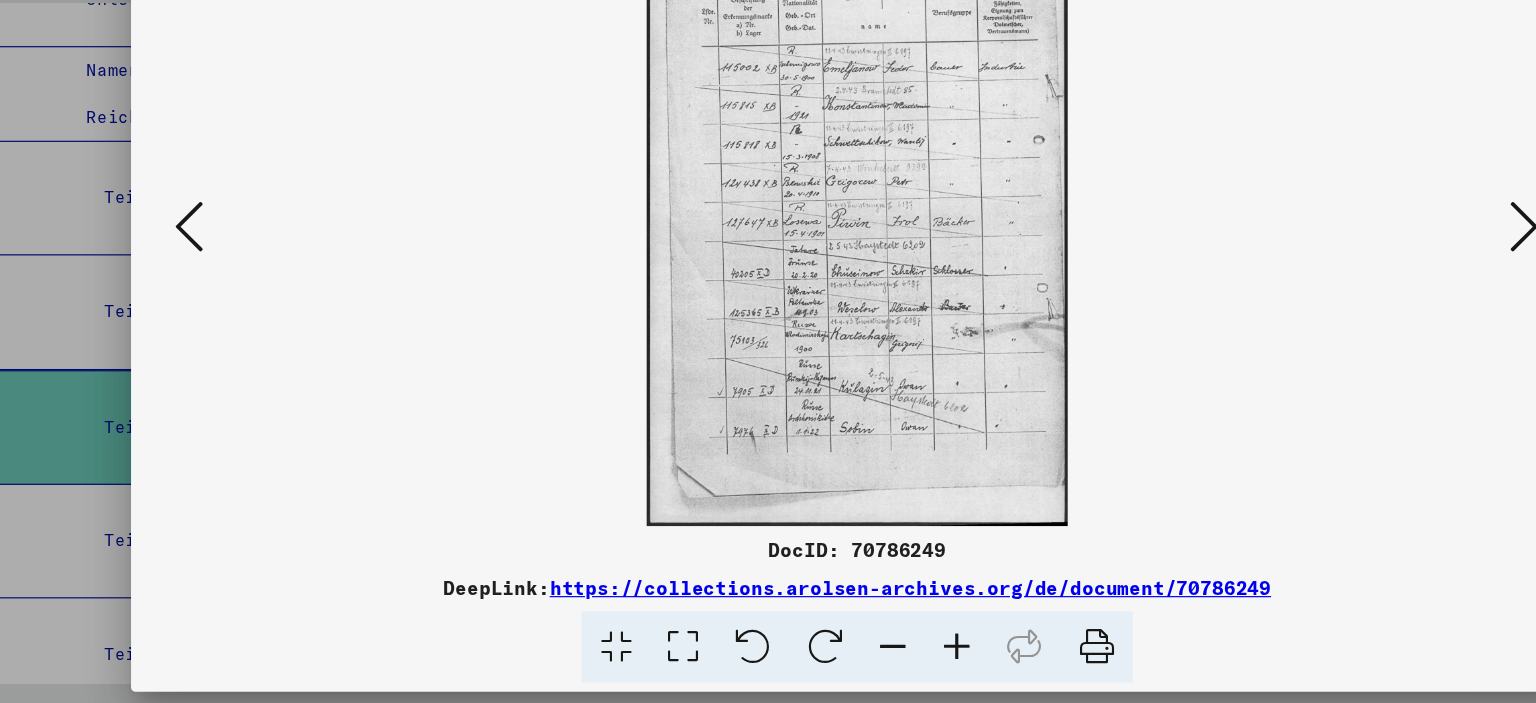 click at bounding box center (1332, 300) 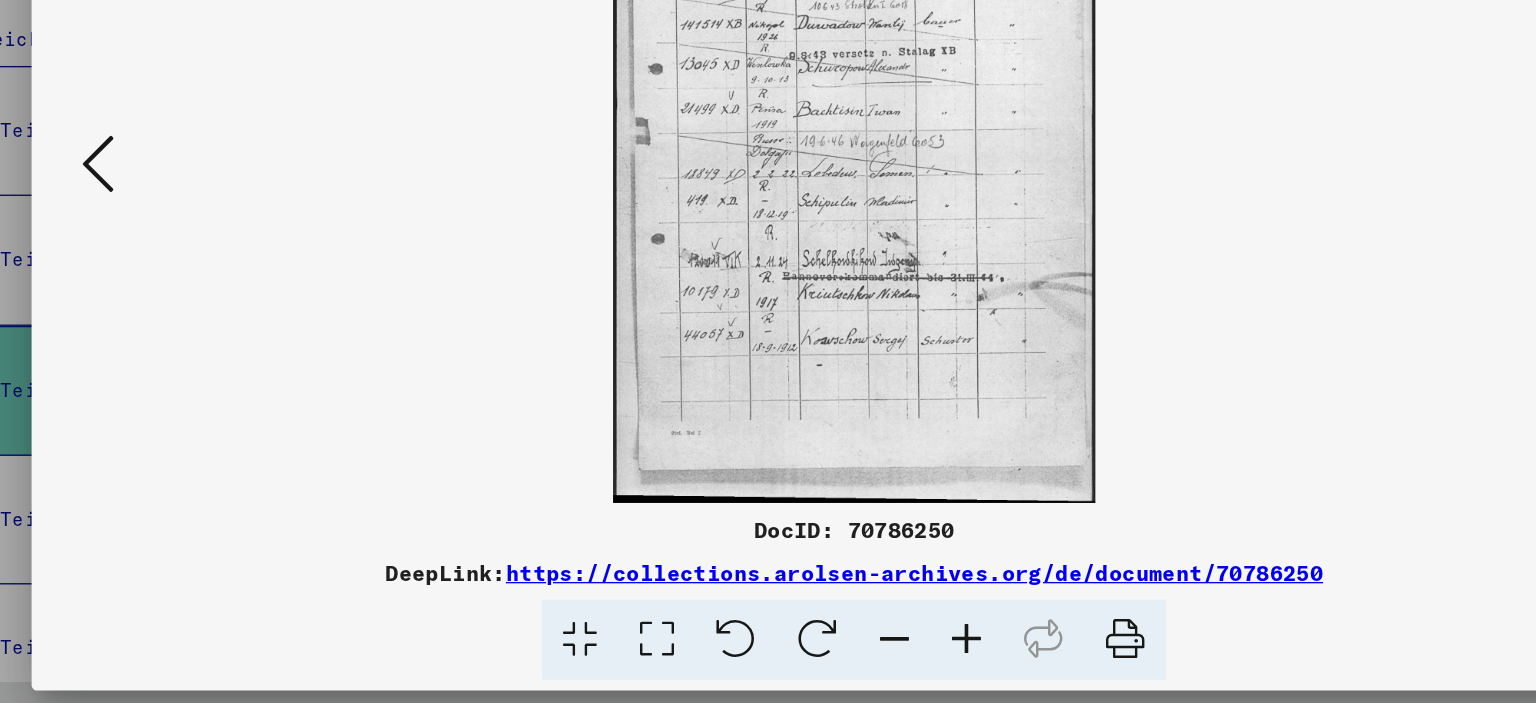 scroll, scrollTop: 0, scrollLeft: 0, axis: both 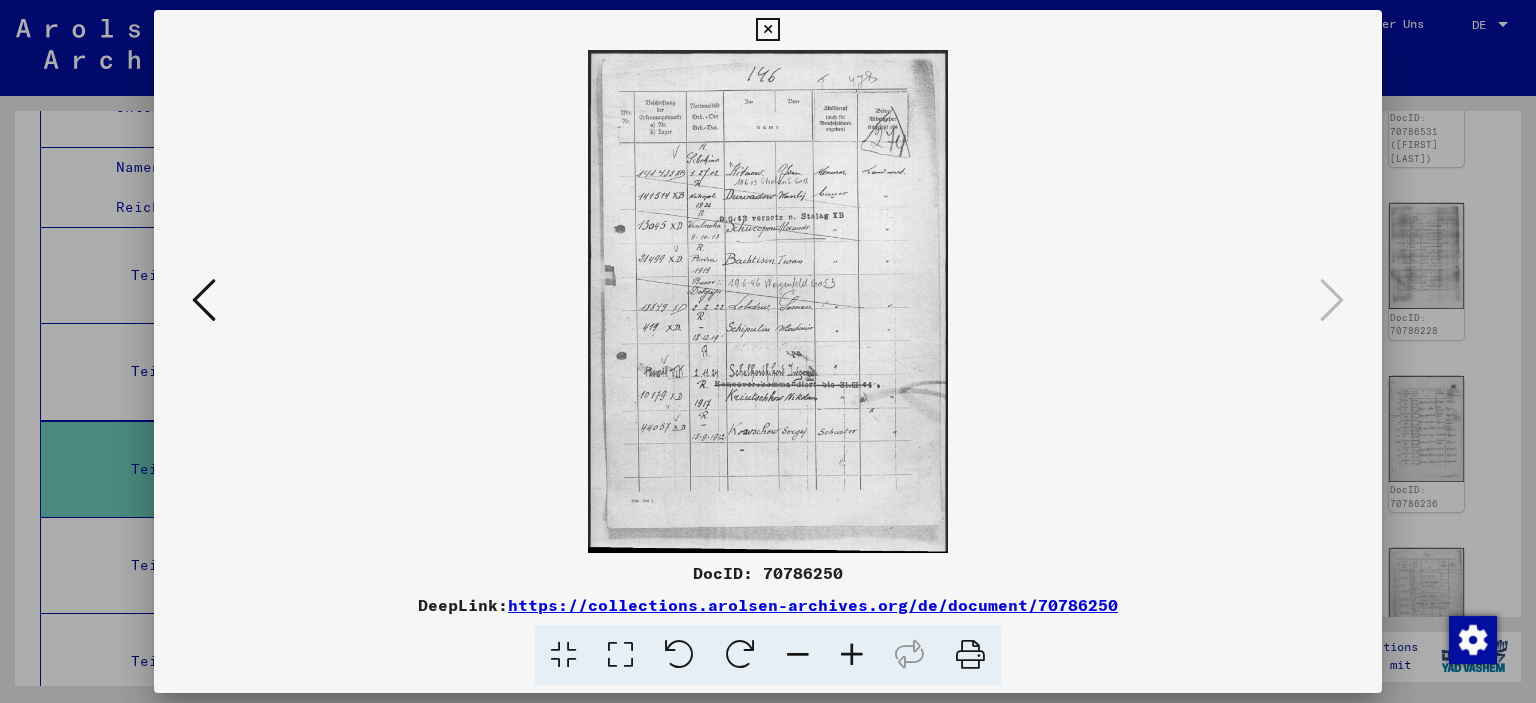 click at bounding box center (768, 351) 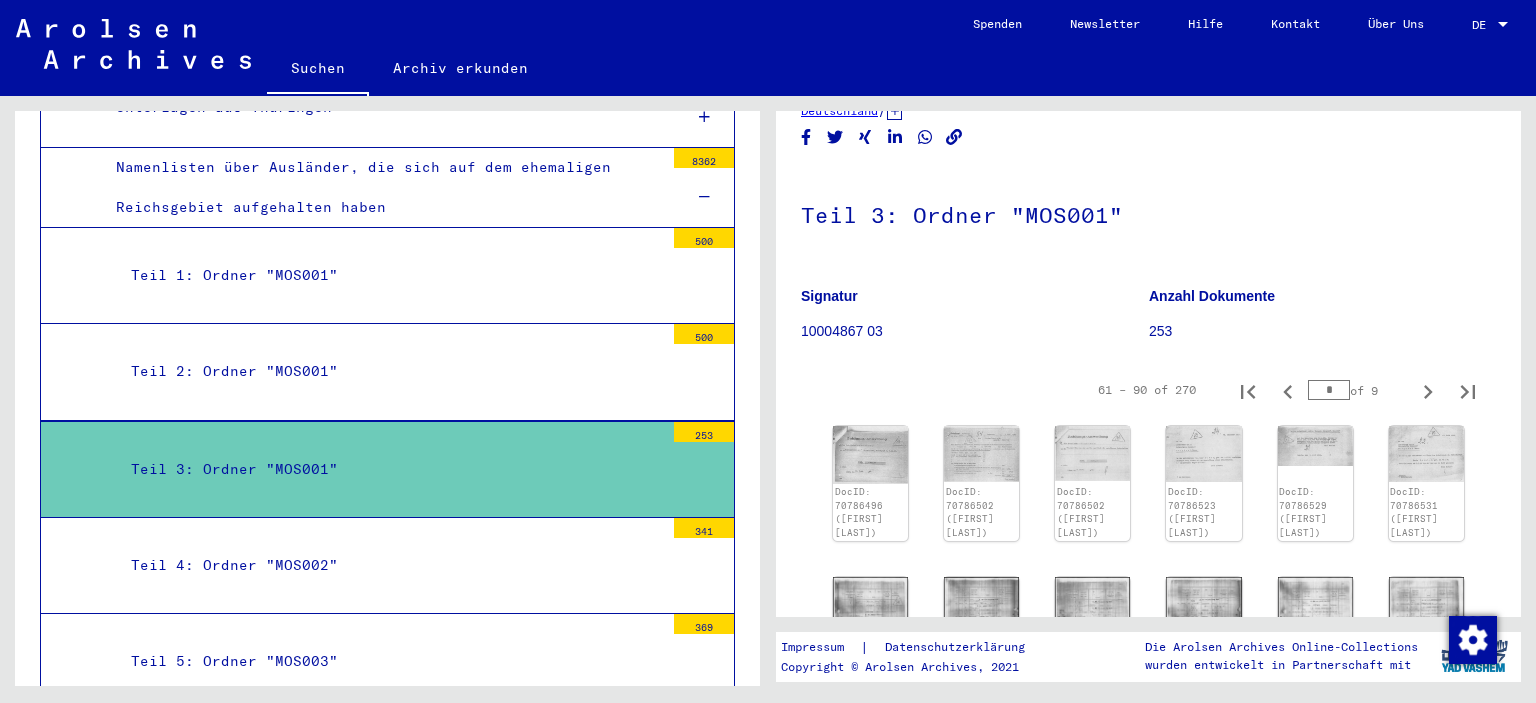 scroll, scrollTop: 100, scrollLeft: 0, axis: vertical 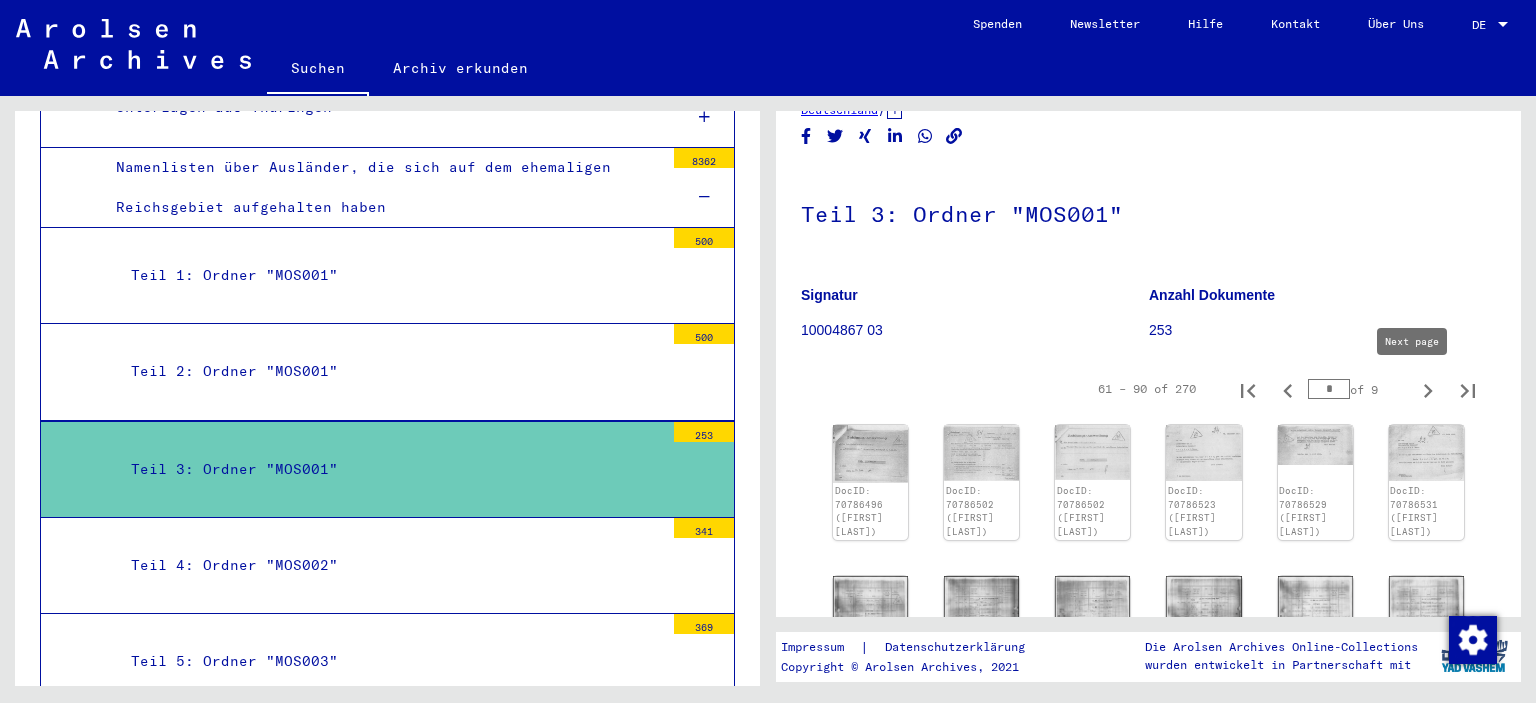 click 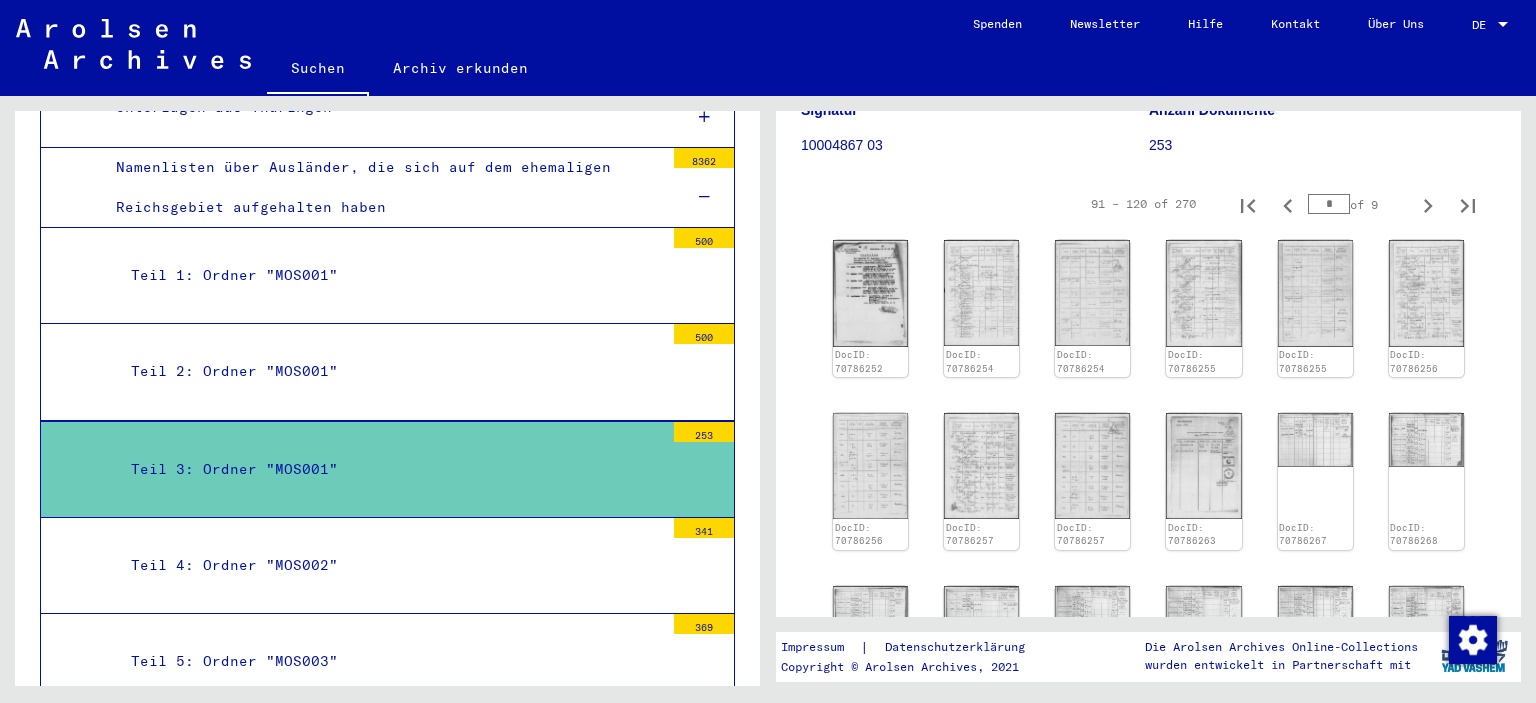 scroll, scrollTop: 284, scrollLeft: 0, axis: vertical 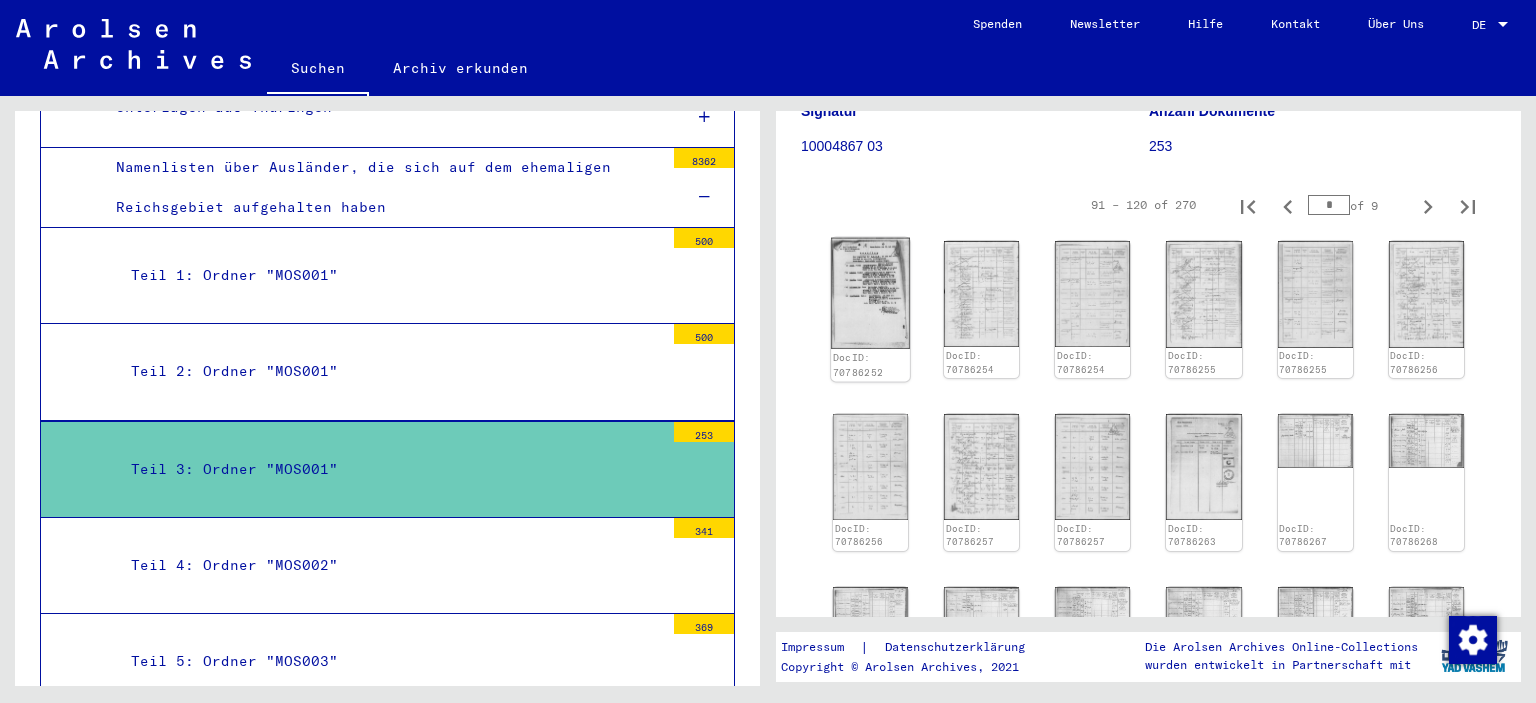 click 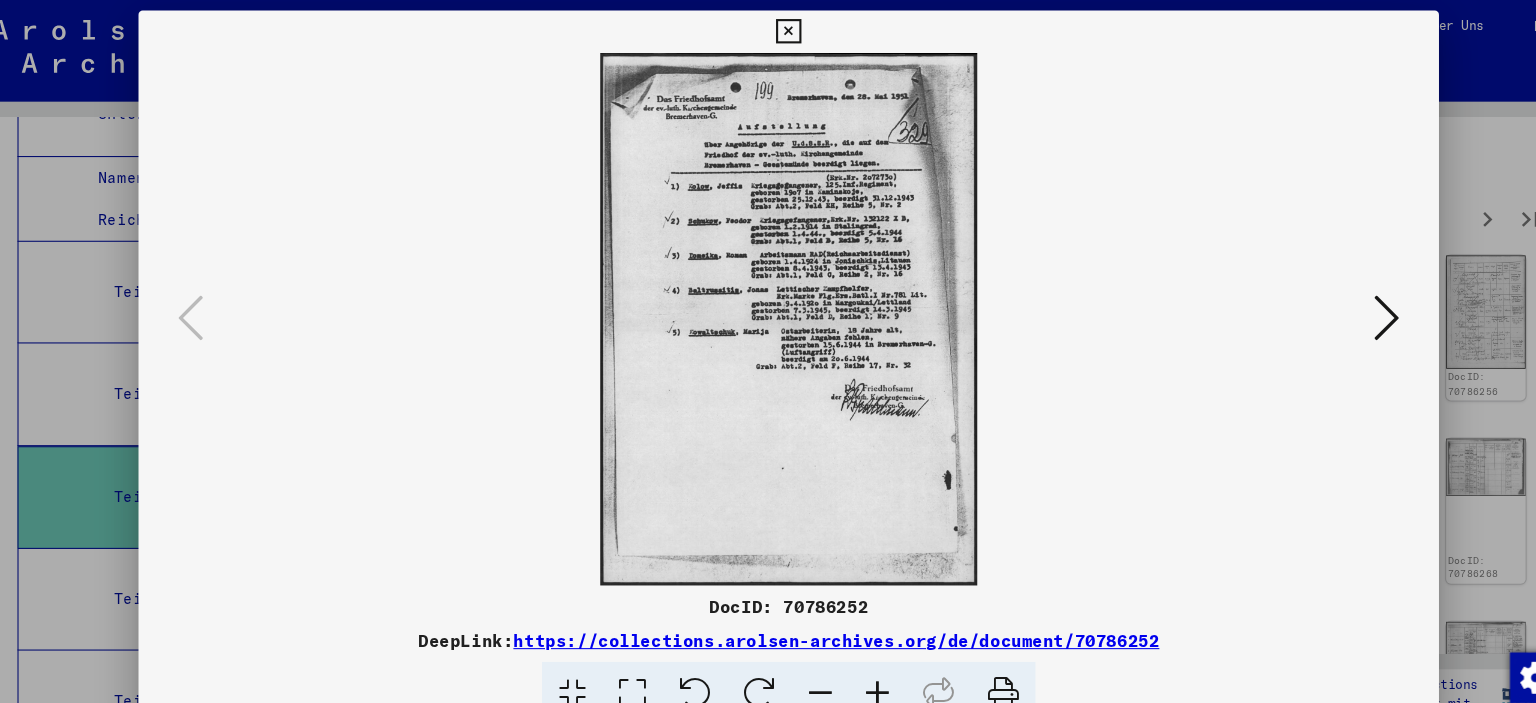 click at bounding box center [1332, 300] 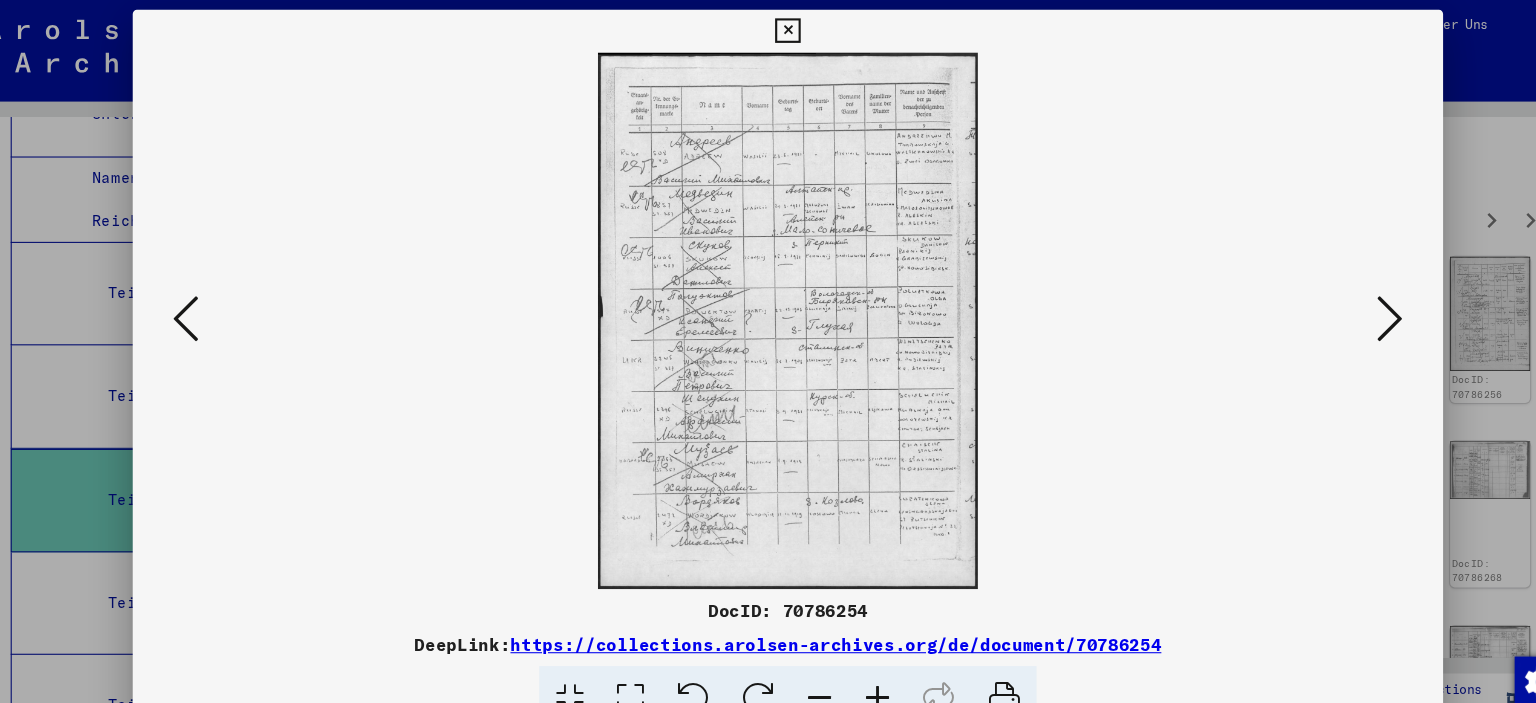 click at bounding box center (1332, 301) 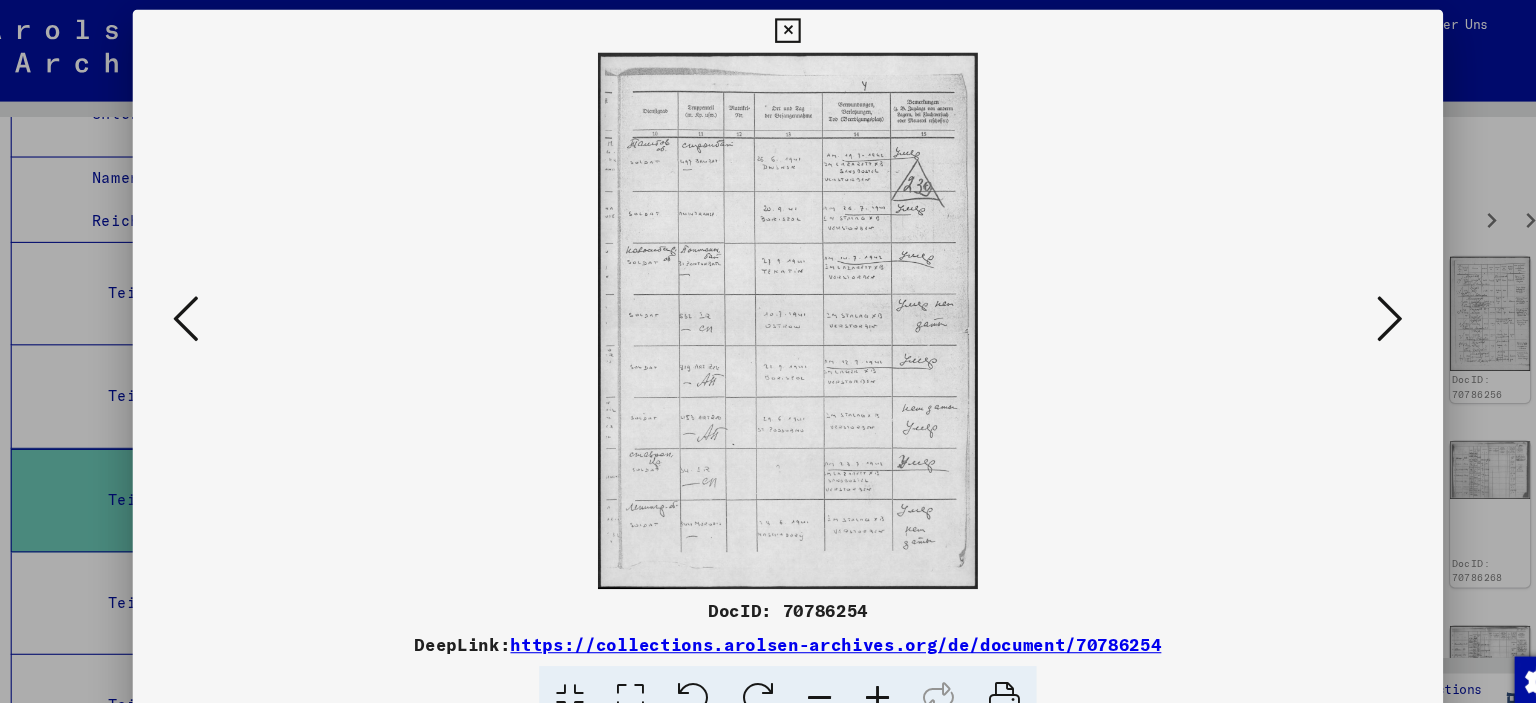 click at bounding box center (1332, 301) 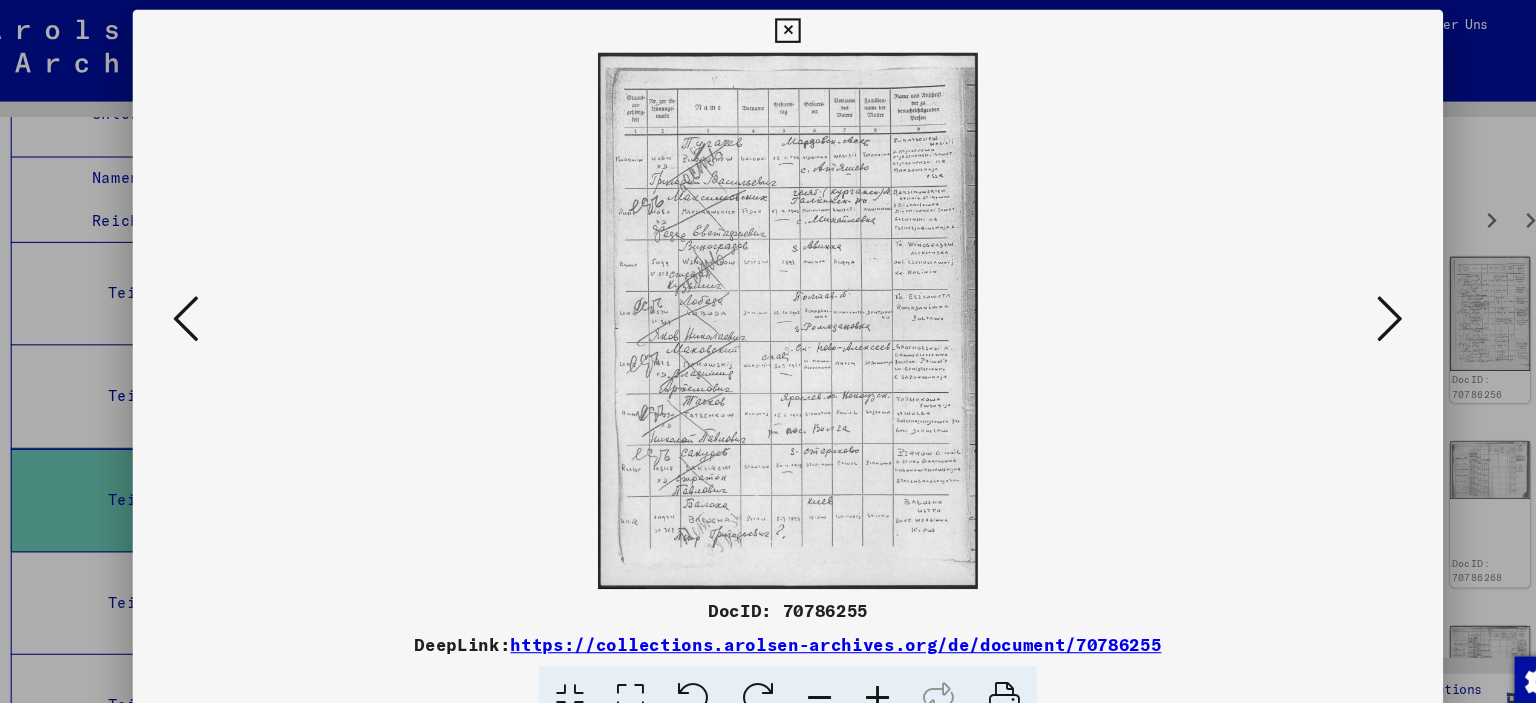 click at bounding box center [1332, 301] 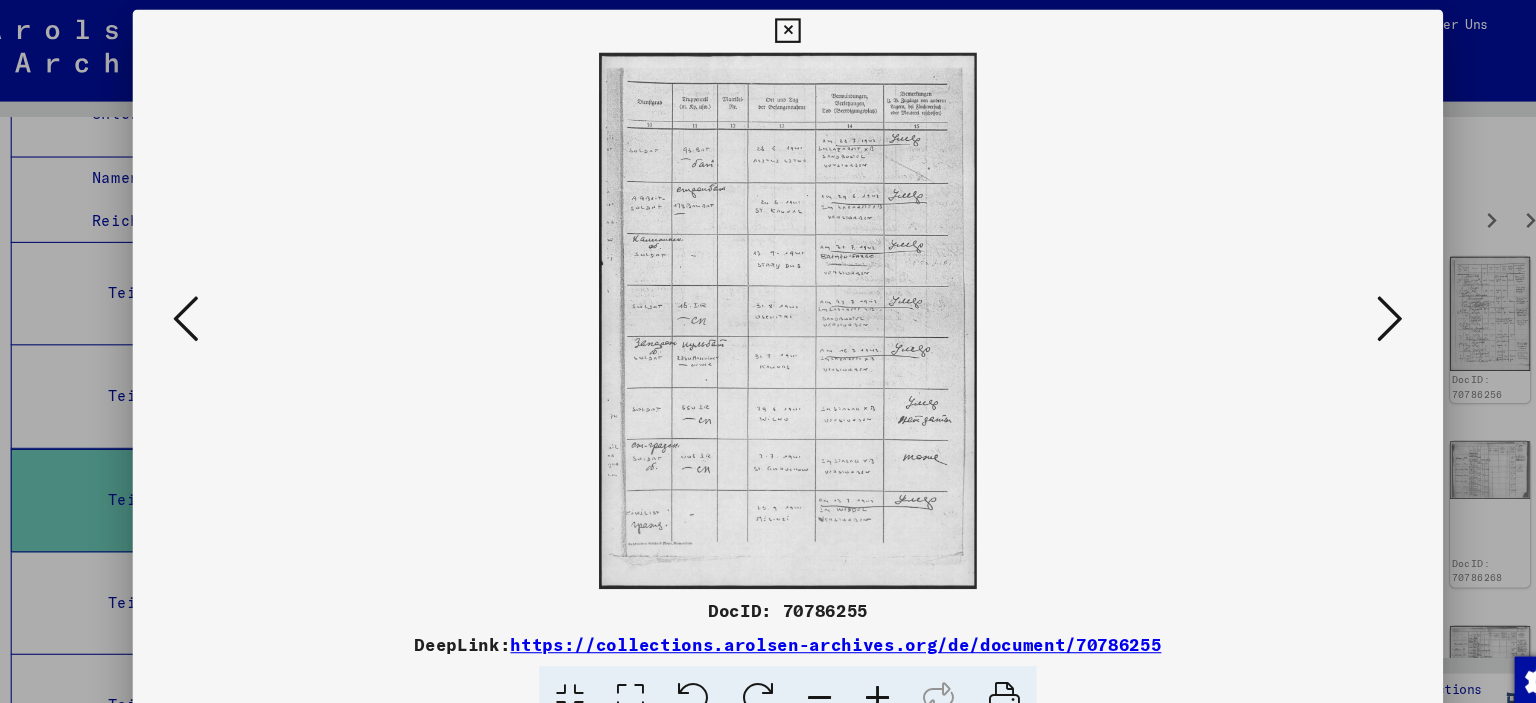 click at bounding box center (1332, 301) 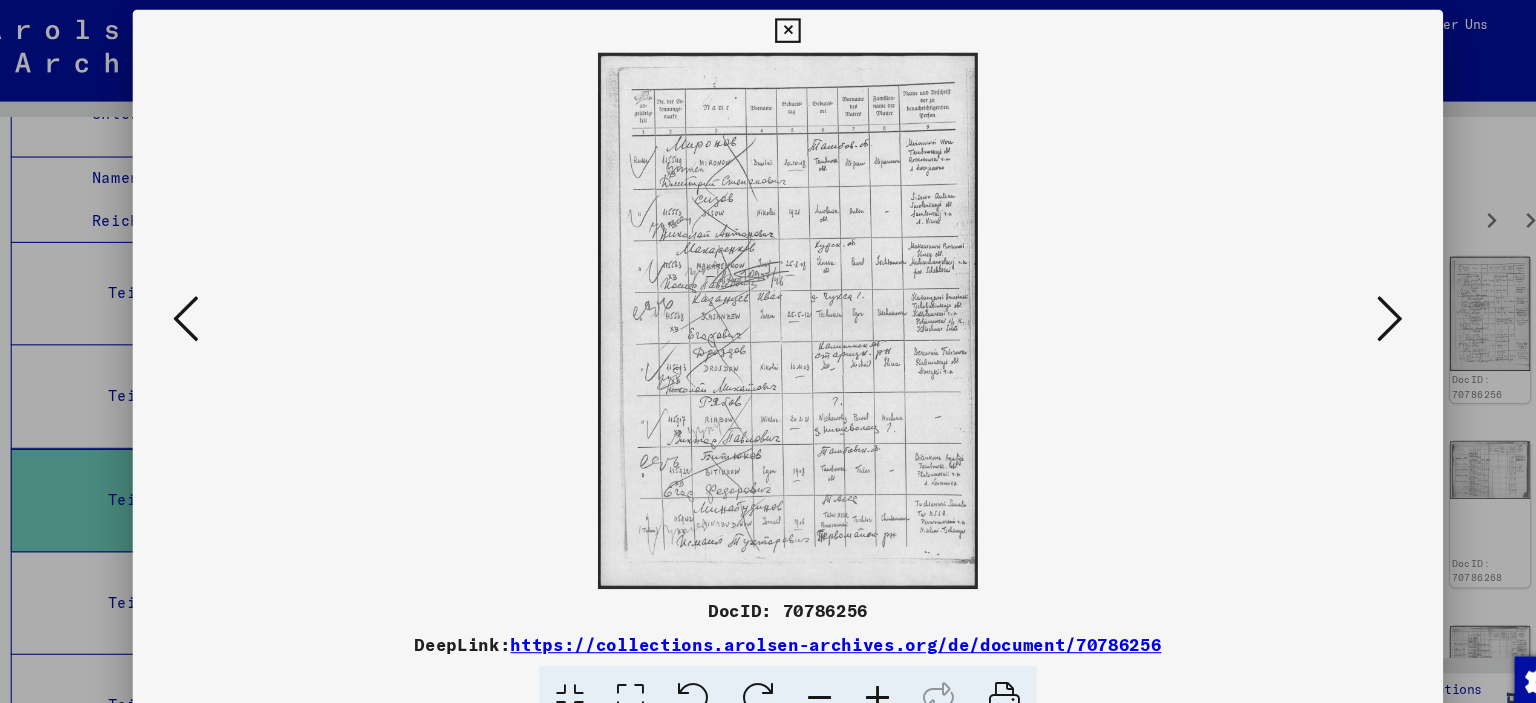 click at bounding box center (1332, 301) 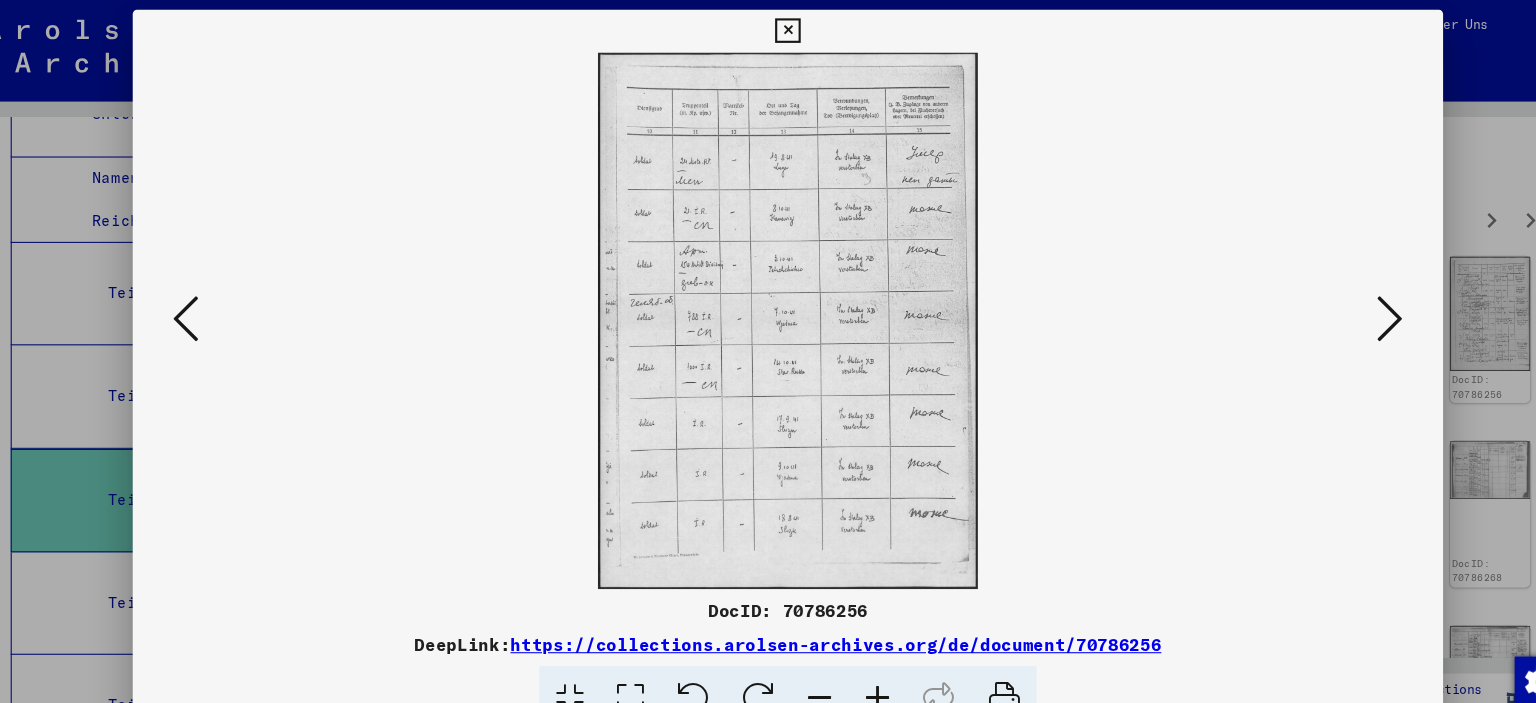 click at bounding box center (1332, 301) 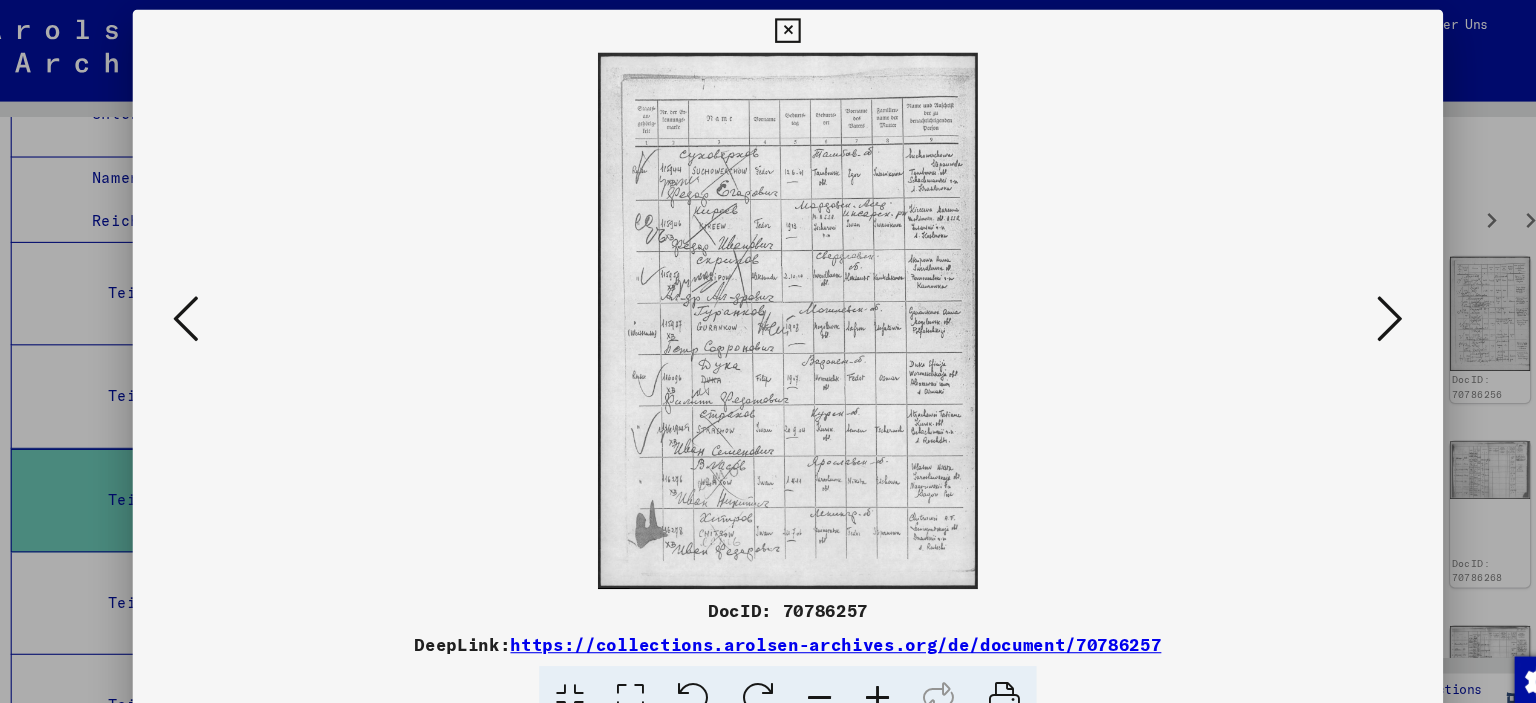 click at bounding box center [1332, 301] 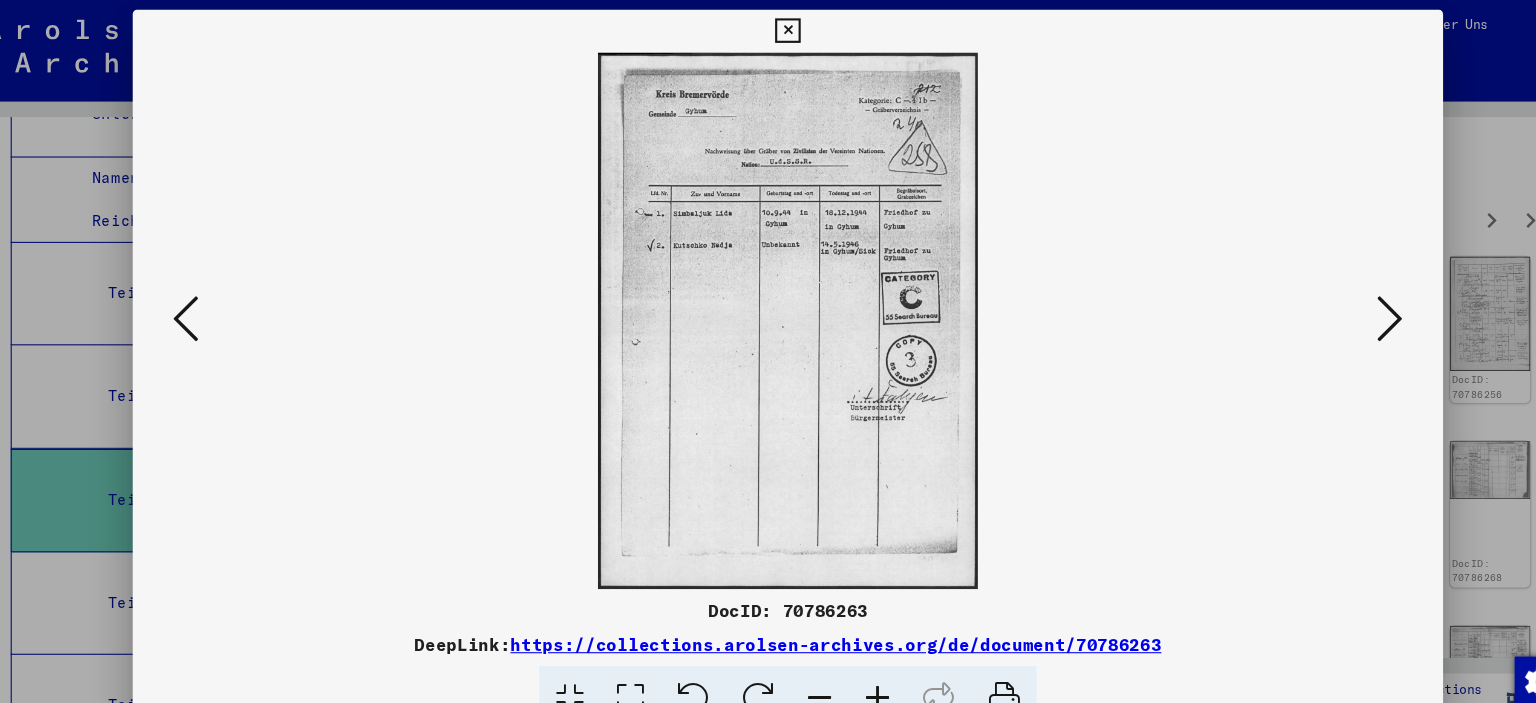 click at bounding box center (1332, 301) 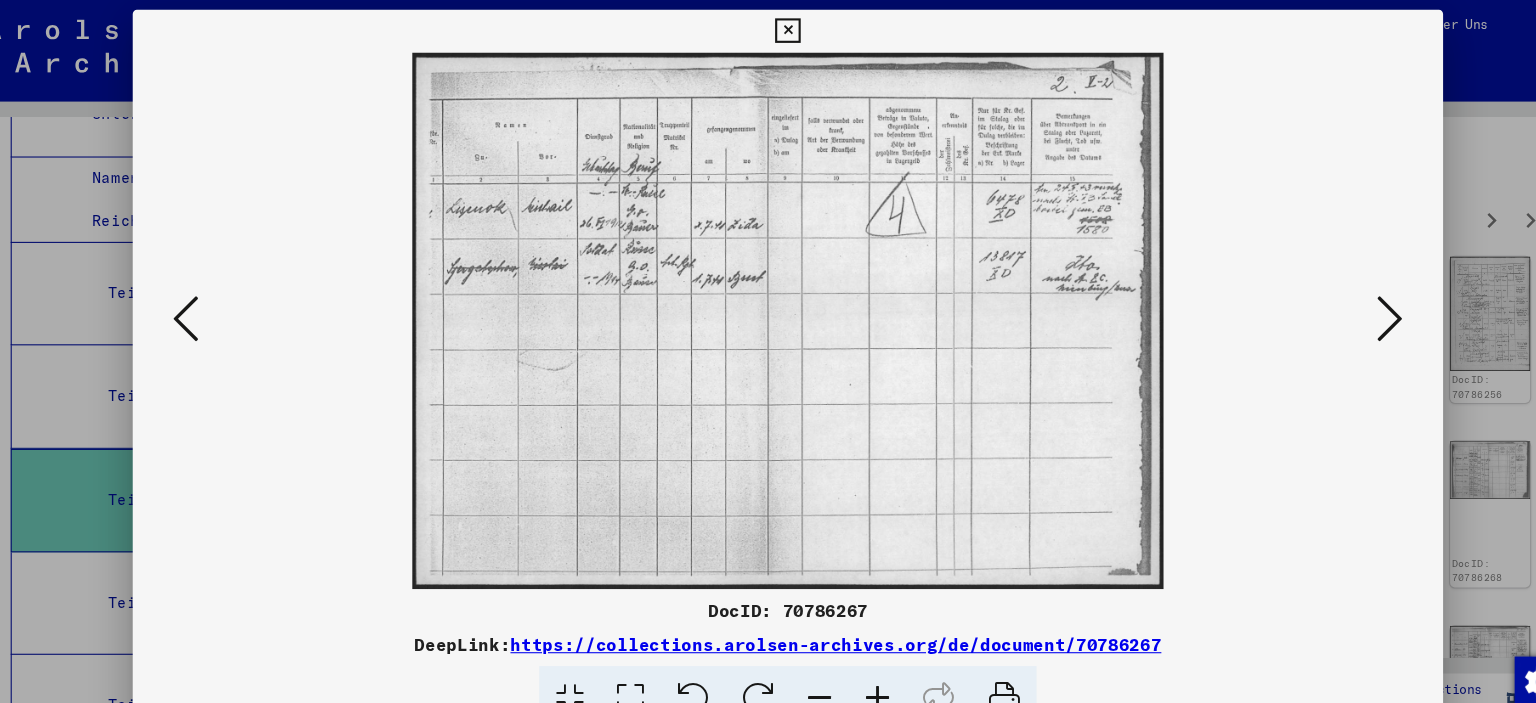 click at bounding box center (1332, 301) 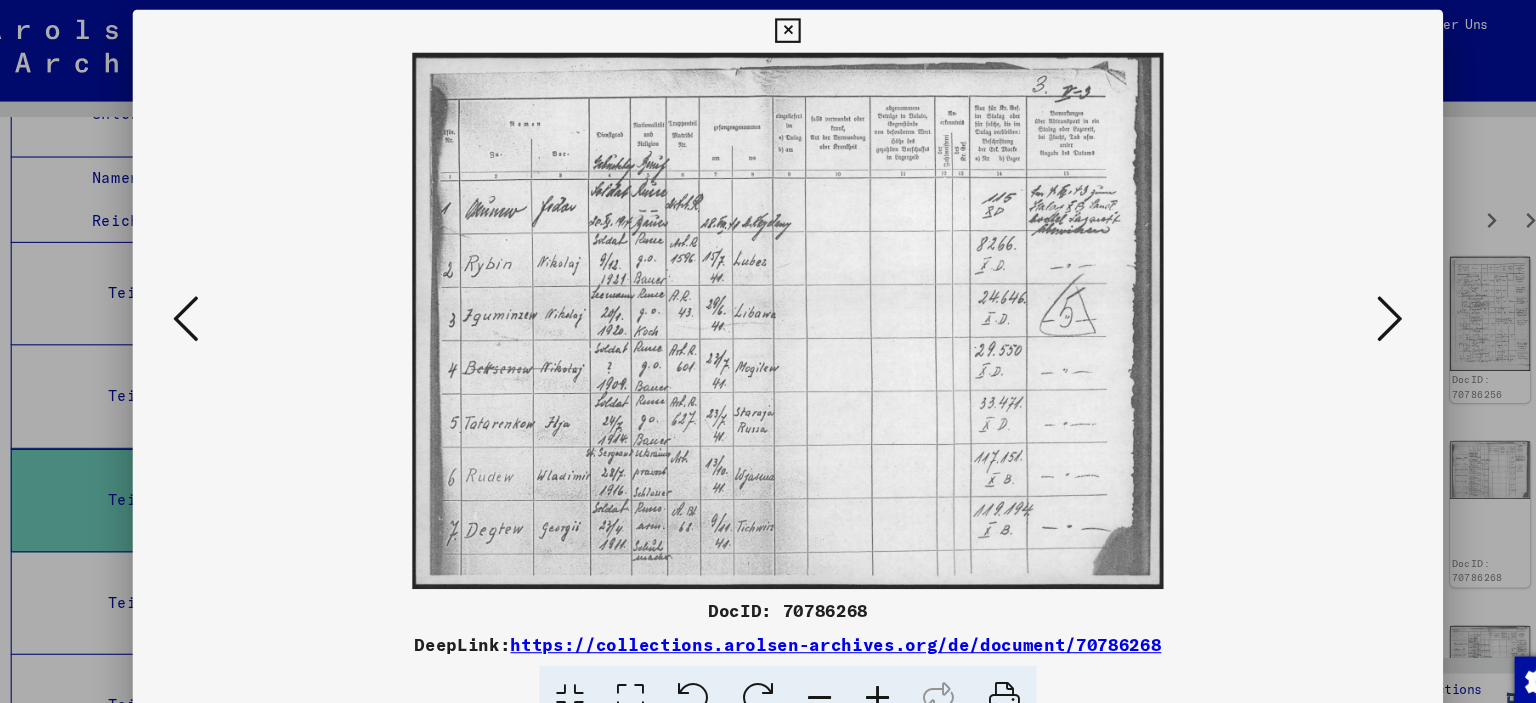 click at bounding box center [1332, 301] 